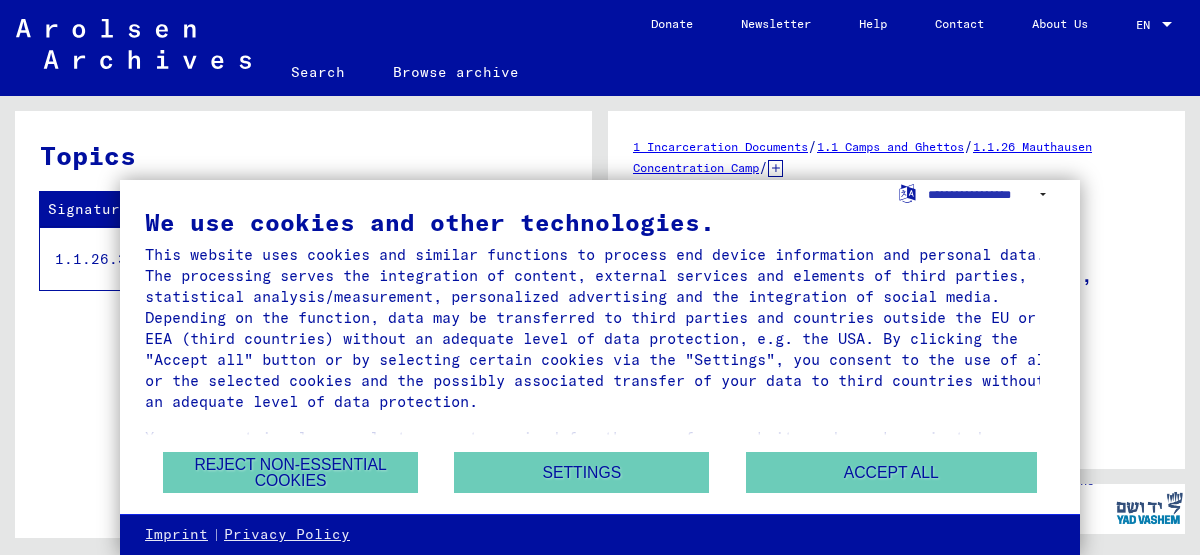 scroll, scrollTop: 0, scrollLeft: 0, axis: both 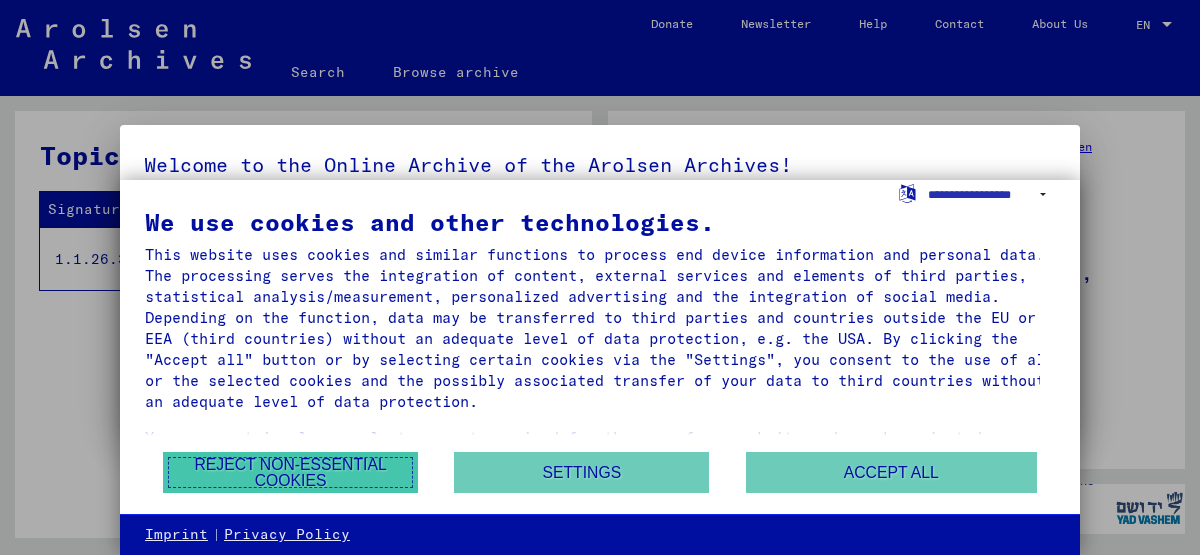 click on "Reject non-essential cookies" at bounding box center [290, 472] 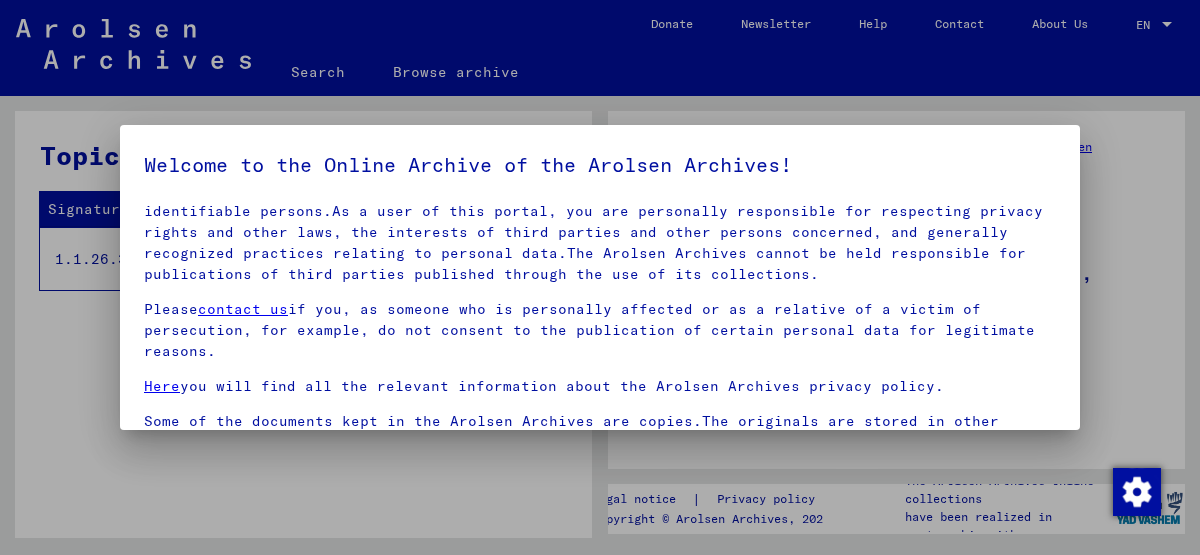 scroll, scrollTop: 182, scrollLeft: 0, axis: vertical 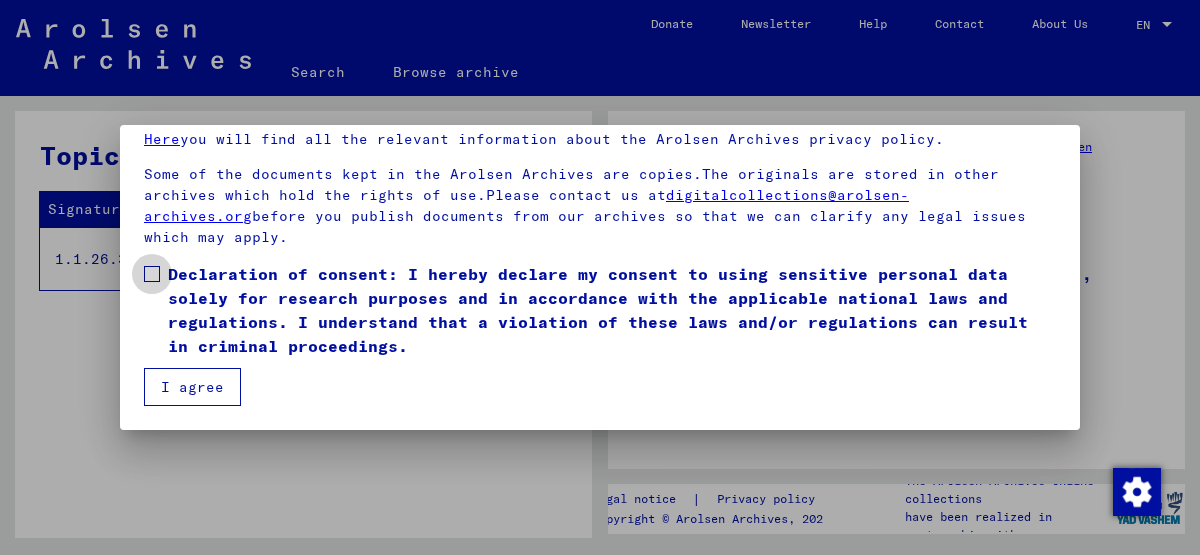 drag, startPoint x: 147, startPoint y: 277, endPoint x: 163, endPoint y: 375, distance: 99.29753 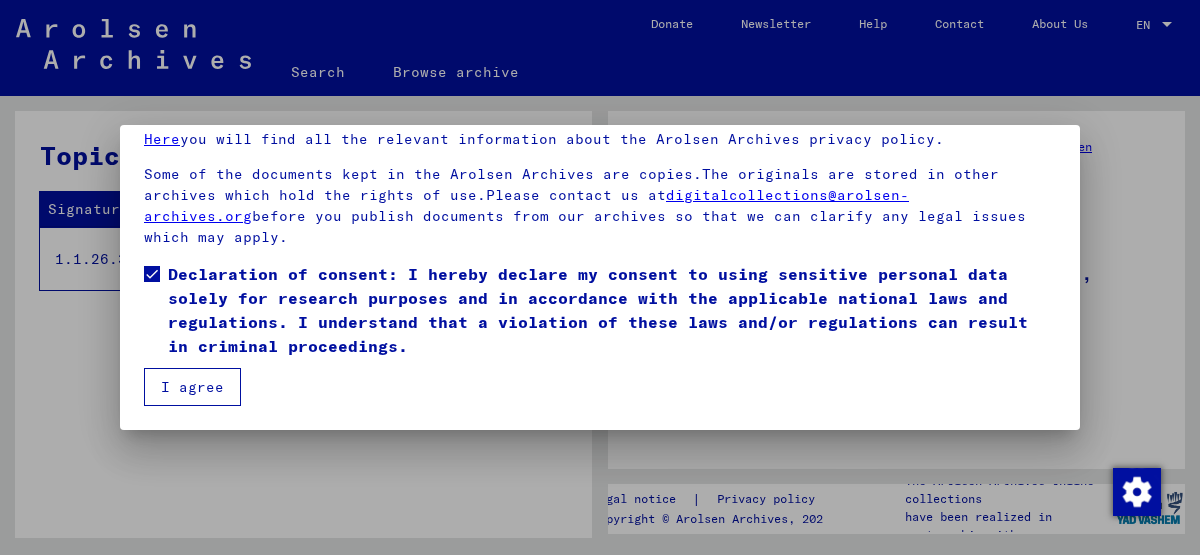 click on "I agree" at bounding box center [192, 387] 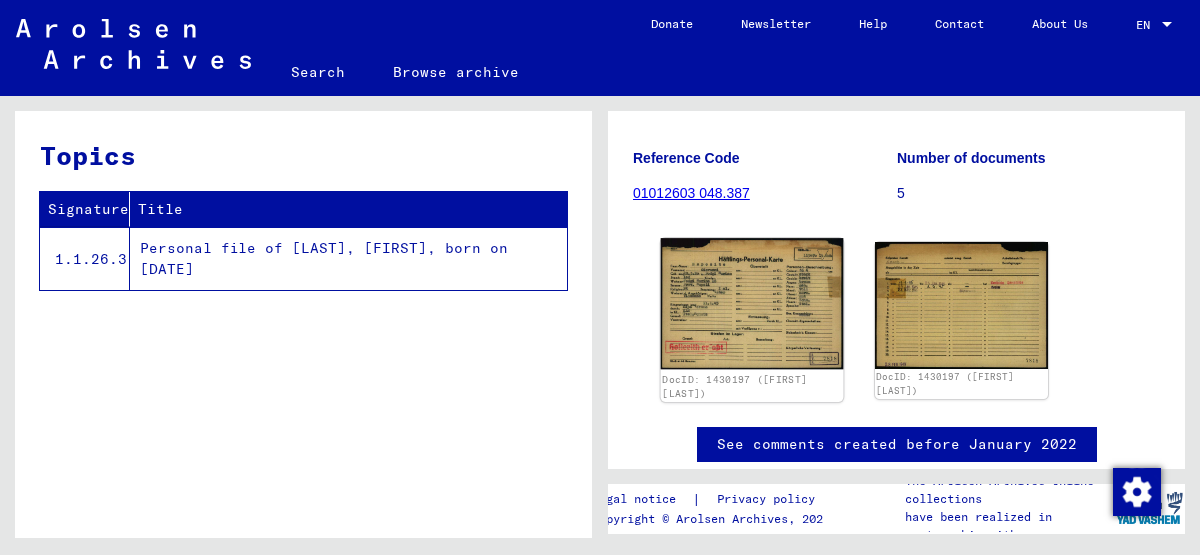scroll, scrollTop: 219, scrollLeft: 0, axis: vertical 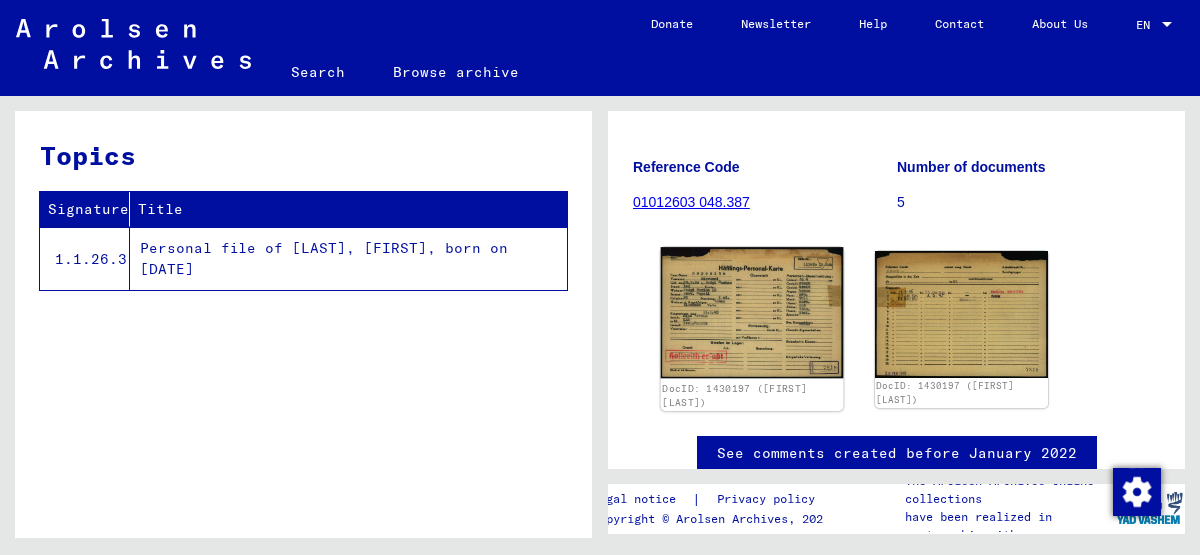 click 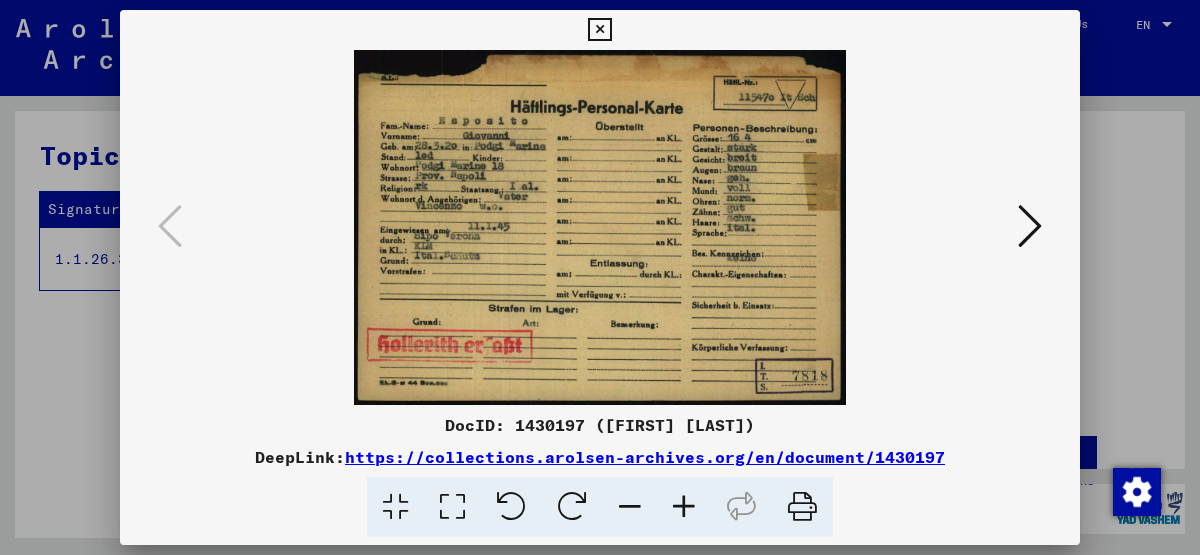 type 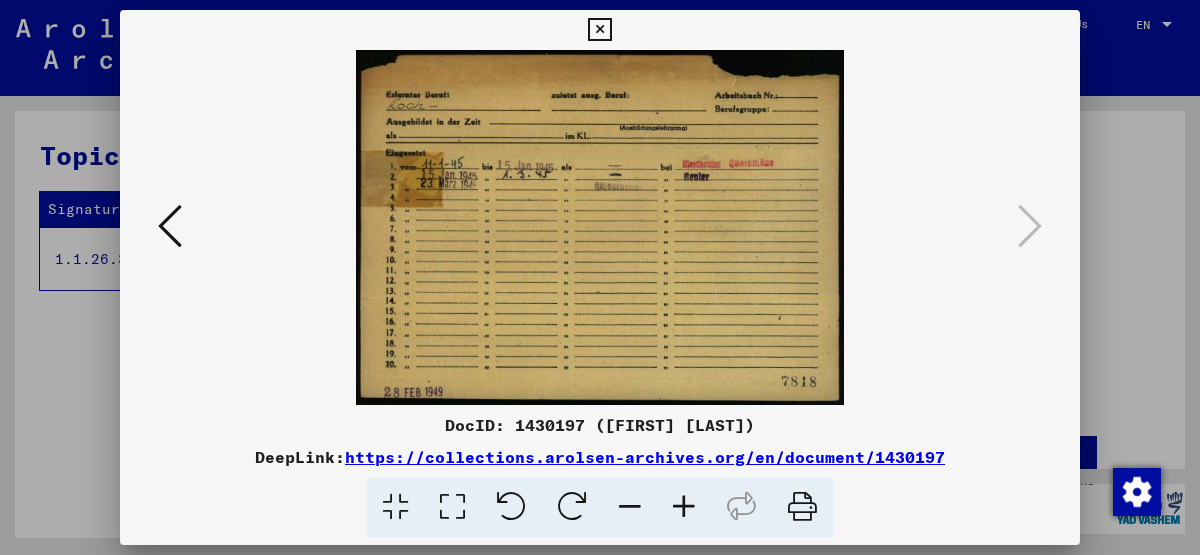 click at bounding box center [170, 226] 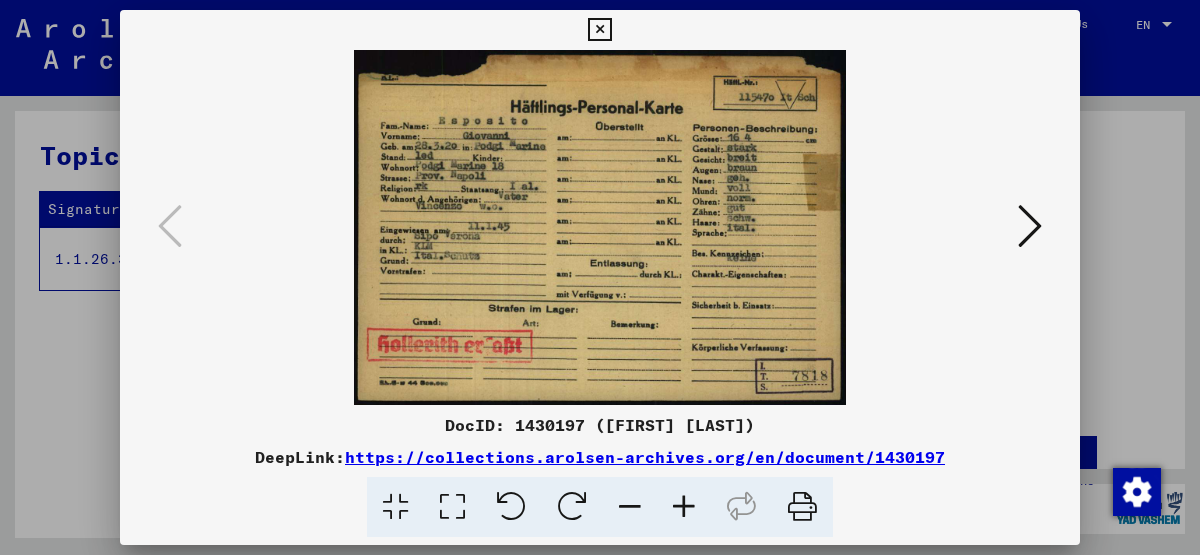 click at bounding box center [600, 277] 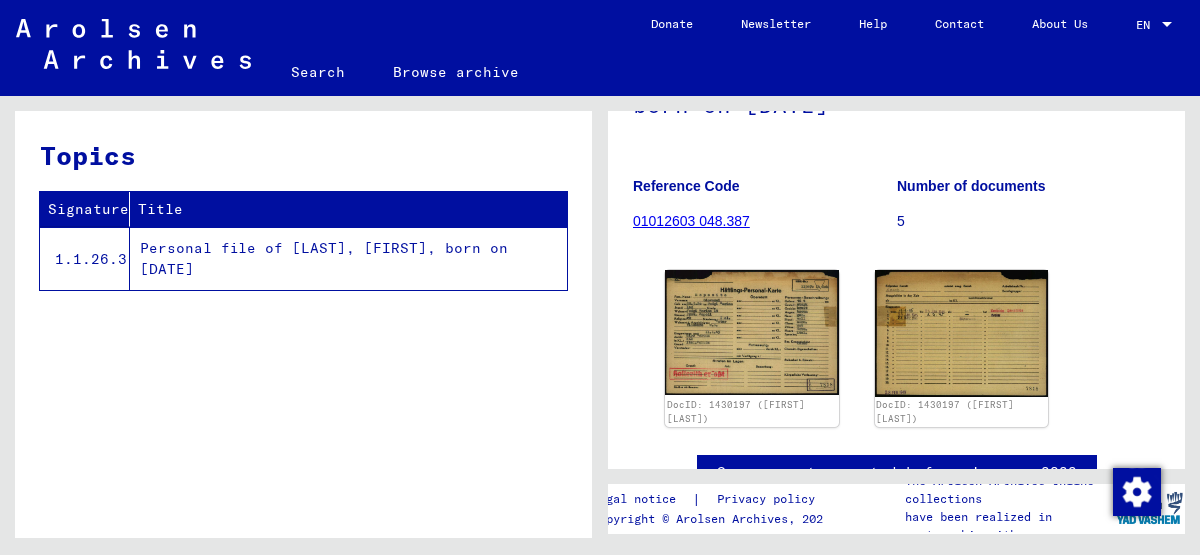 scroll, scrollTop: 94, scrollLeft: 0, axis: vertical 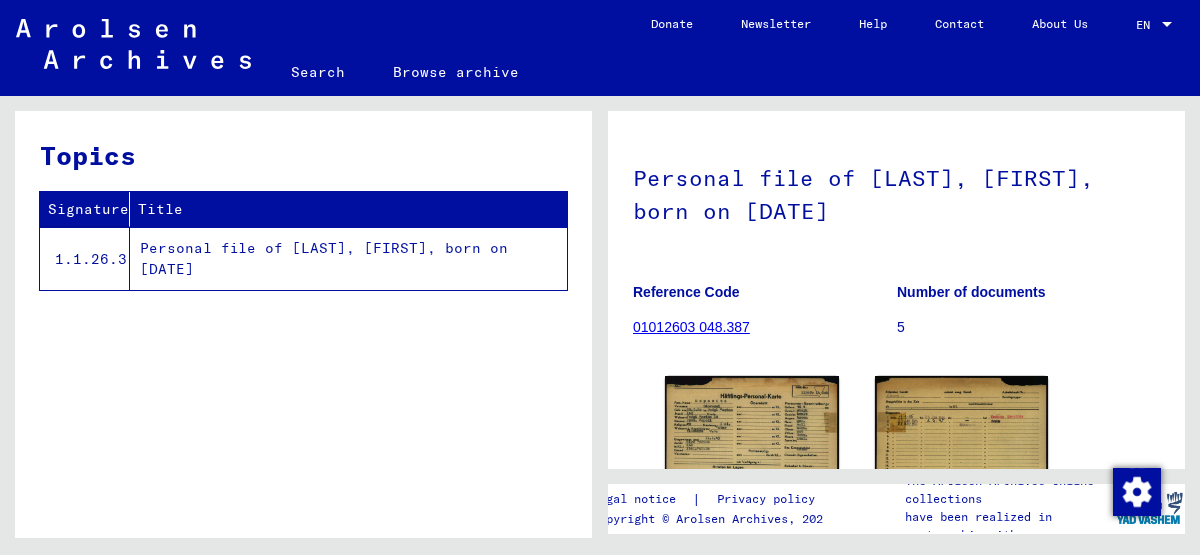 click on "01012603 048.387" 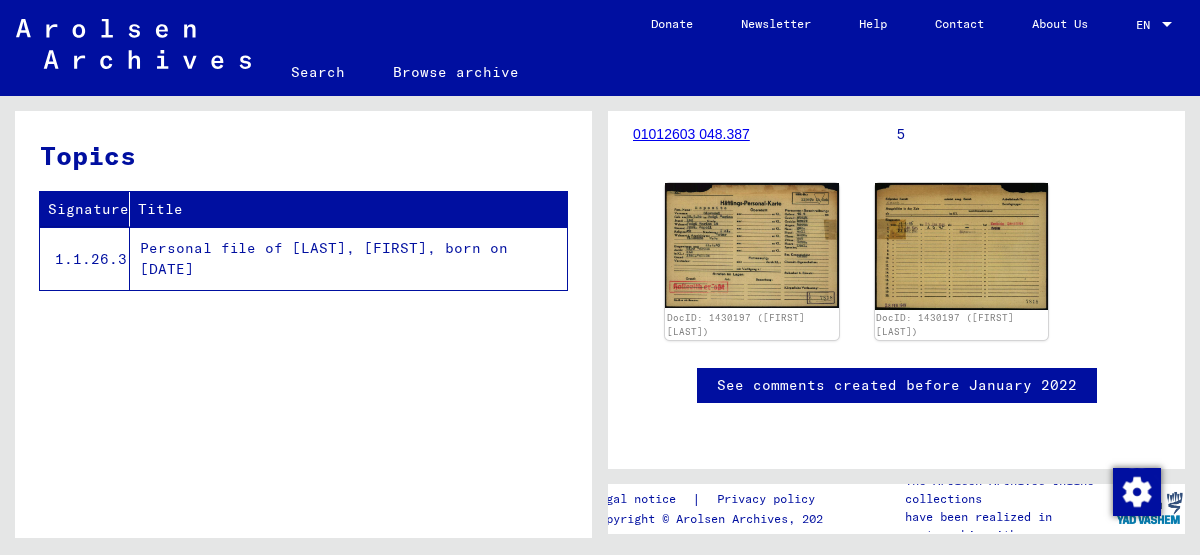 scroll, scrollTop: 0, scrollLeft: 0, axis: both 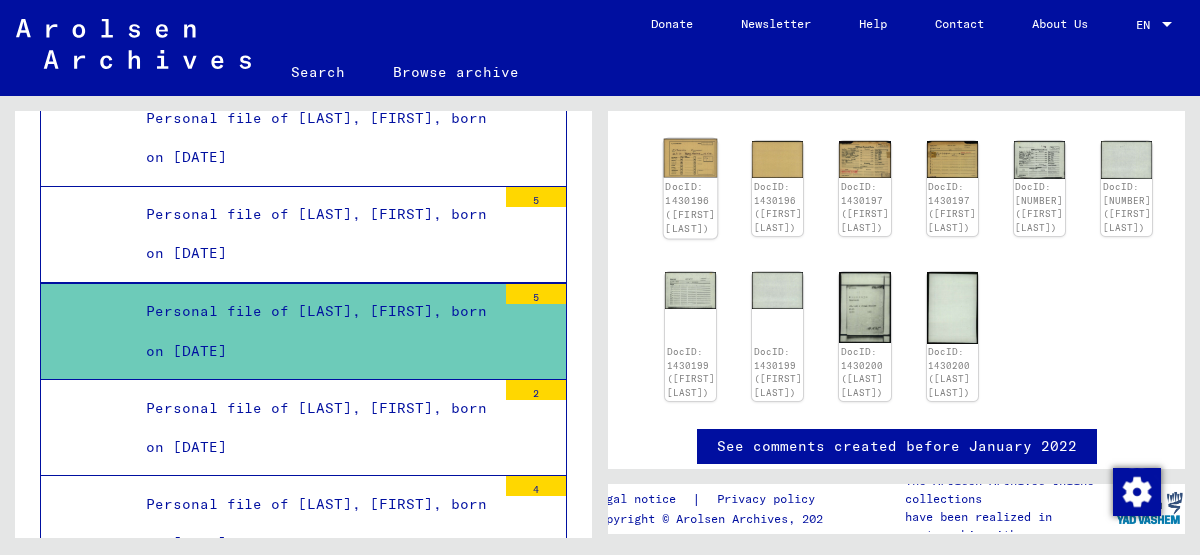 click 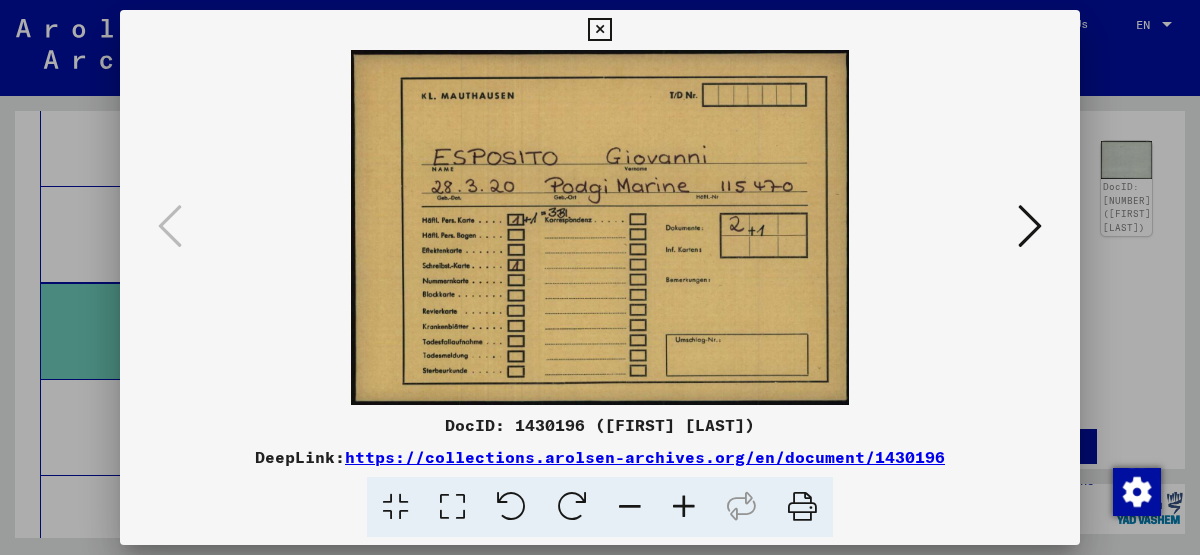 type 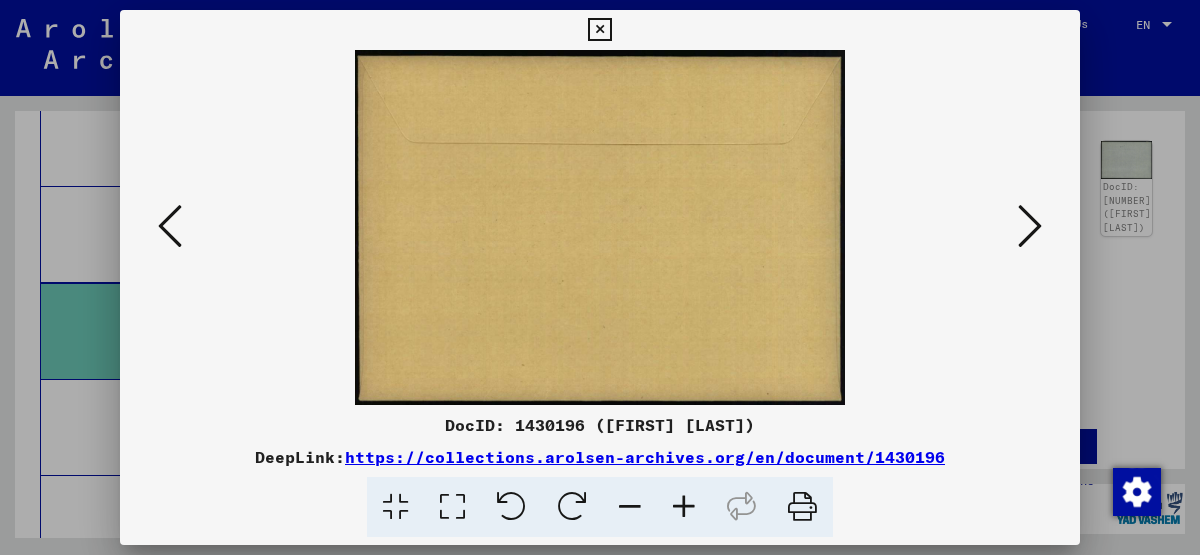 click at bounding box center (1030, 226) 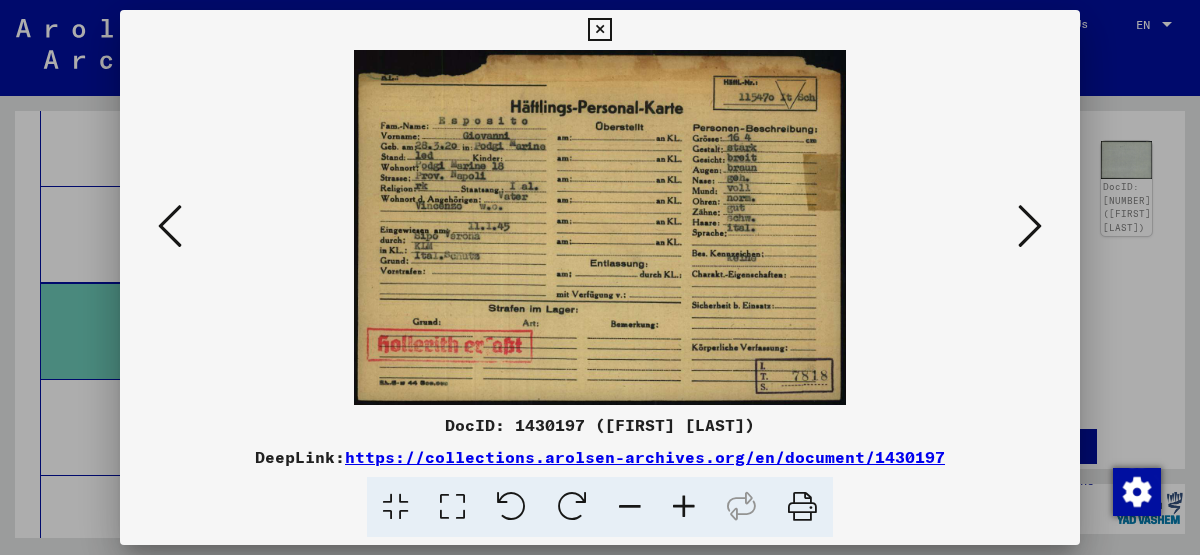 click at bounding box center [1030, 226] 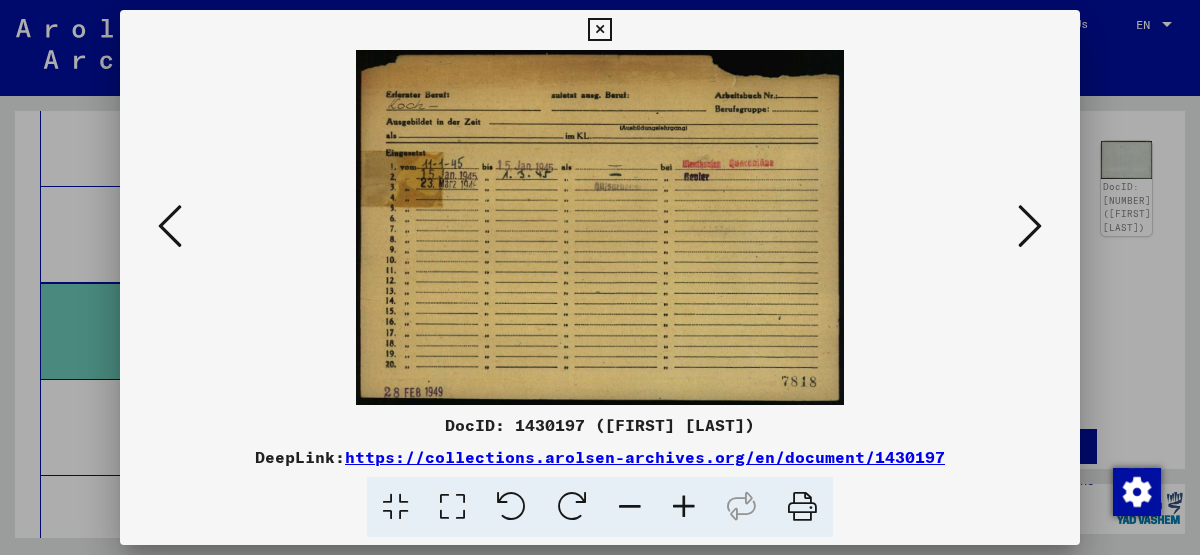 click at bounding box center [1030, 226] 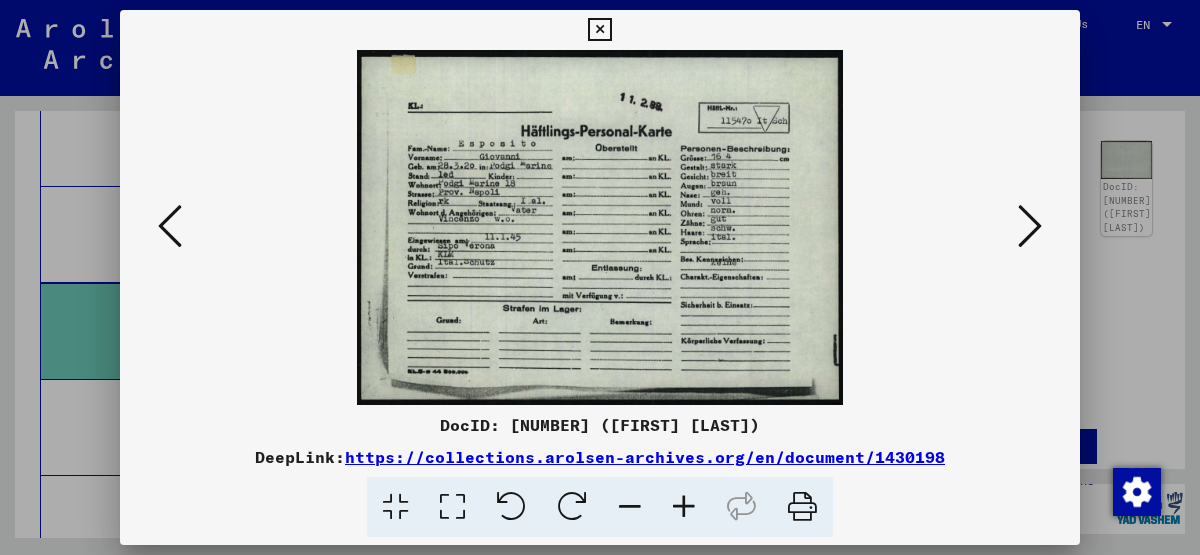 click at bounding box center [1030, 226] 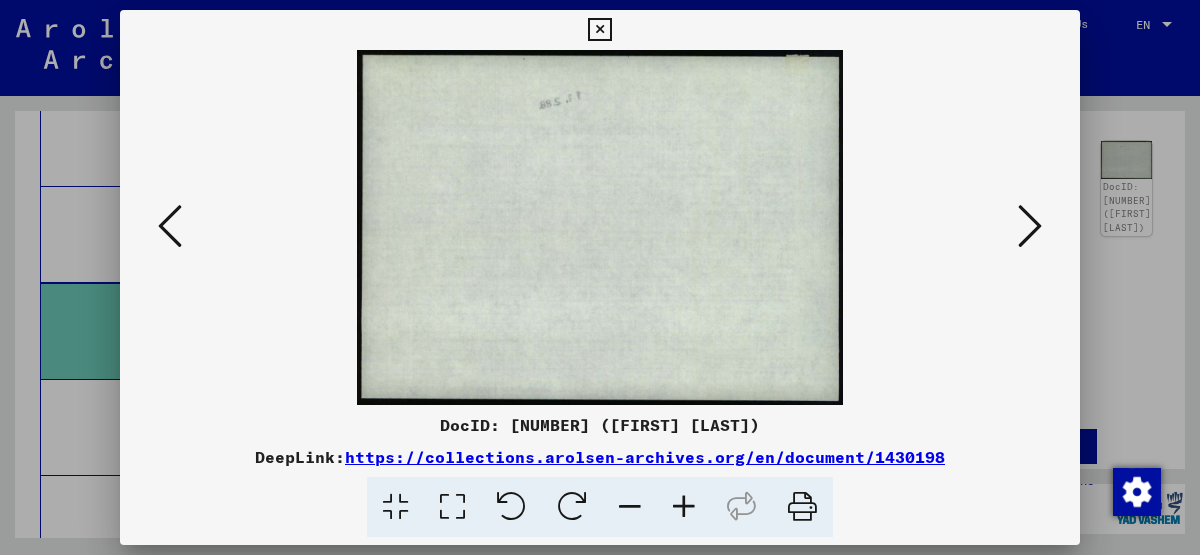 click at bounding box center [170, 226] 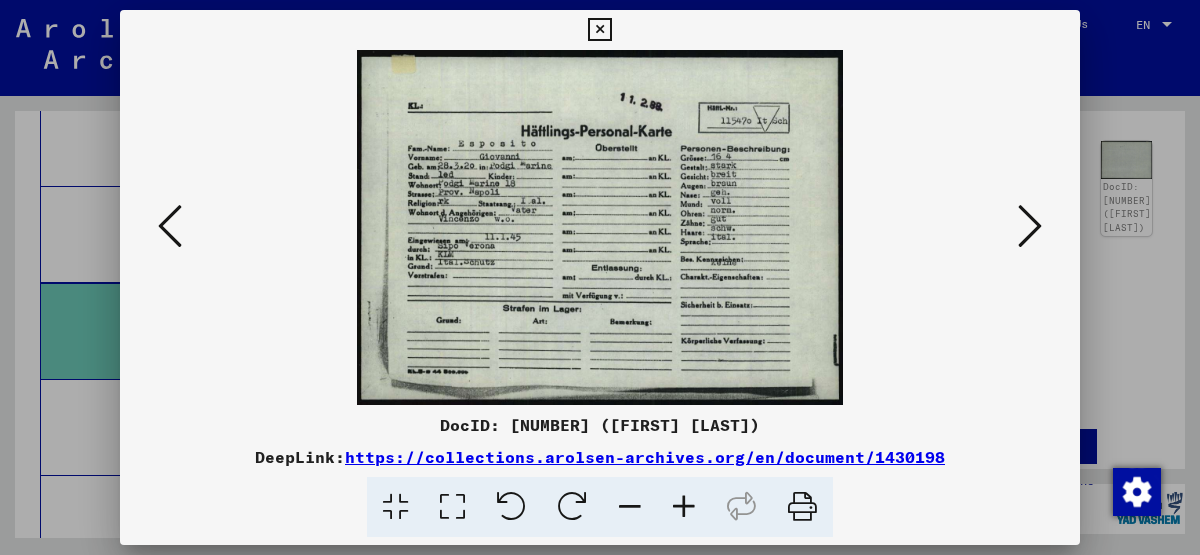 click at bounding box center [170, 226] 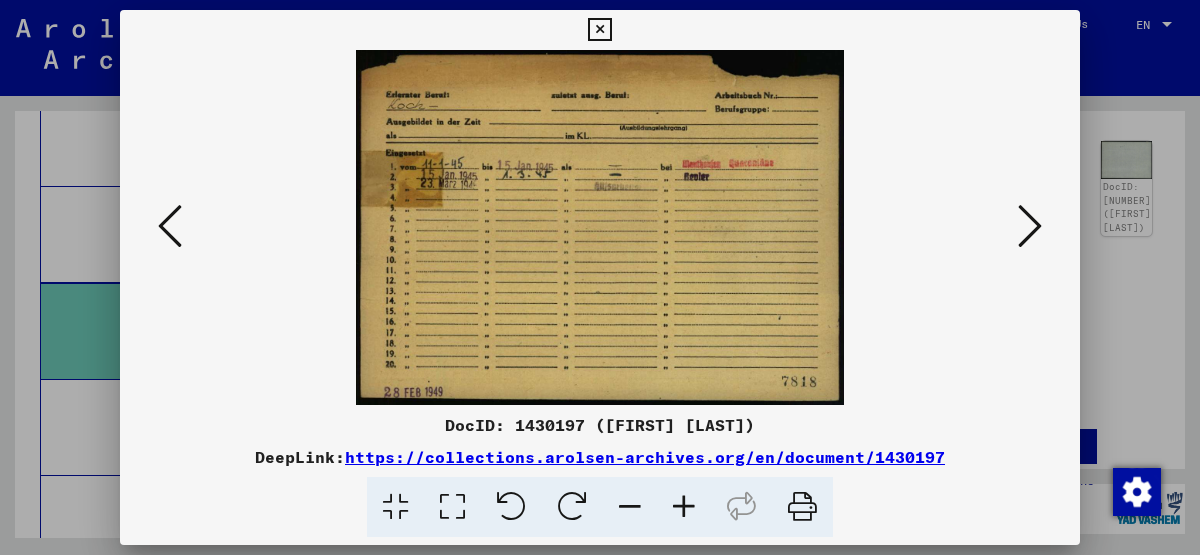 click at bounding box center [170, 226] 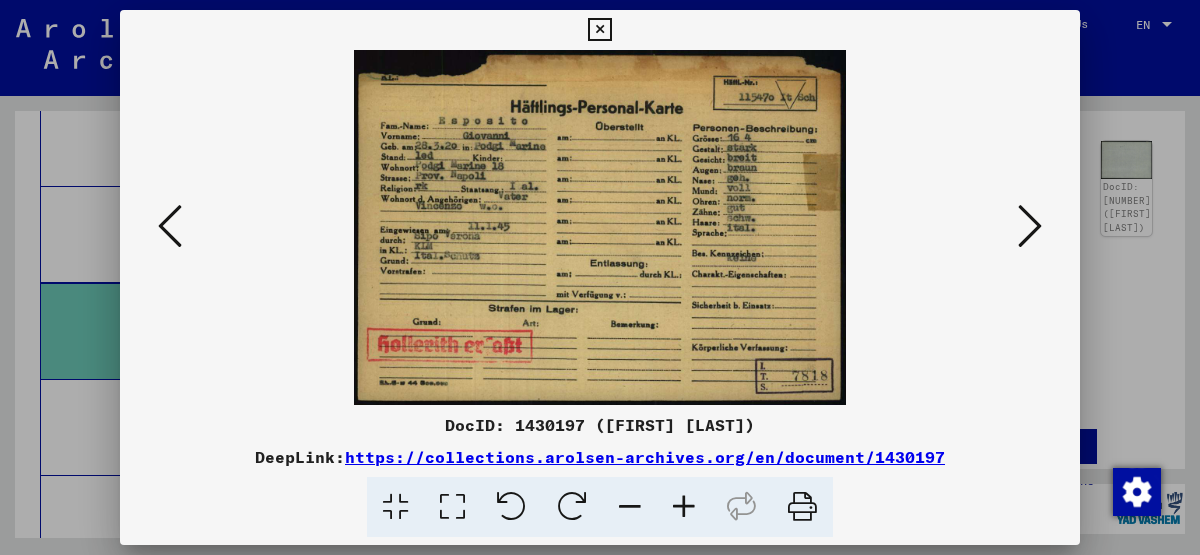 click at bounding box center (1030, 226) 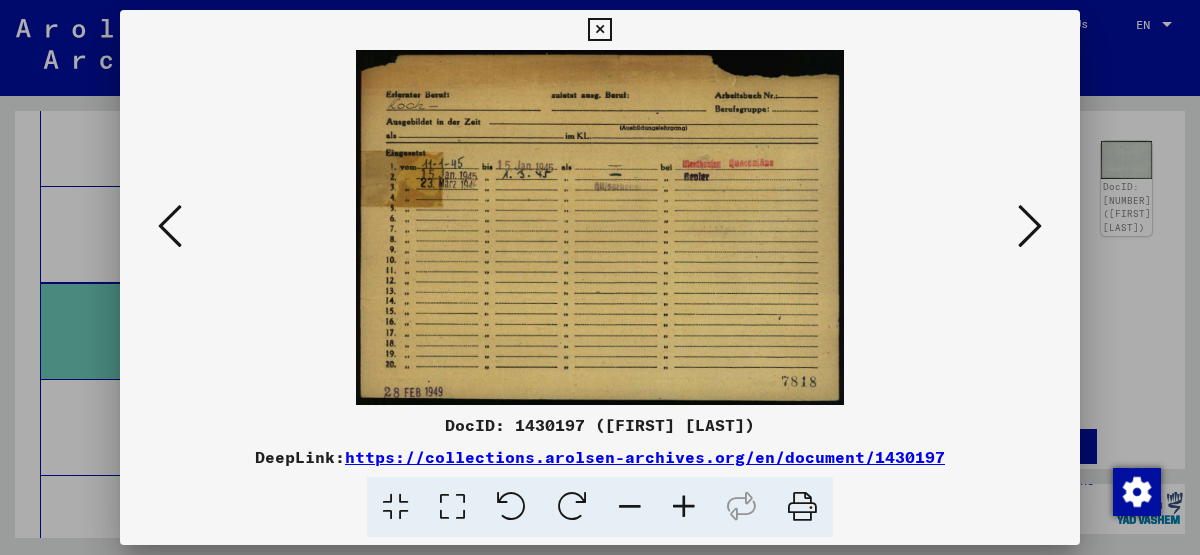 click at bounding box center [1030, 226] 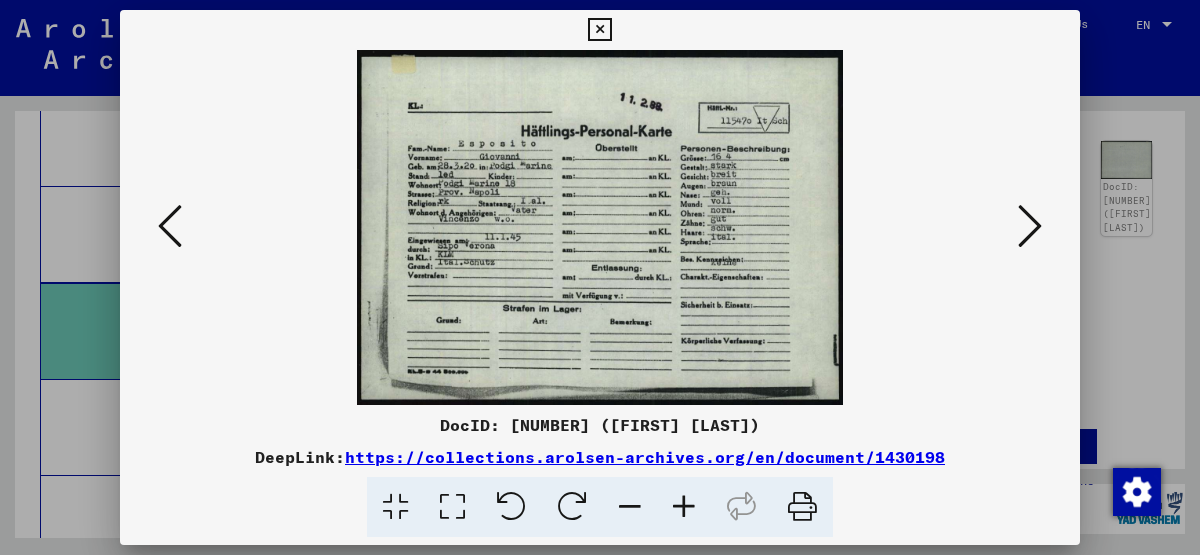 click at bounding box center [170, 226] 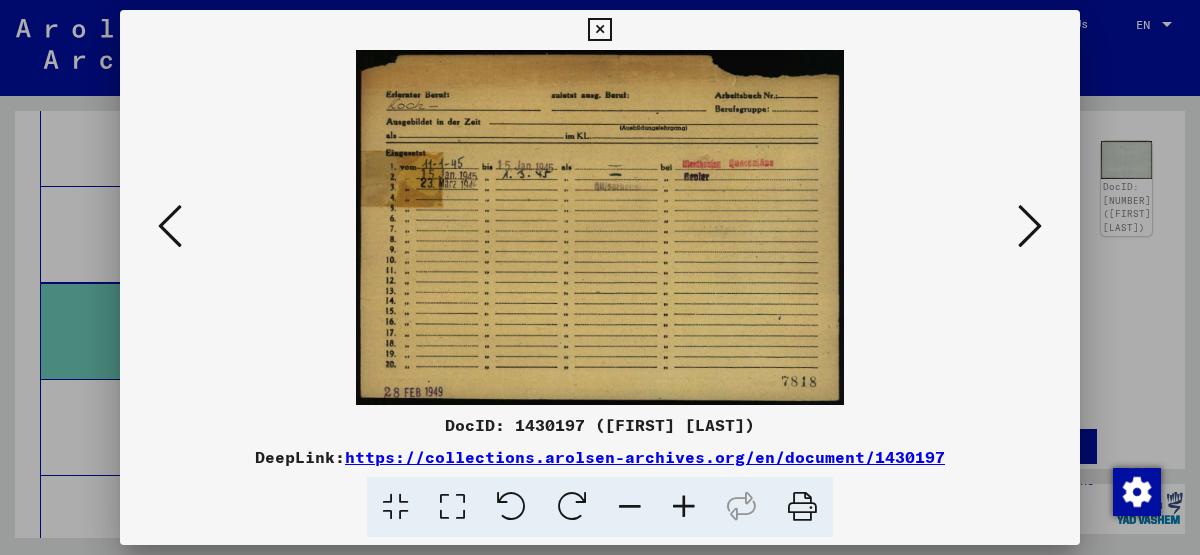 click at bounding box center (170, 226) 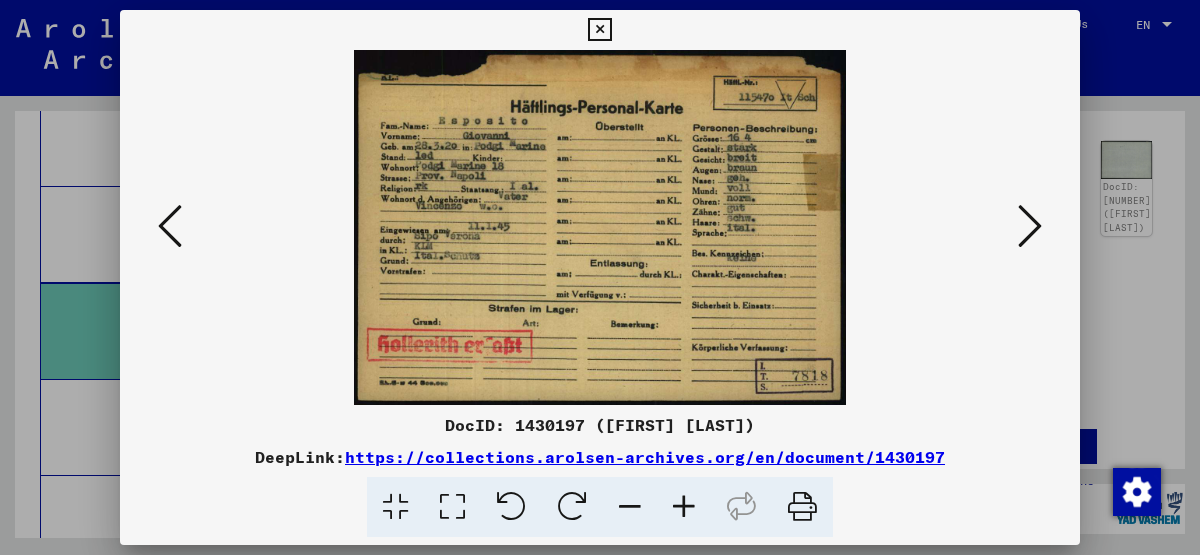 click at bounding box center (170, 226) 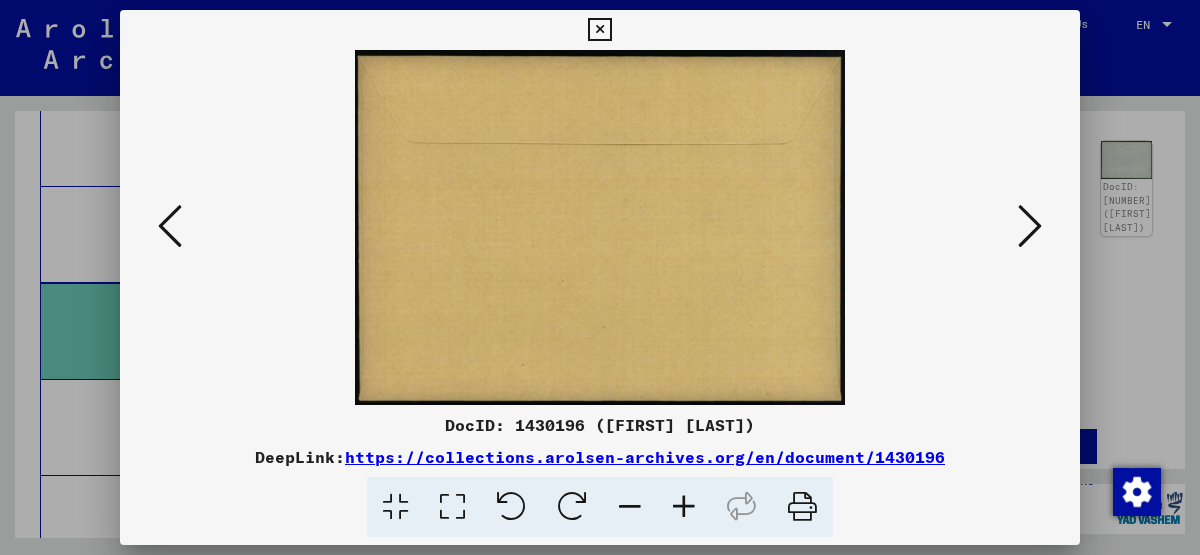 type 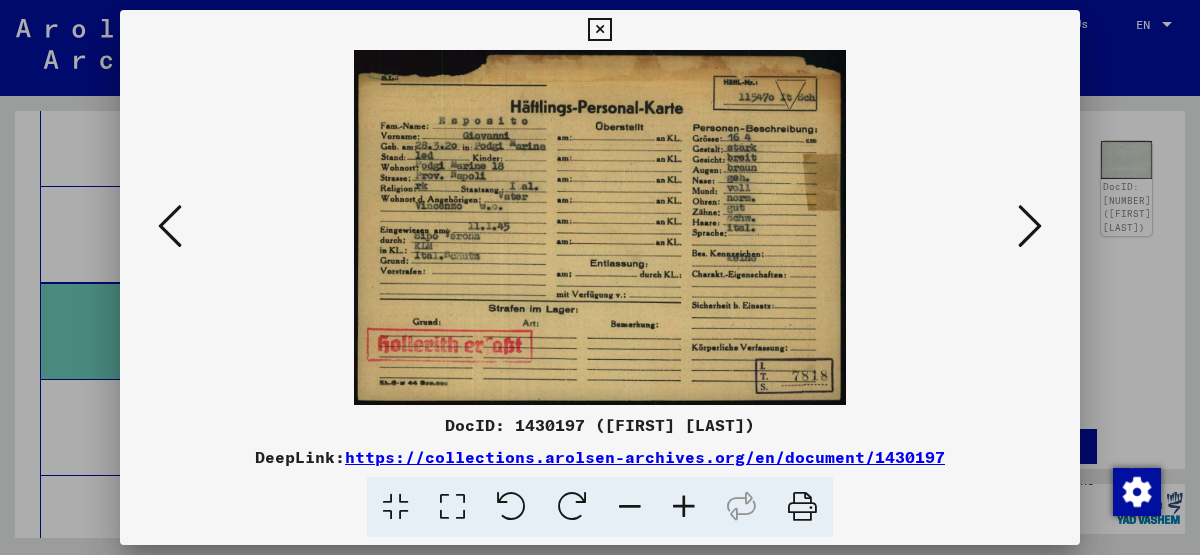 click at bounding box center (1030, 226) 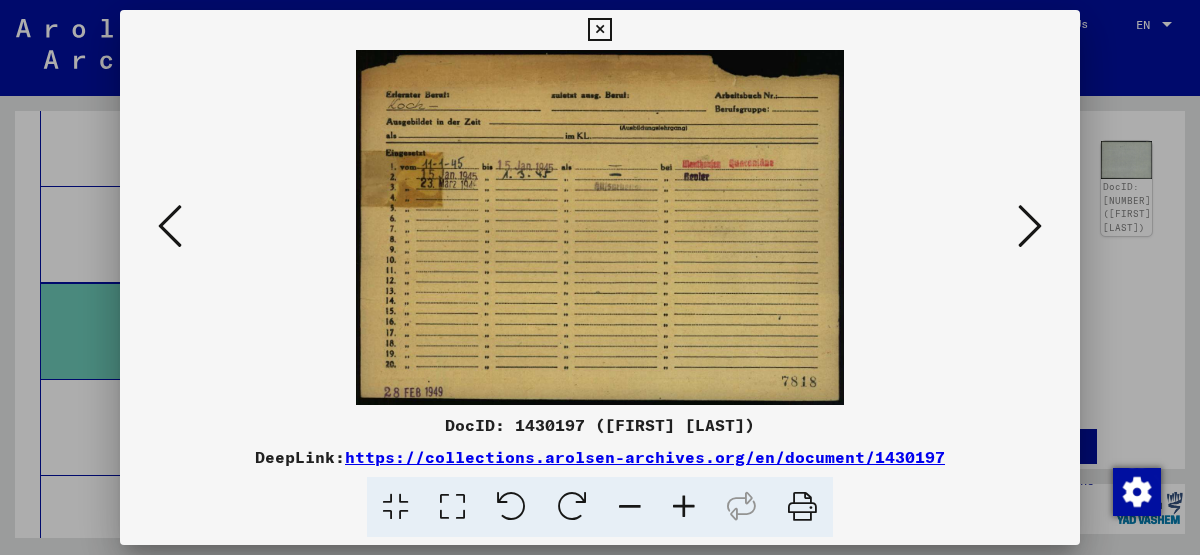 click at bounding box center (1030, 226) 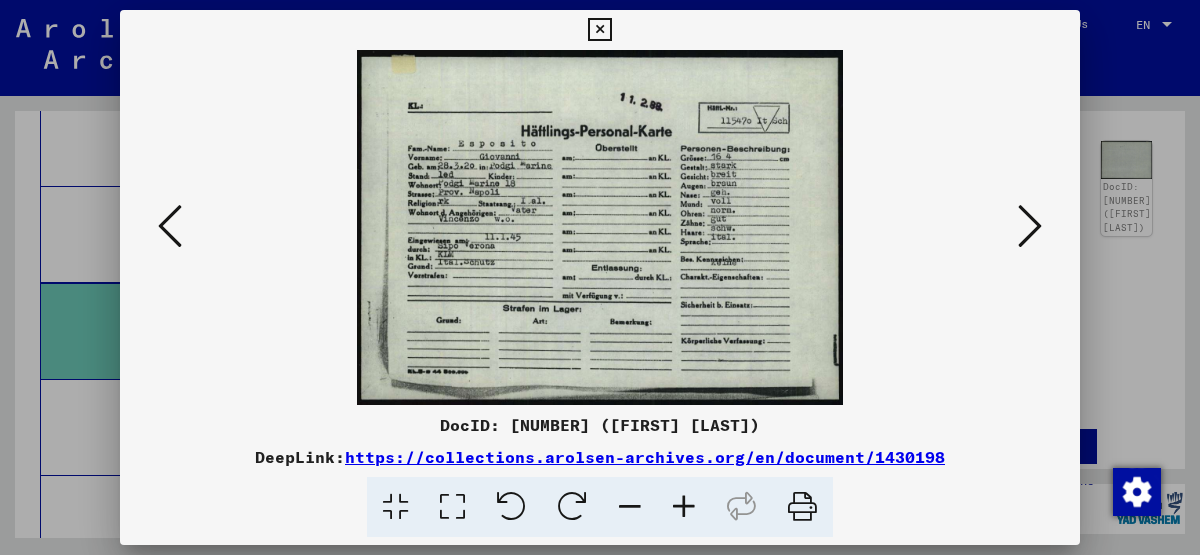 type 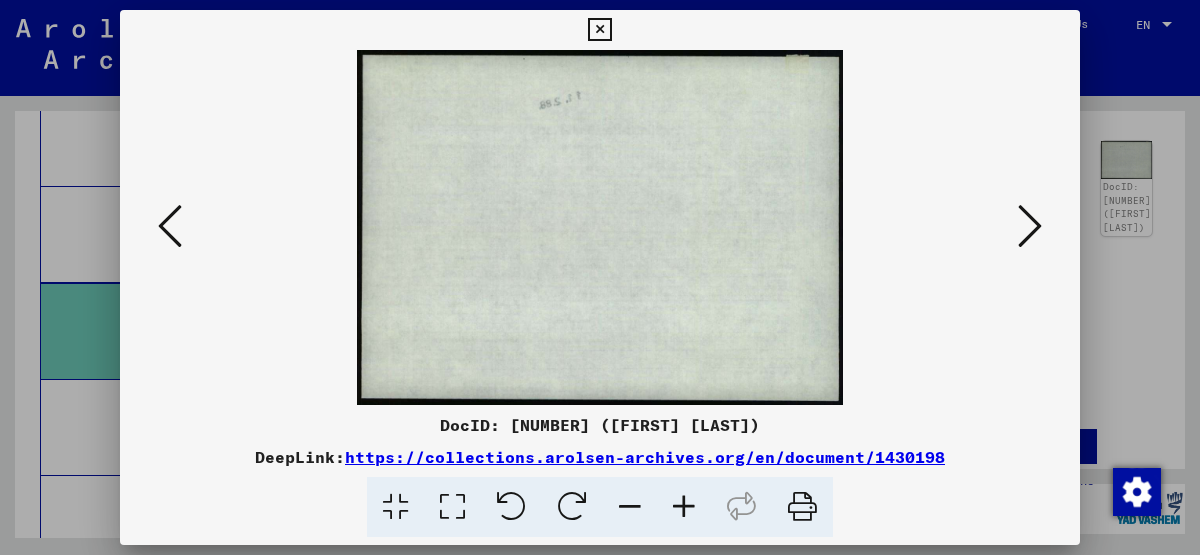 click at bounding box center (170, 226) 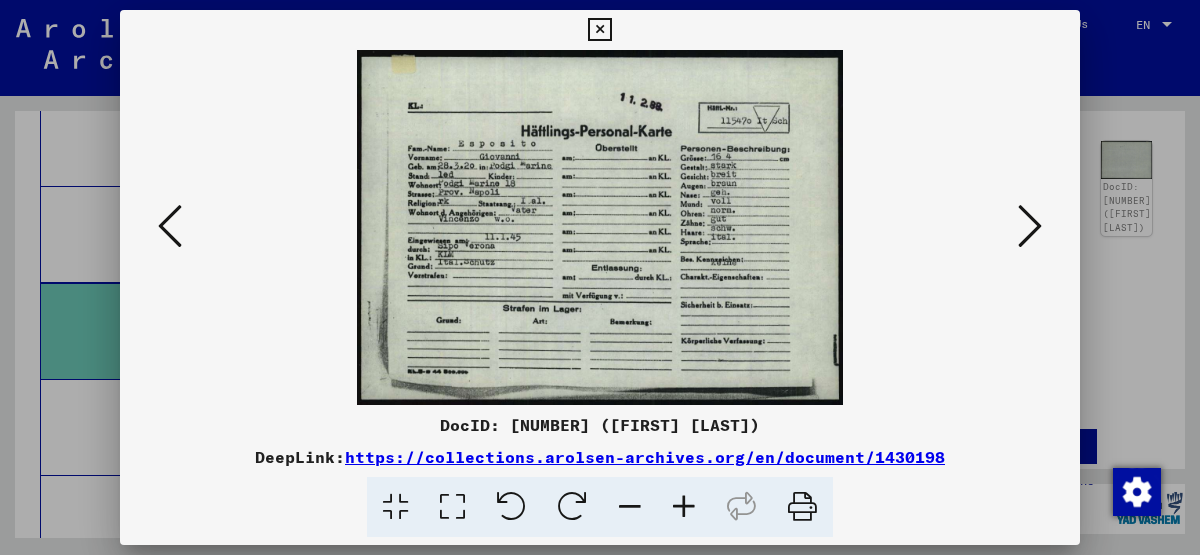 click at bounding box center (170, 226) 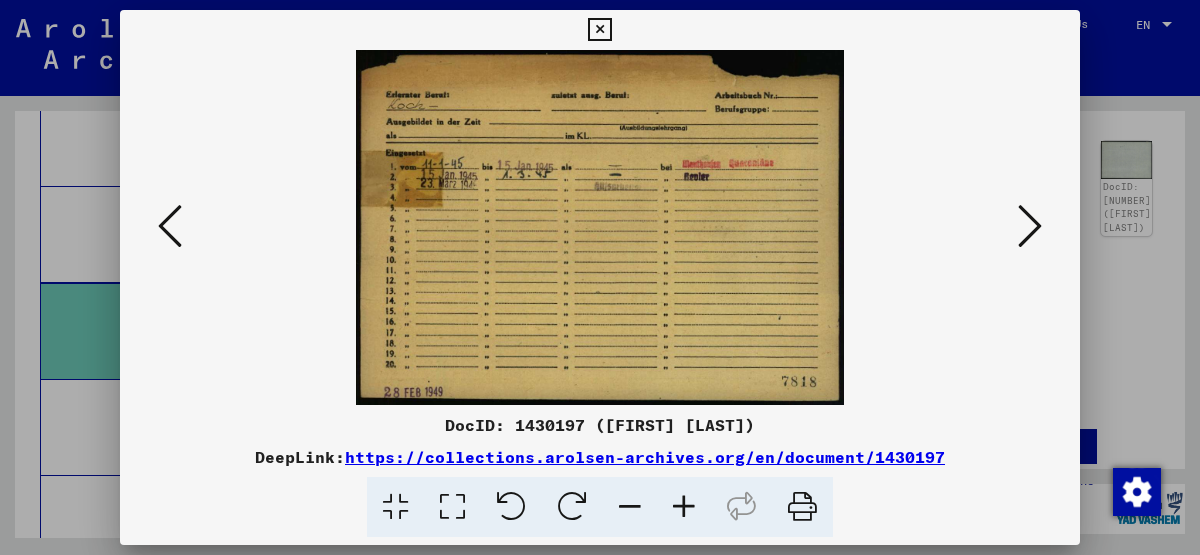 click at bounding box center (170, 226) 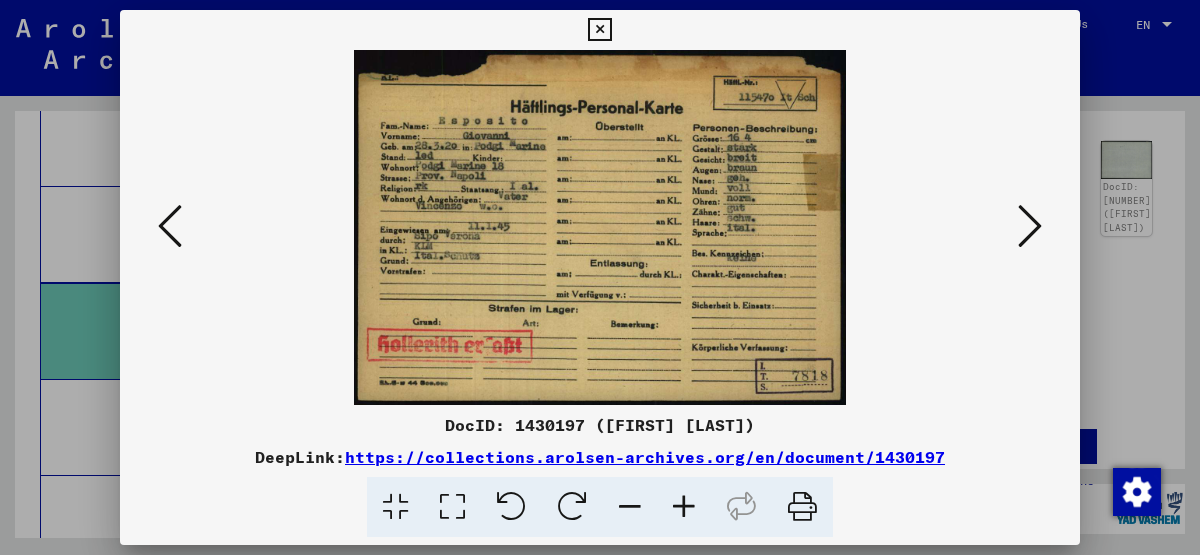 click at bounding box center (170, 226) 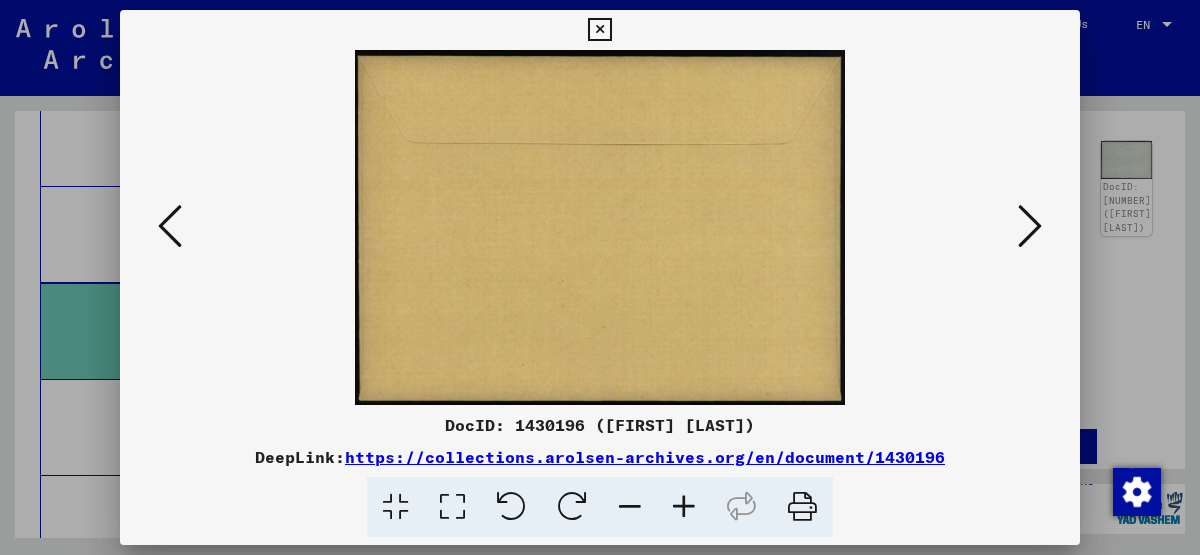 click at bounding box center [170, 226] 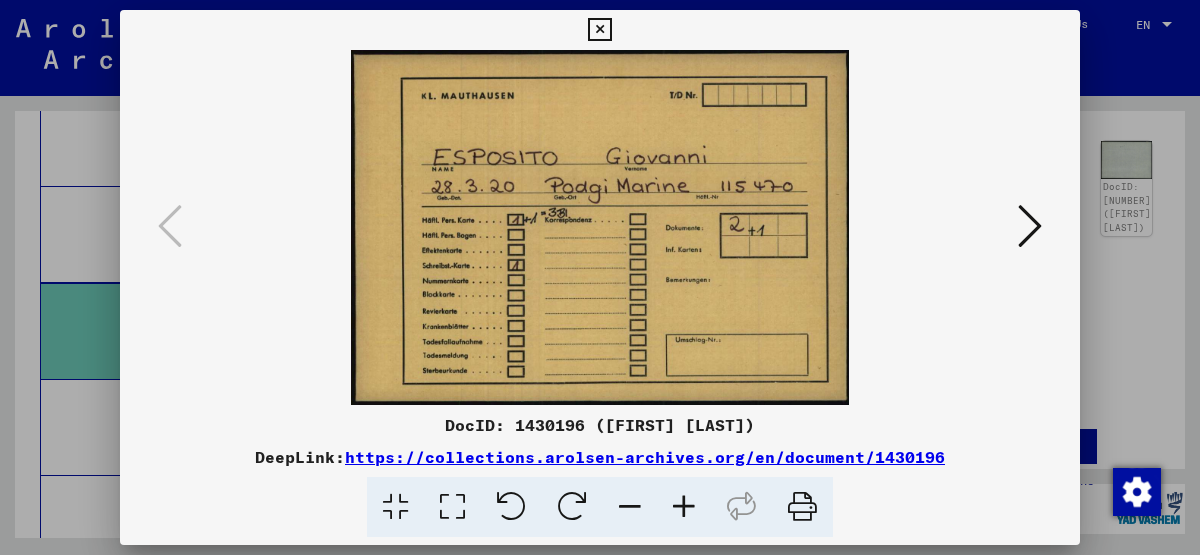 click at bounding box center [1030, 226] 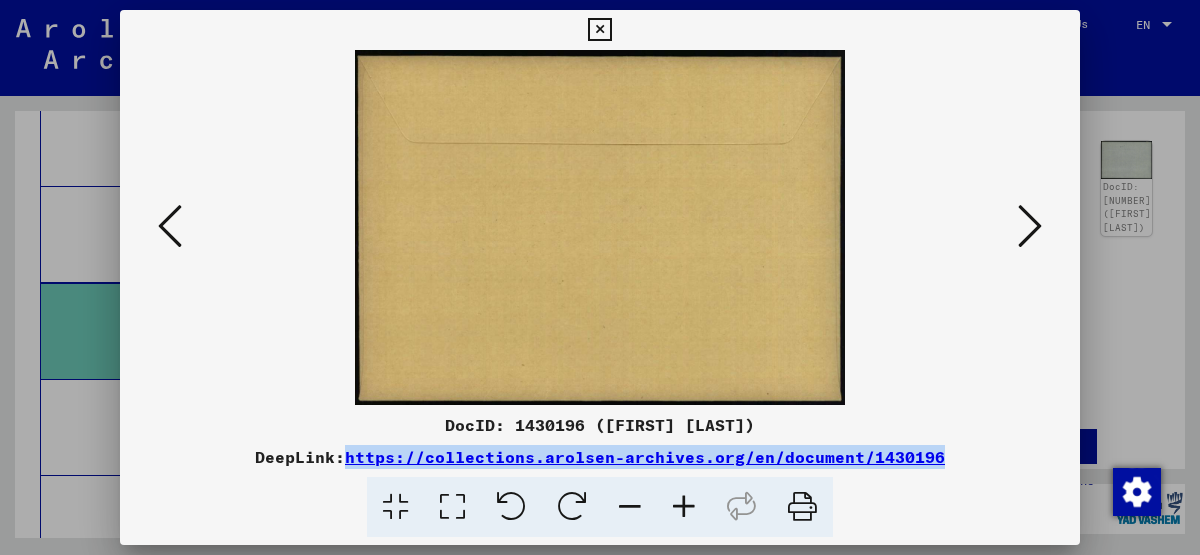 click at bounding box center (1030, 226) 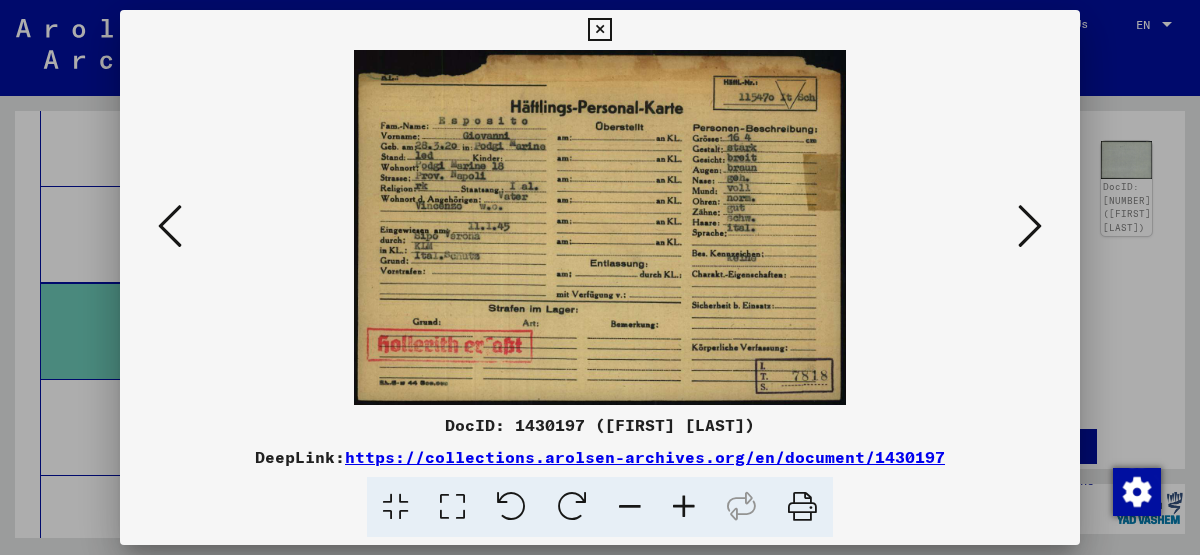 click at bounding box center [1030, 226] 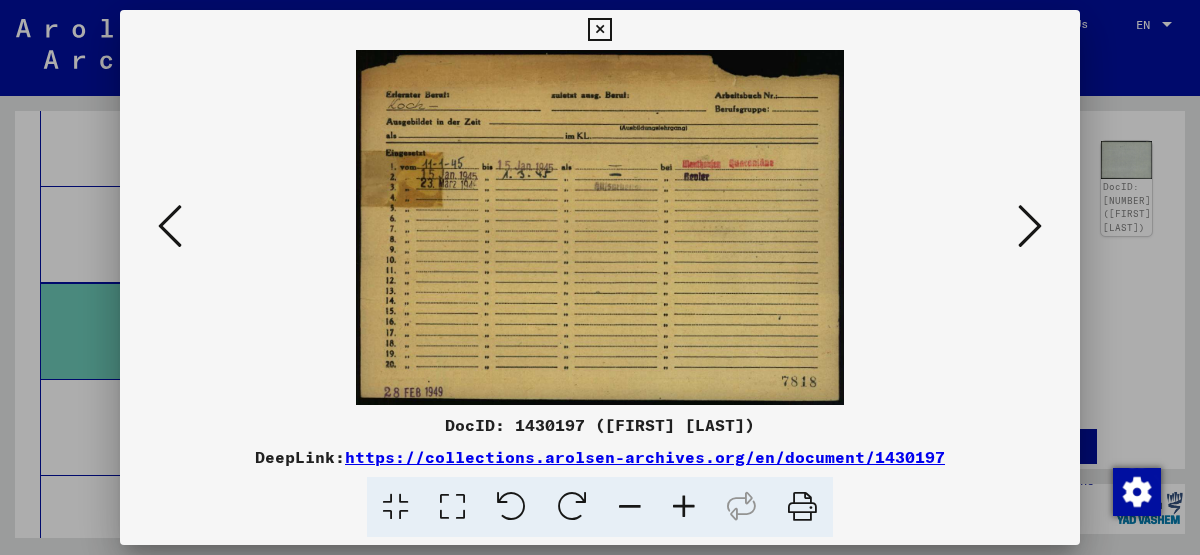 drag, startPoint x: 985, startPoint y: 384, endPoint x: 980, endPoint y: 345, distance: 39.319206 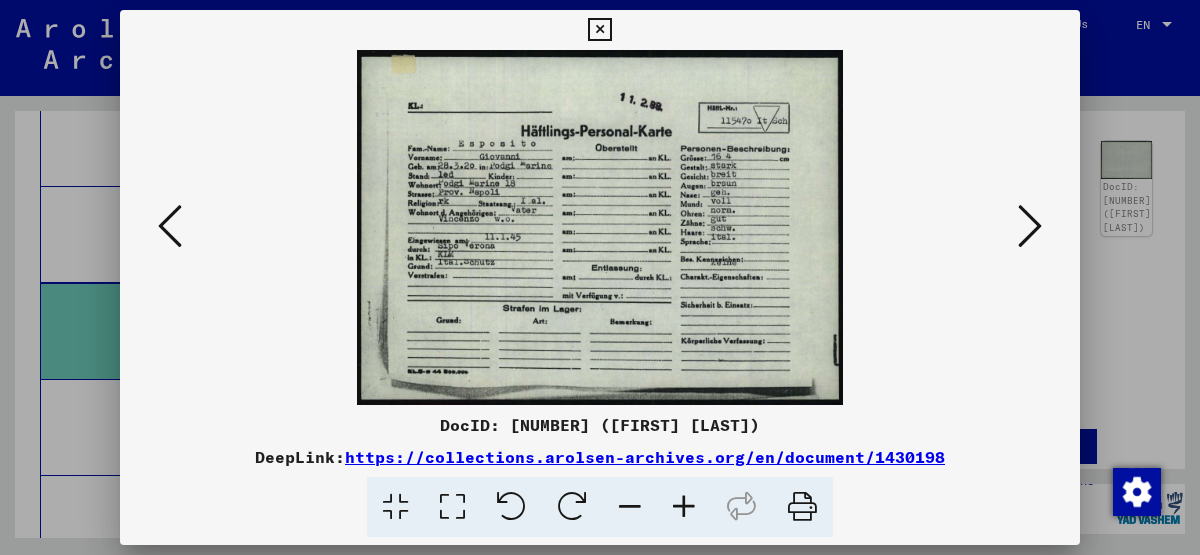 drag, startPoint x: 565, startPoint y: 328, endPoint x: 628, endPoint y: 327, distance: 63.007935 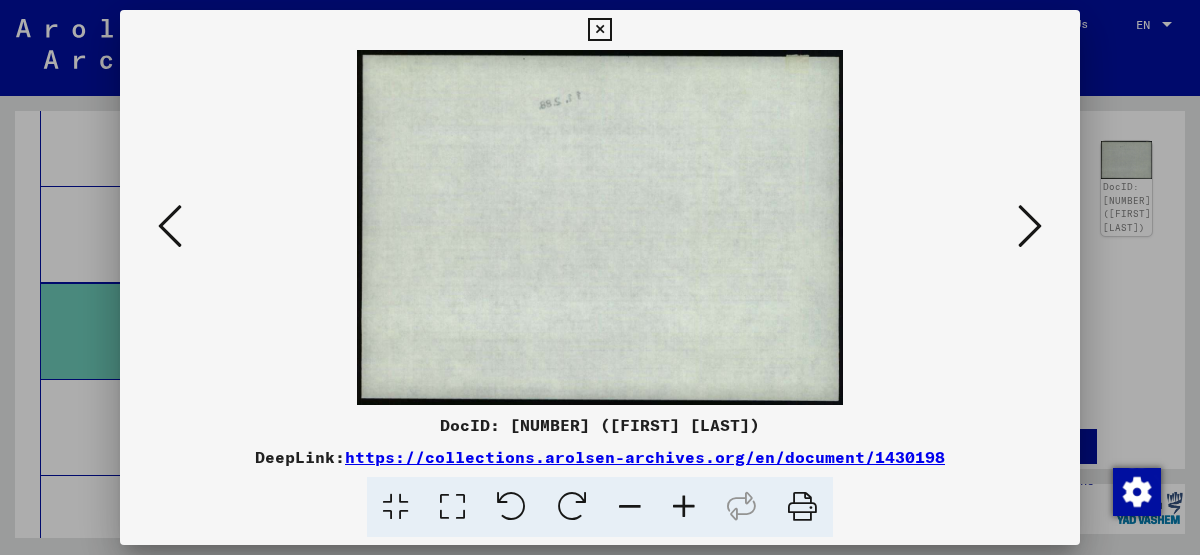 click at bounding box center [1030, 226] 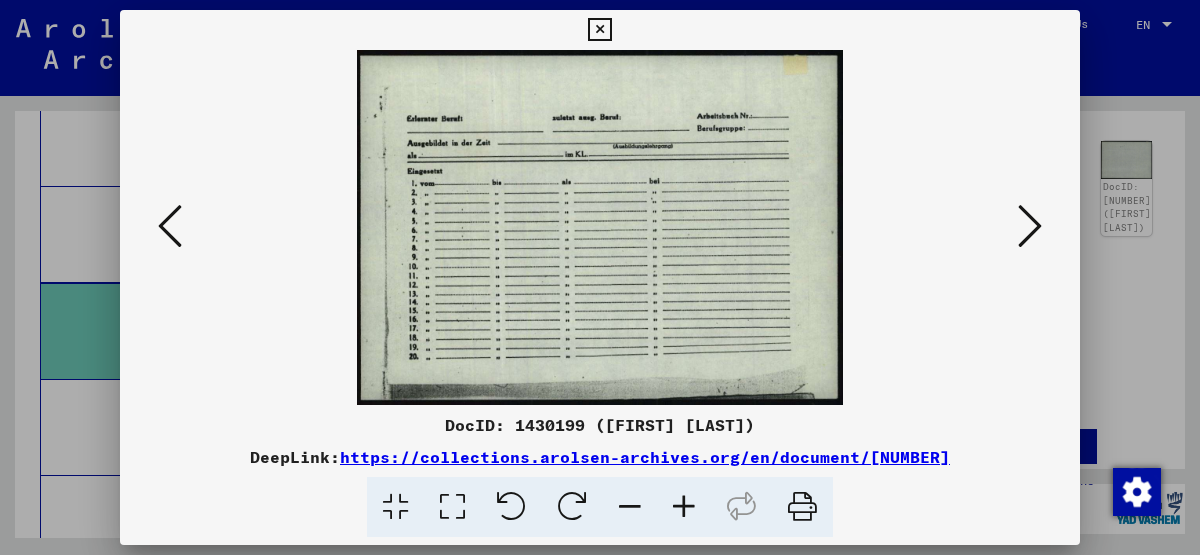 click at bounding box center [600, 227] 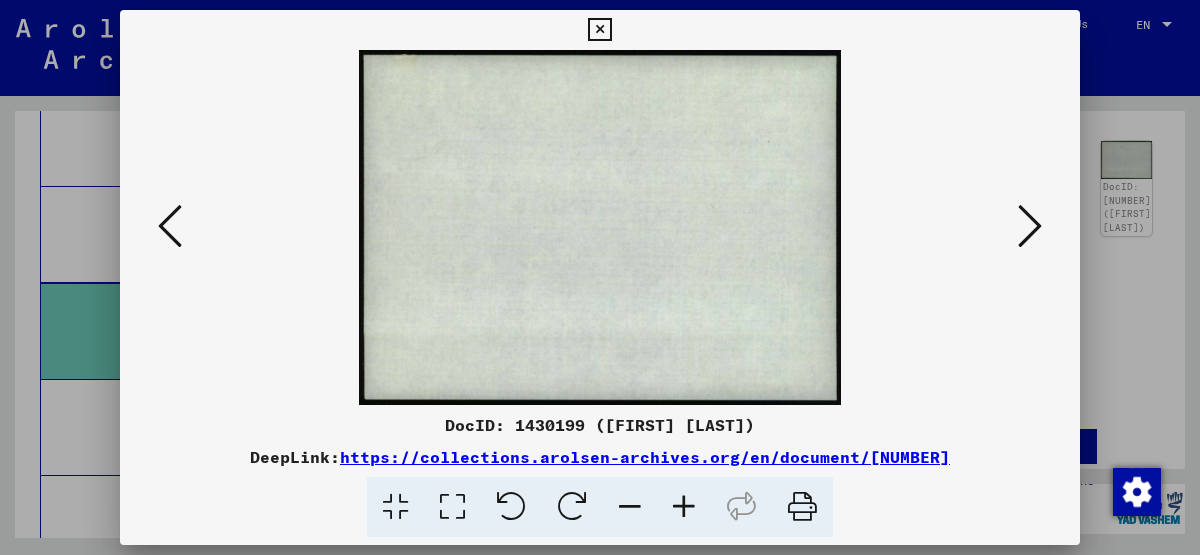 click at bounding box center (1030, 226) 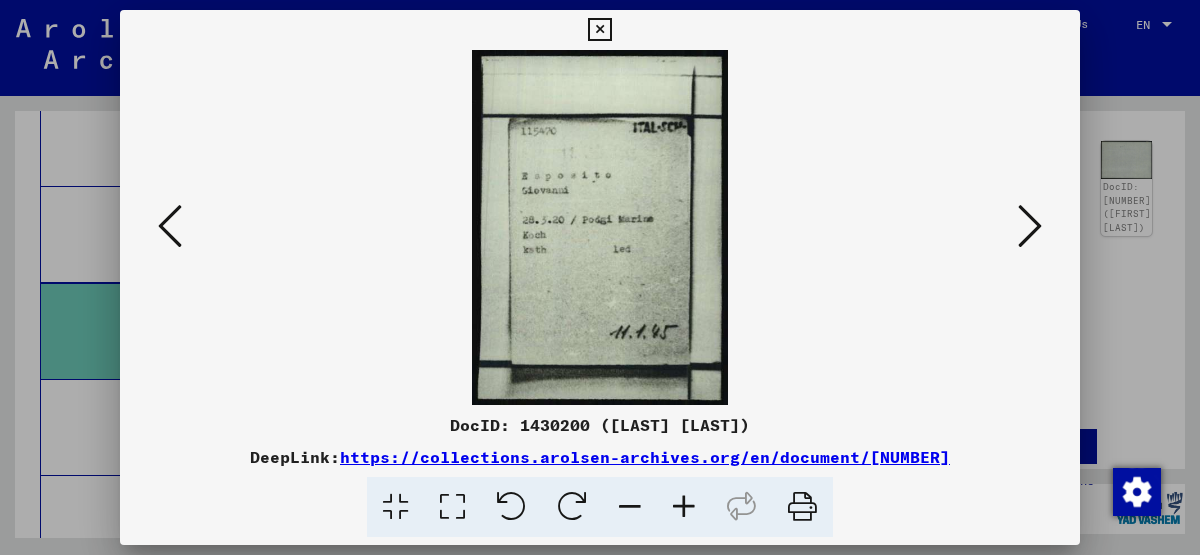 click at bounding box center [170, 226] 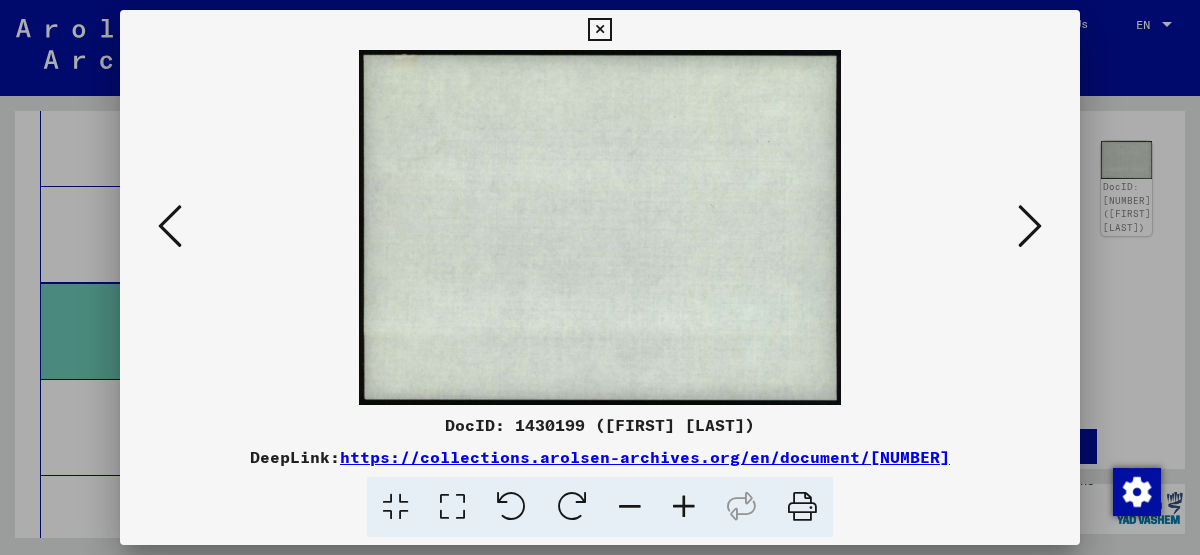click at bounding box center [170, 226] 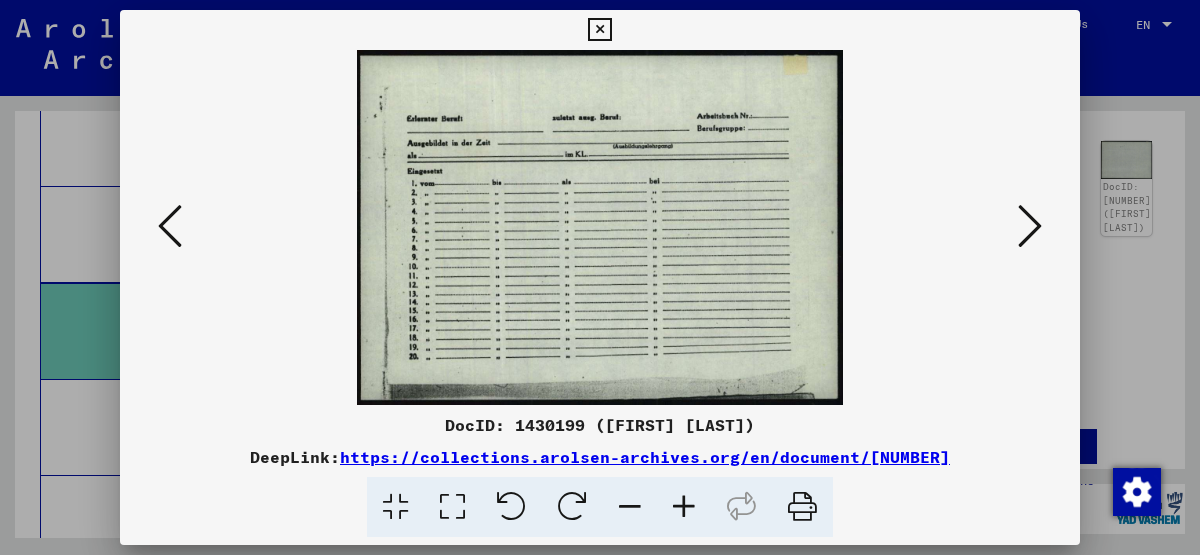 click at bounding box center [1030, 226] 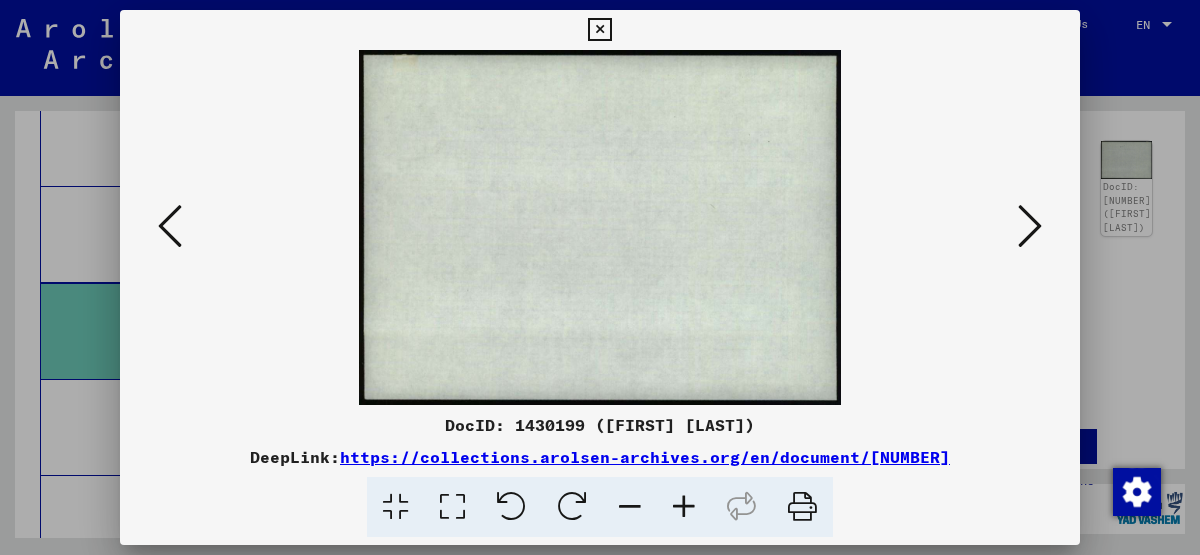 click at bounding box center [600, 227] 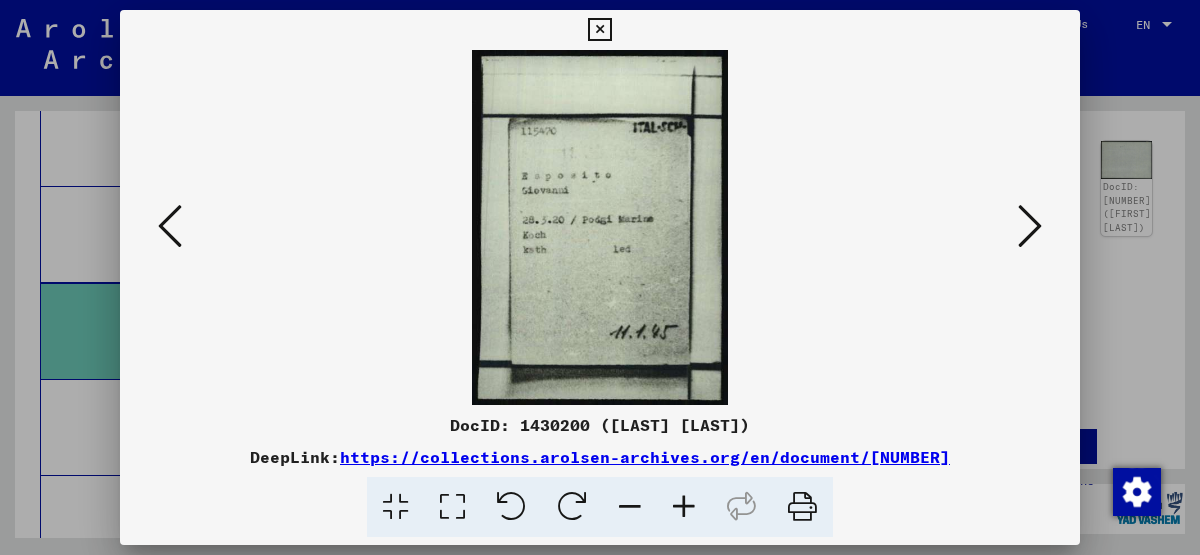 click at bounding box center [1030, 226] 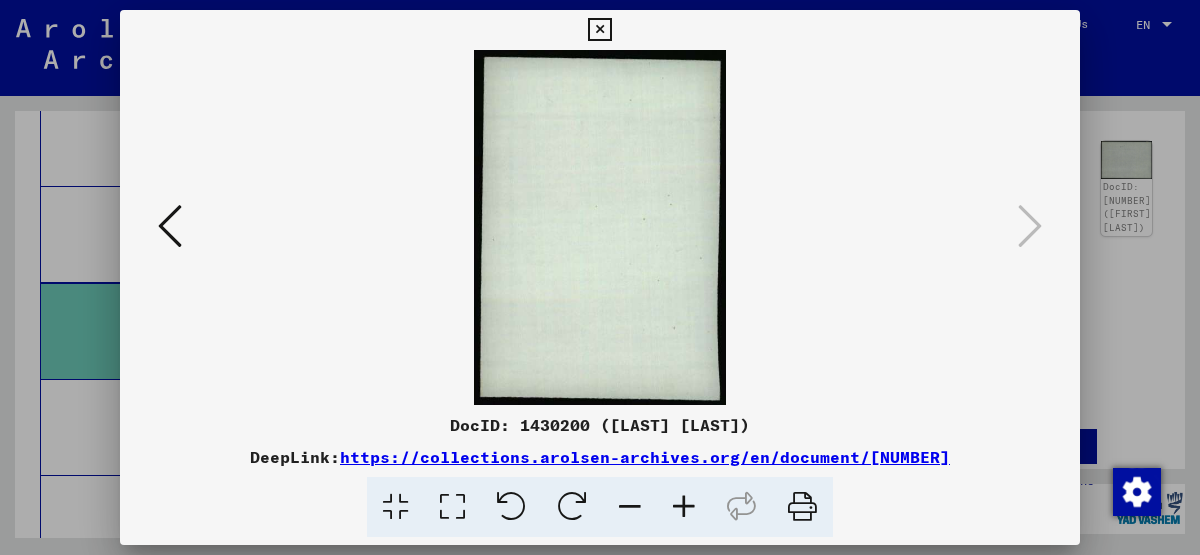 click at bounding box center [599, 30] 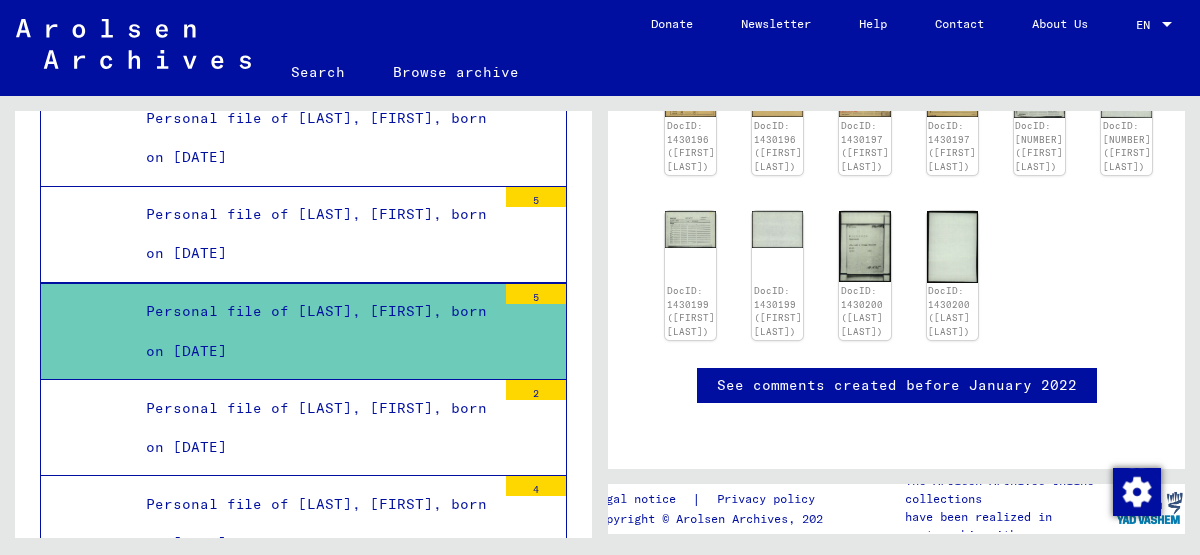 scroll, scrollTop: 645, scrollLeft: 0, axis: vertical 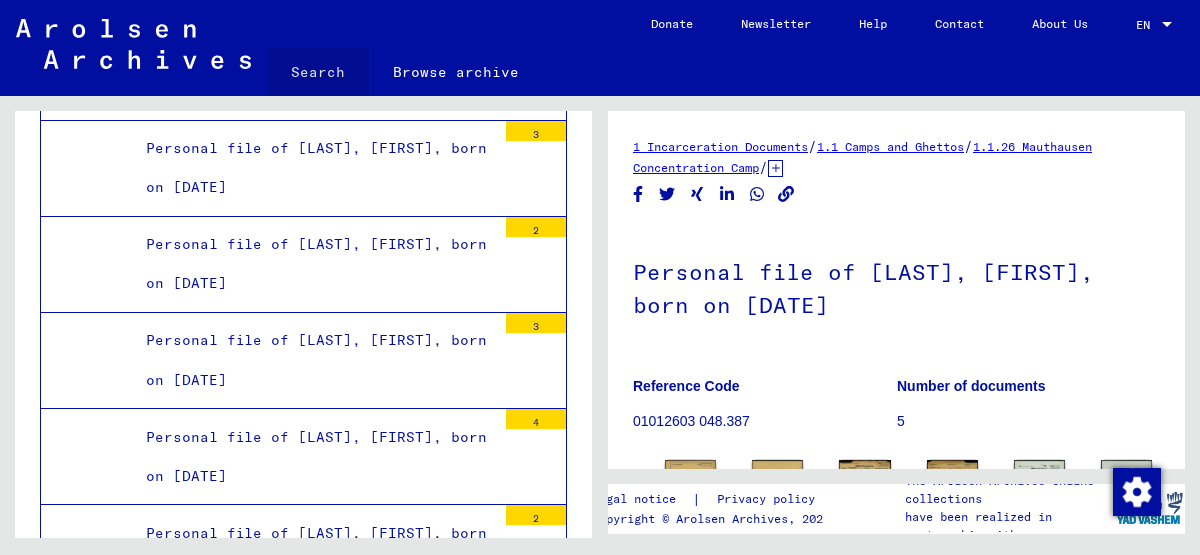 click on "Search" 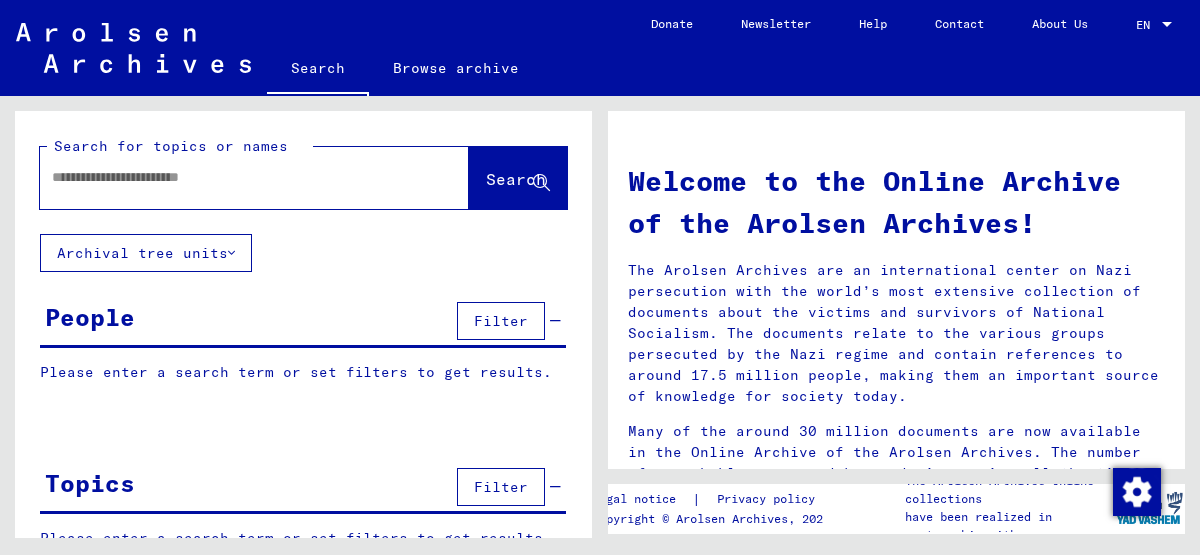 click at bounding box center (230, 177) 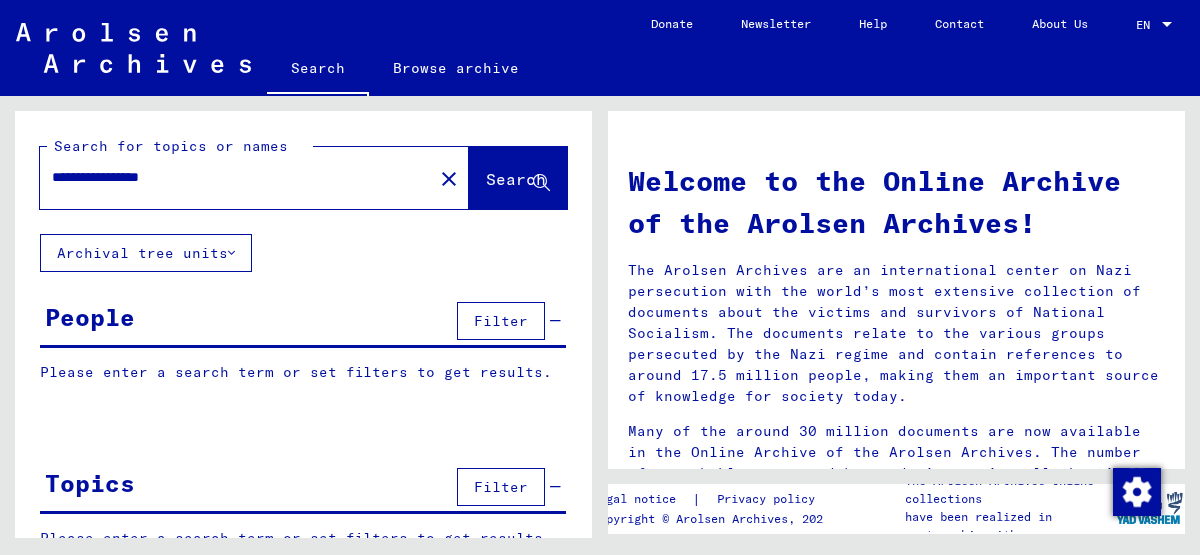 type on "**********" 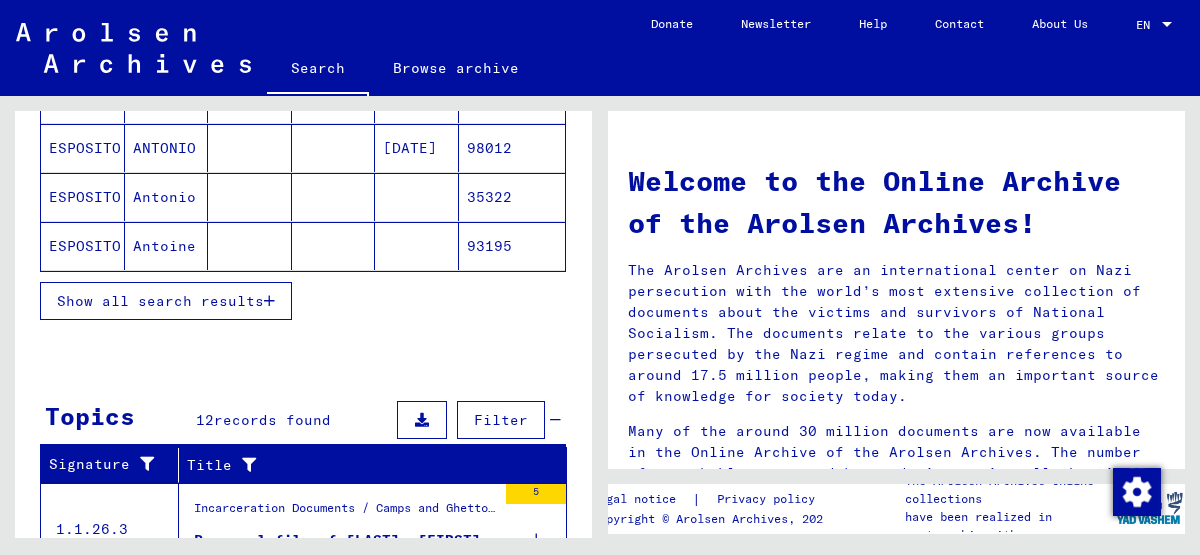 scroll, scrollTop: 678, scrollLeft: 0, axis: vertical 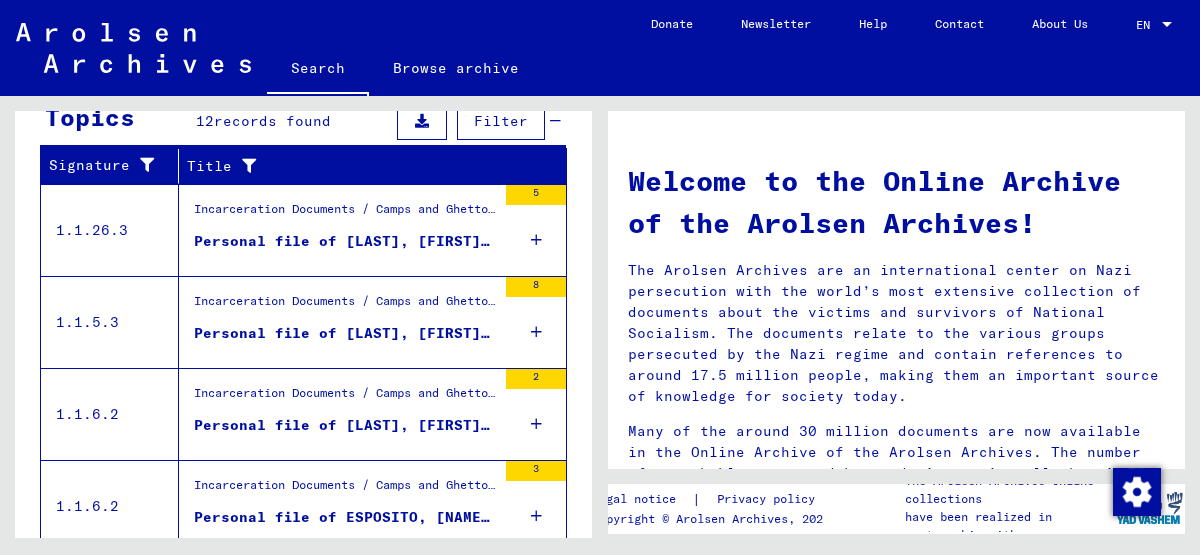 type 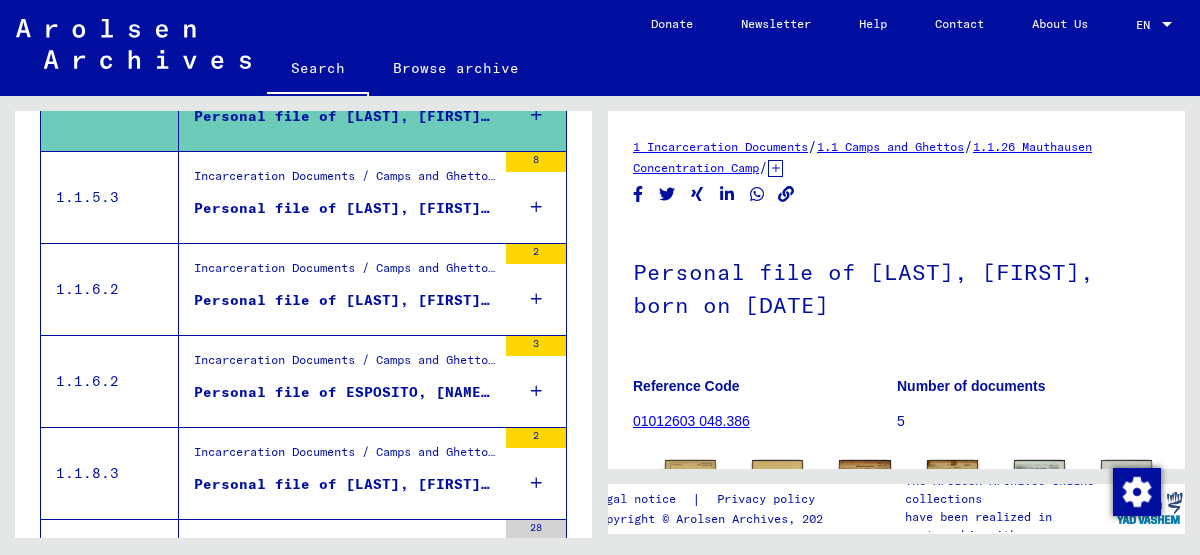 scroll, scrollTop: 317, scrollLeft: 0, axis: vertical 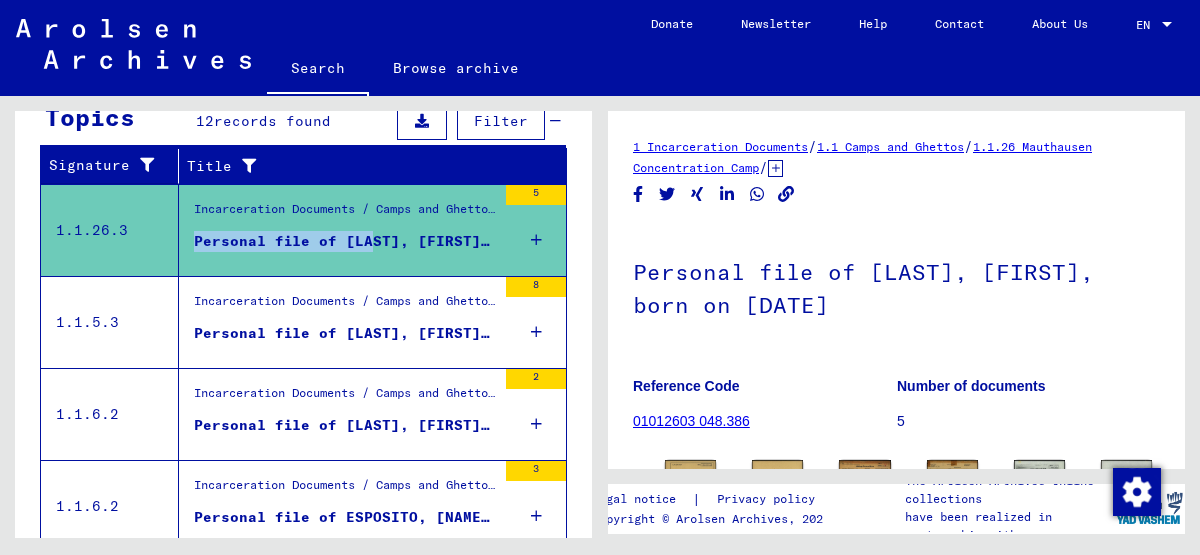 click on "Personal file of [LAST], [FIRST], born on [DATE]" at bounding box center (345, 241) 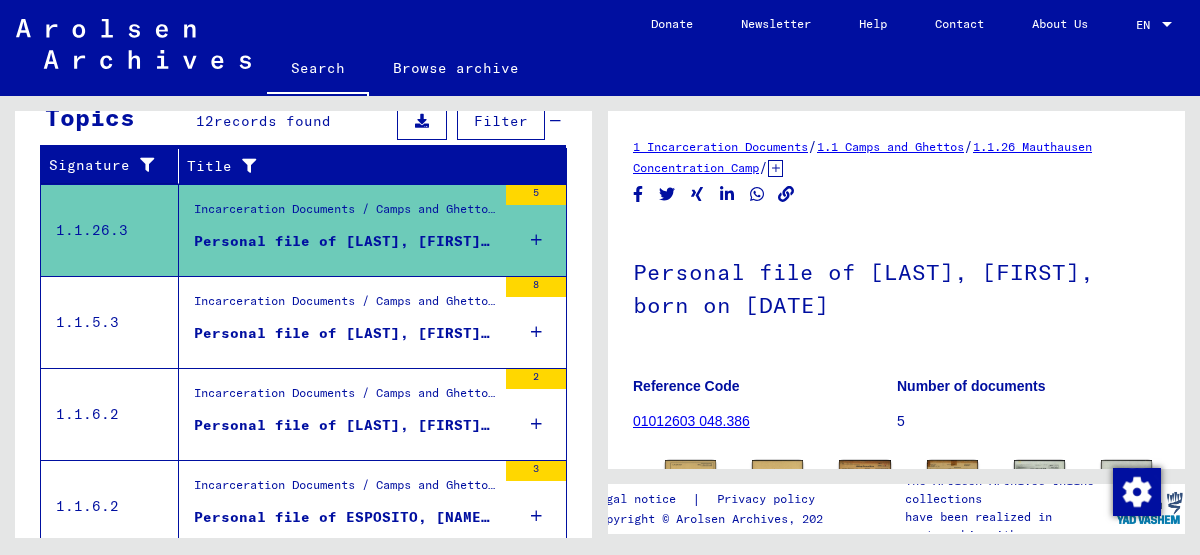 click on "Personal file of [LAST], [FIRST], born on [DATE]" at bounding box center [345, 333] 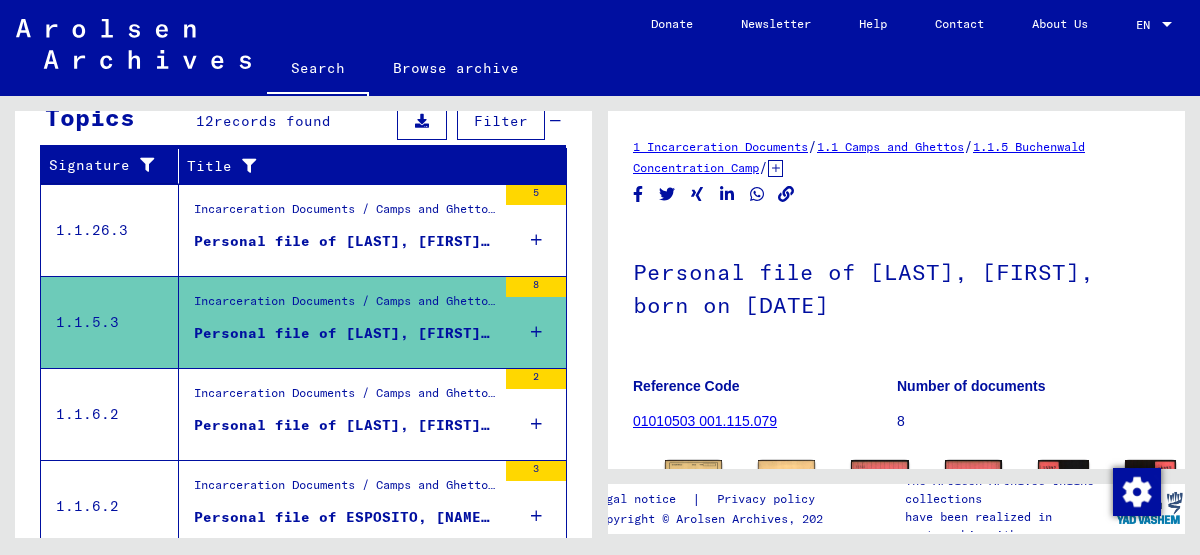 scroll, scrollTop: 0, scrollLeft: 0, axis: both 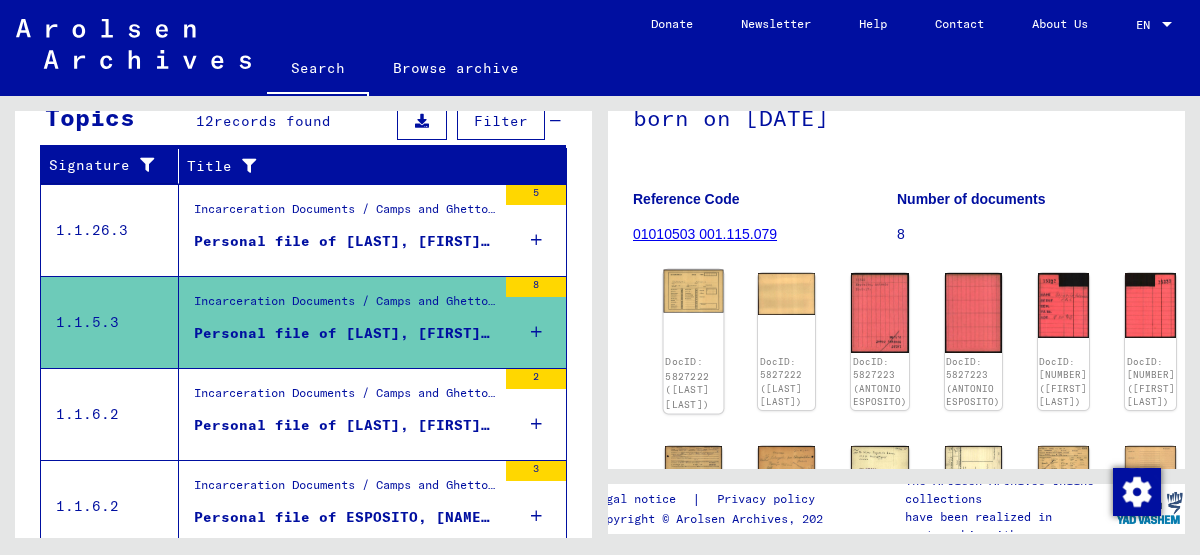 click 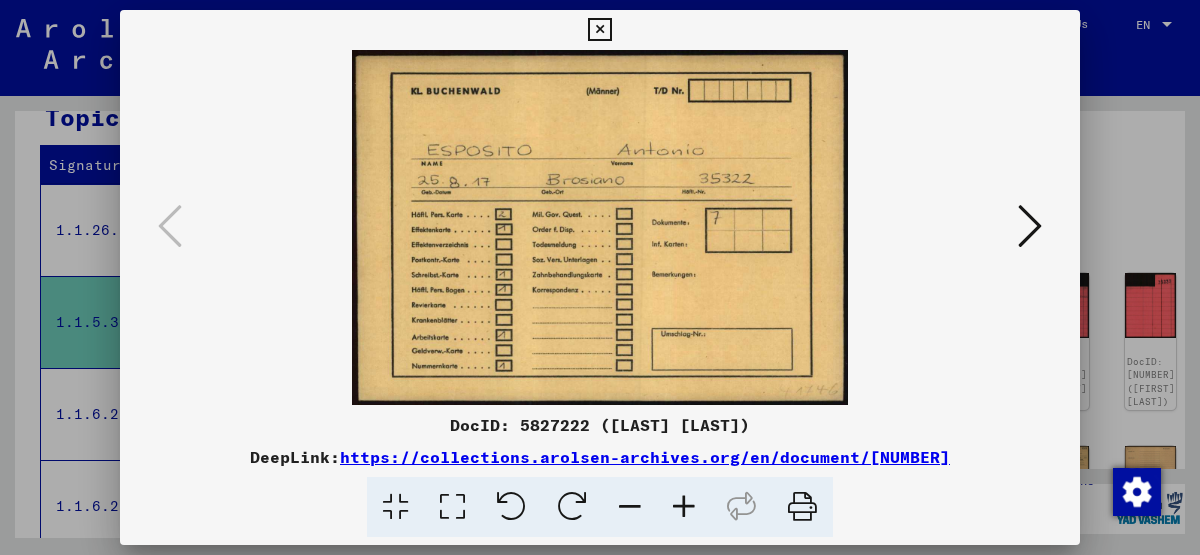 click at bounding box center (1030, 226) 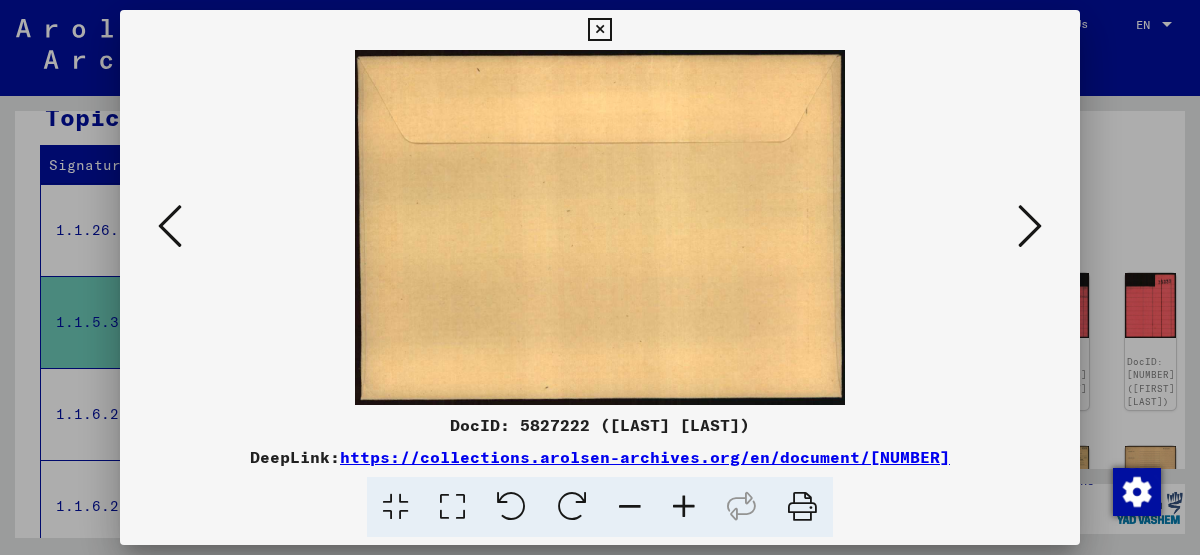 click at bounding box center [1030, 226] 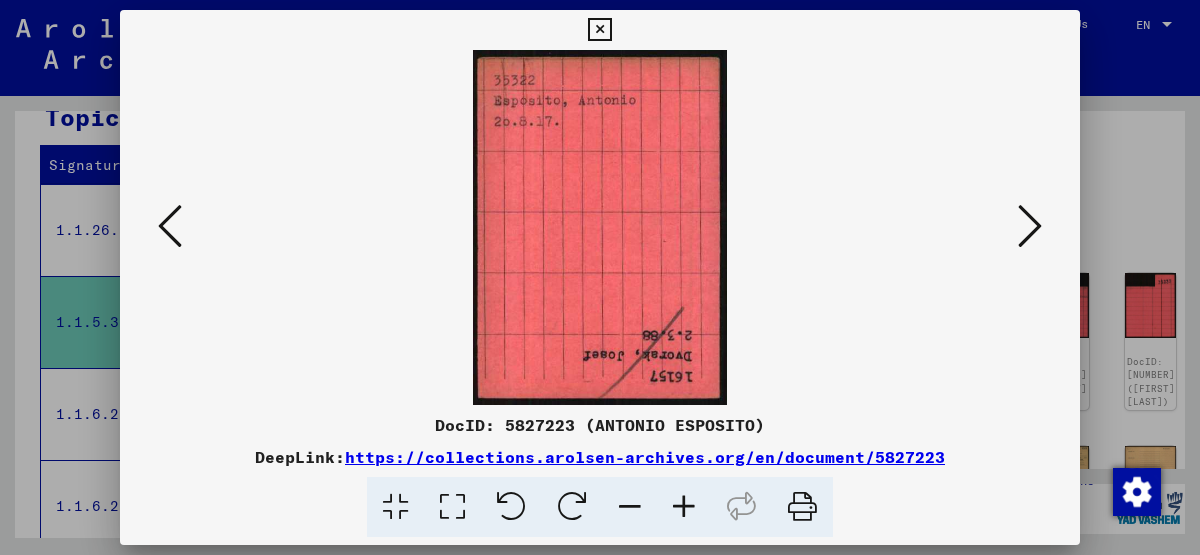 click at bounding box center (1030, 226) 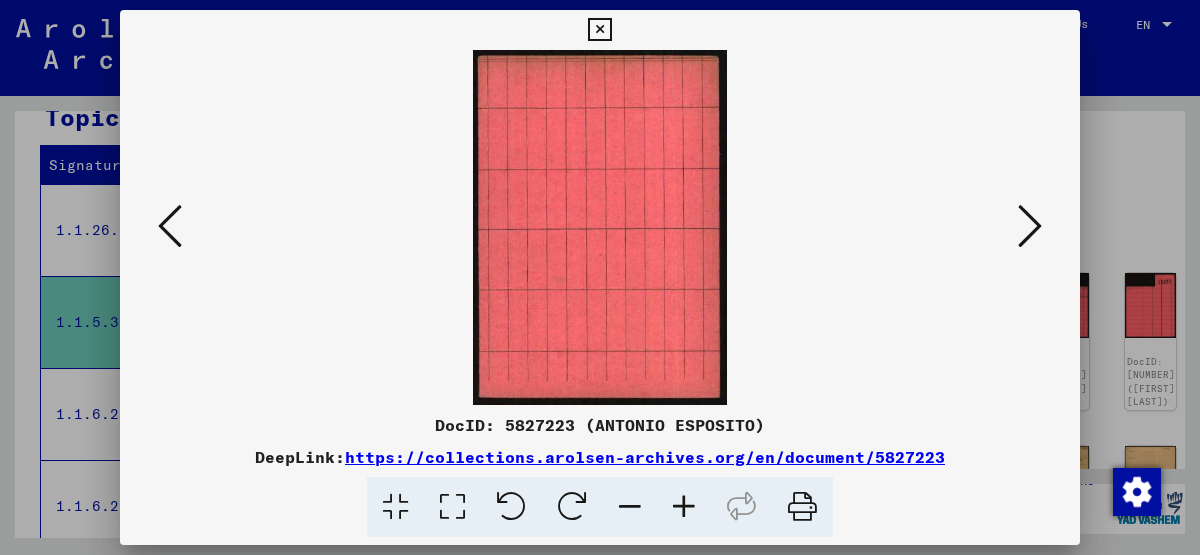 click at bounding box center (1030, 226) 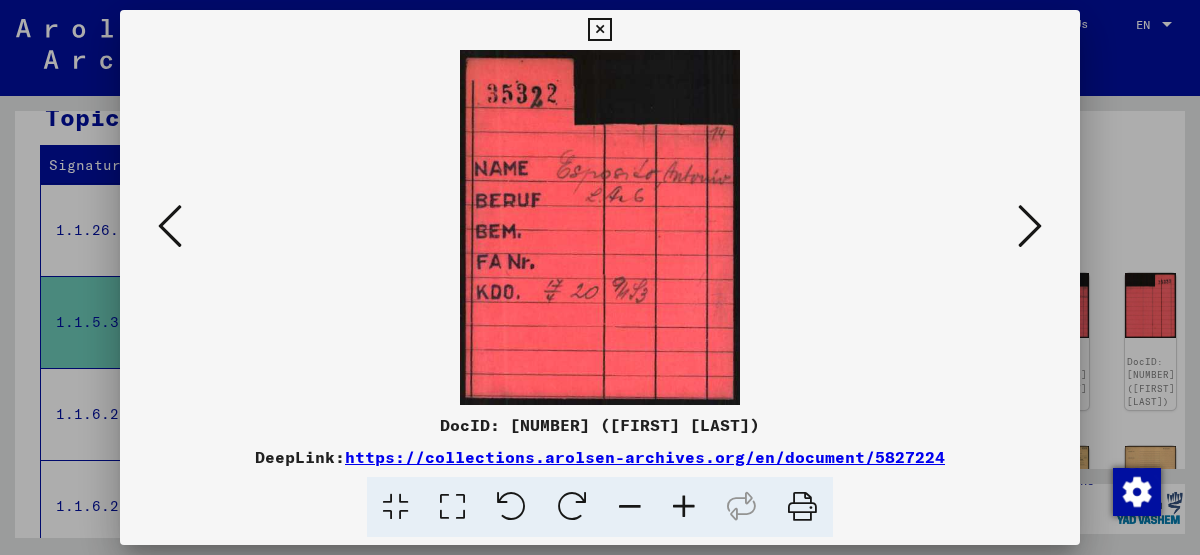 click at bounding box center (1030, 226) 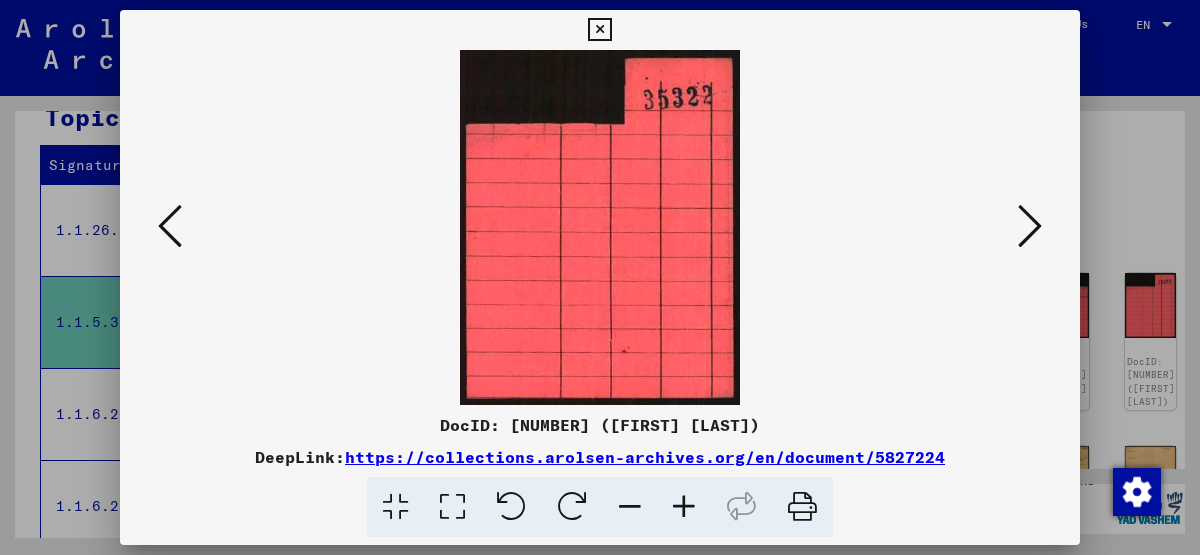 click at bounding box center [1030, 226] 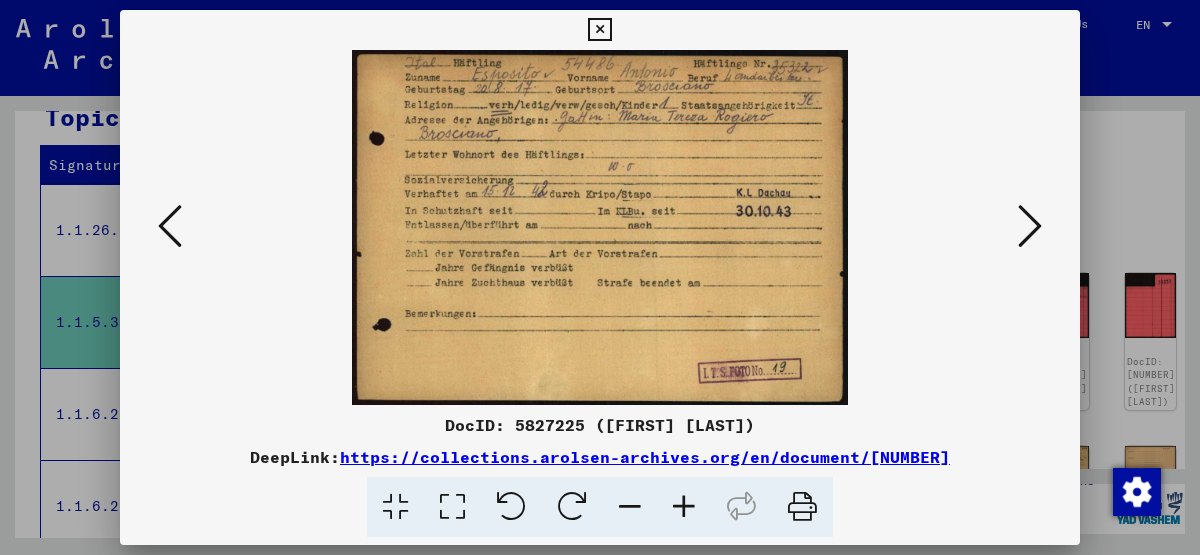 click at bounding box center [170, 227] 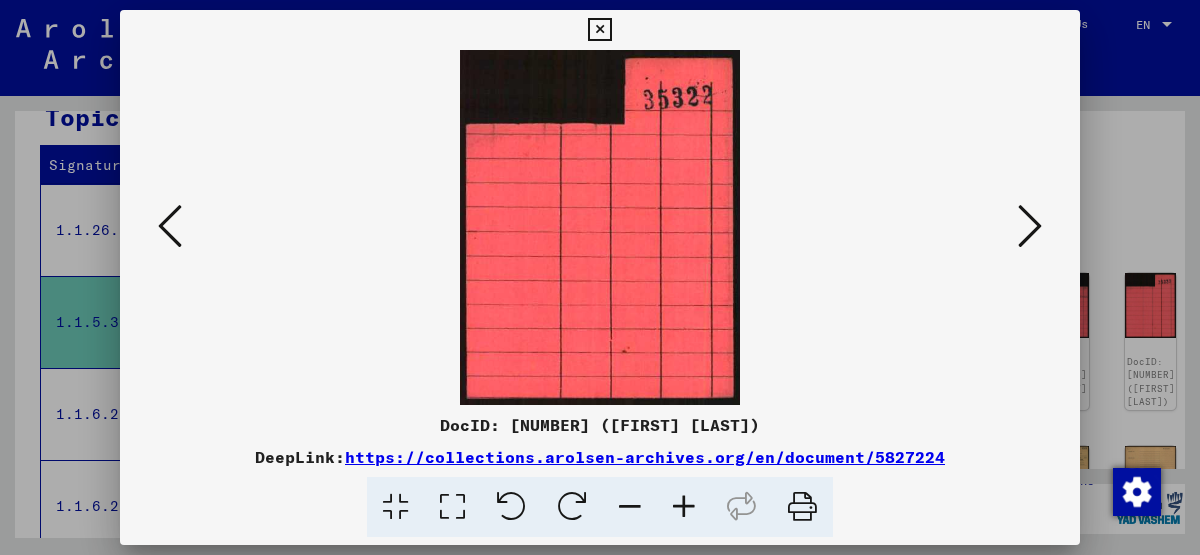 click at bounding box center [170, 226] 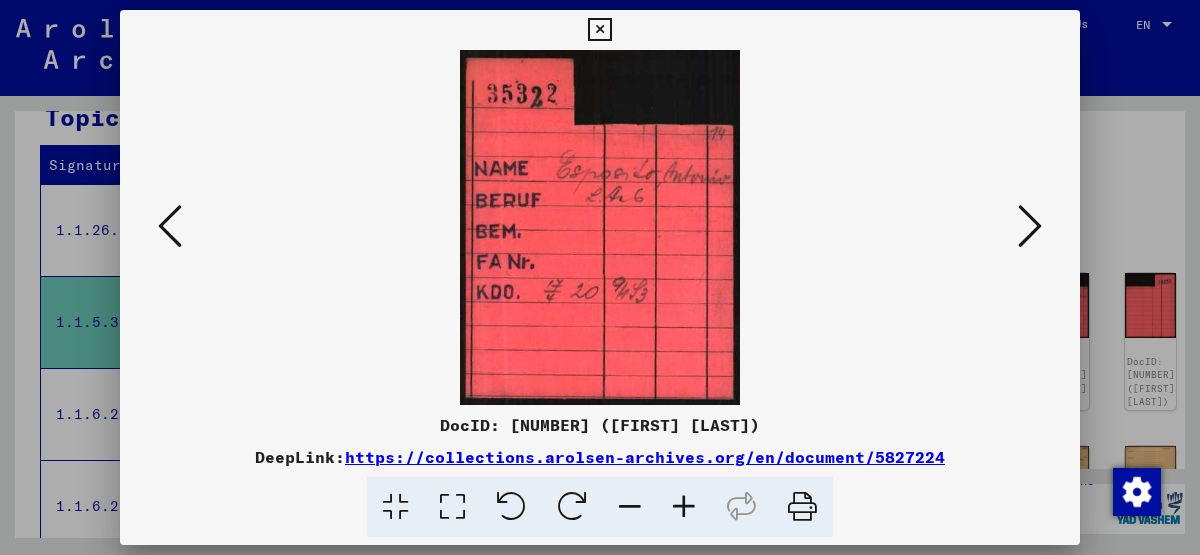 click at bounding box center (170, 226) 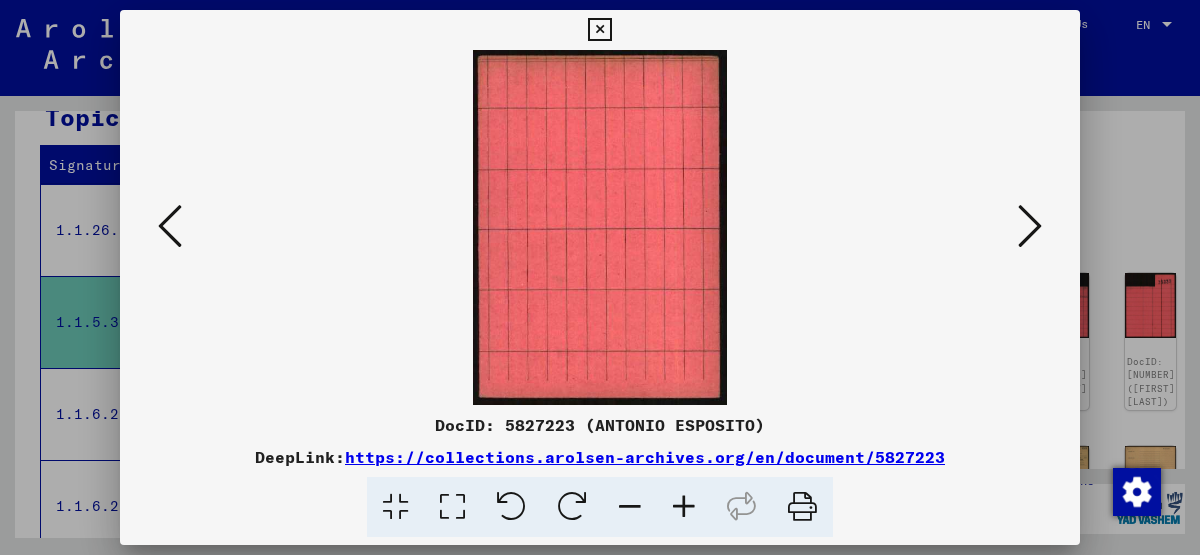 click at bounding box center [170, 226] 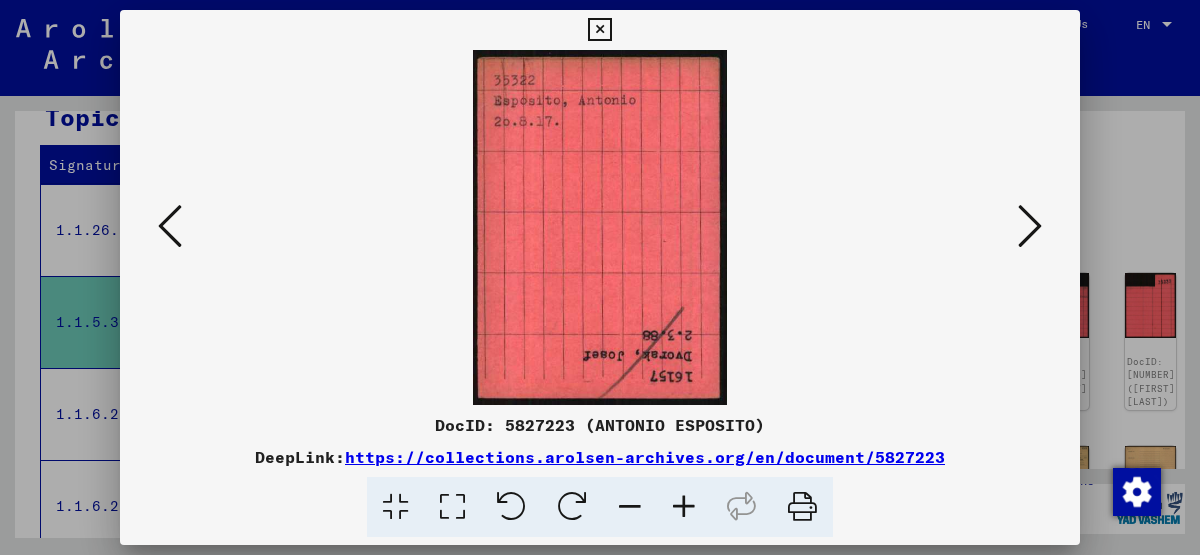 click at bounding box center [170, 226] 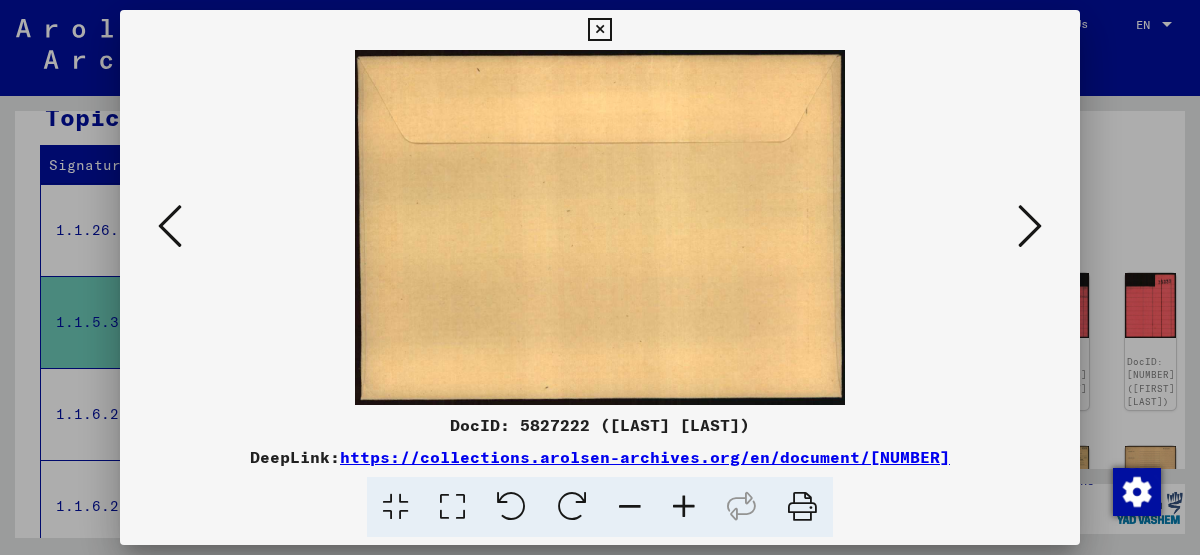 click at bounding box center (170, 226) 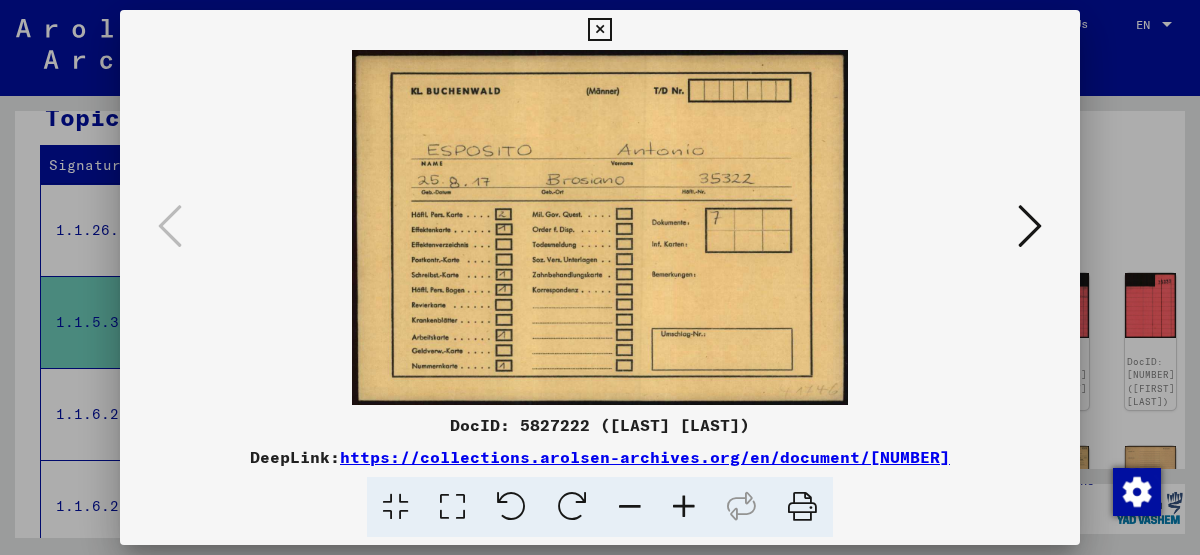 click at bounding box center (1030, 226) 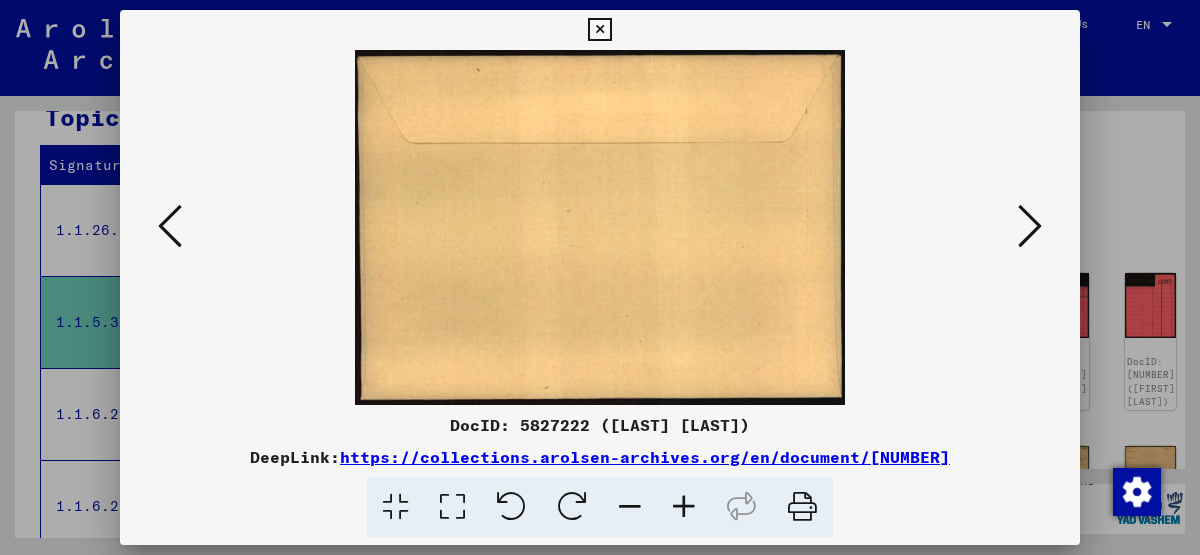 click at bounding box center (1030, 226) 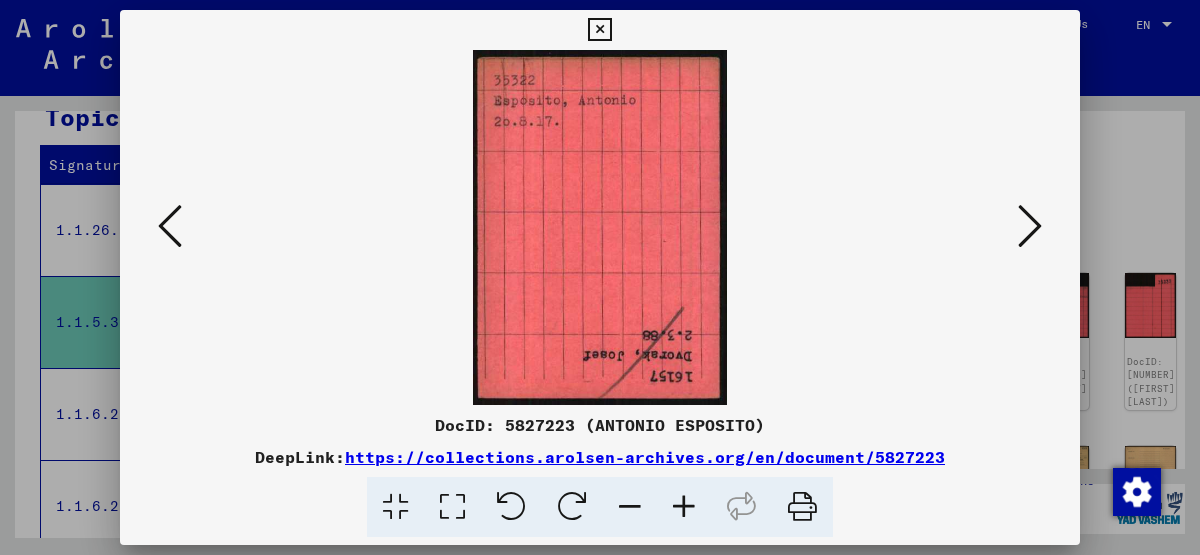 click at bounding box center [600, 227] 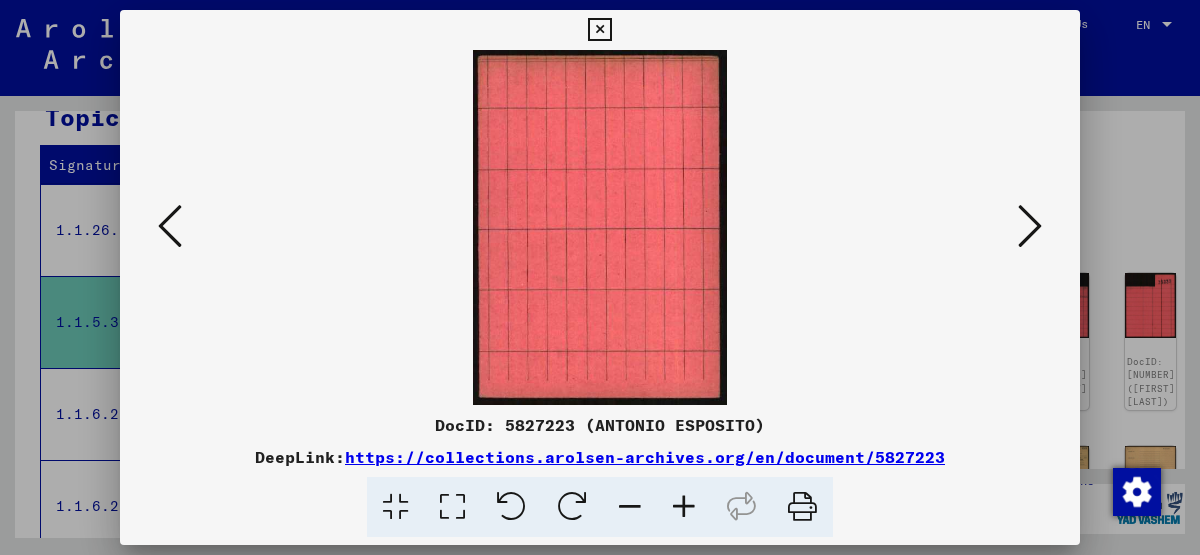 click at bounding box center [1030, 226] 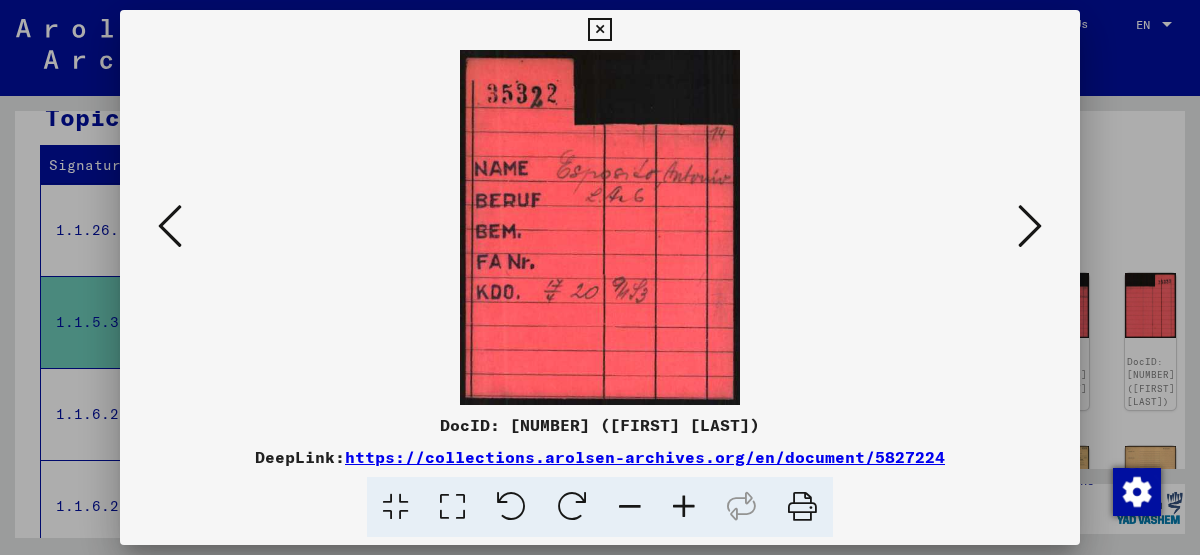 click at bounding box center (170, 227) 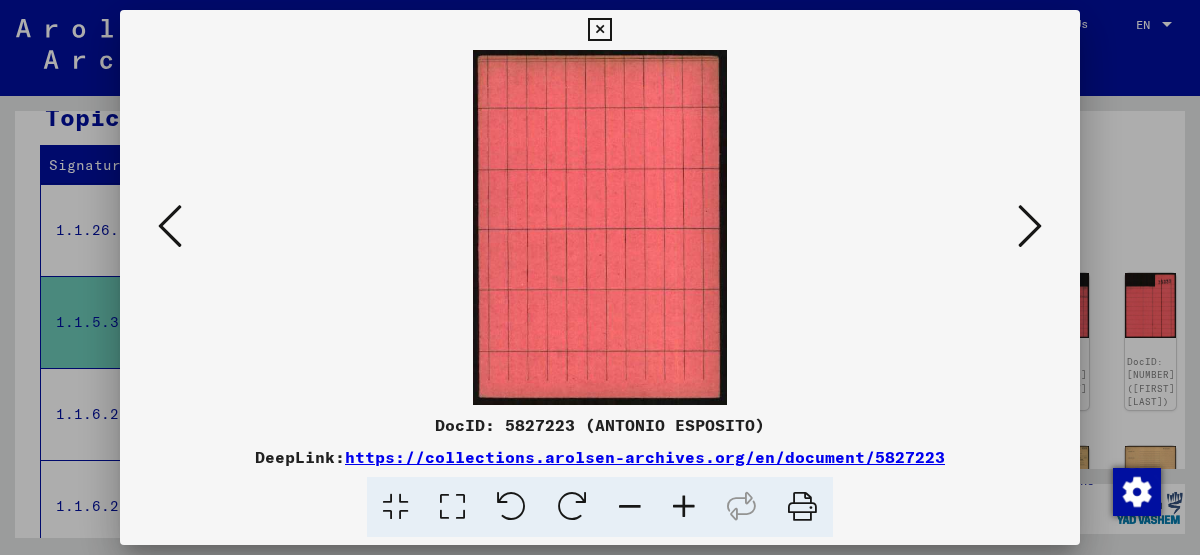 click at bounding box center (1030, 226) 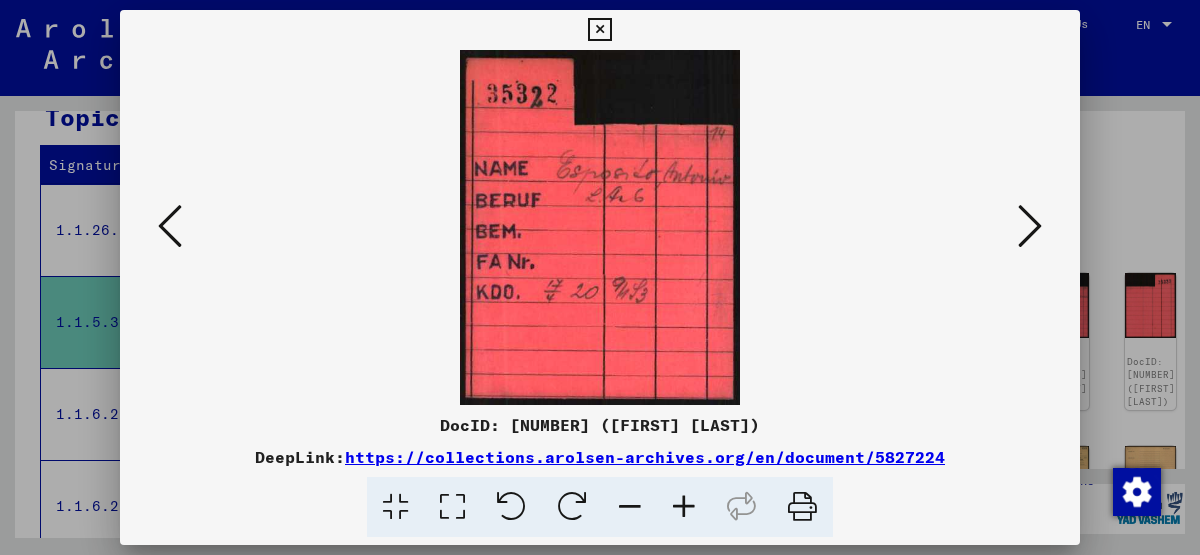 click at bounding box center [1030, 226] 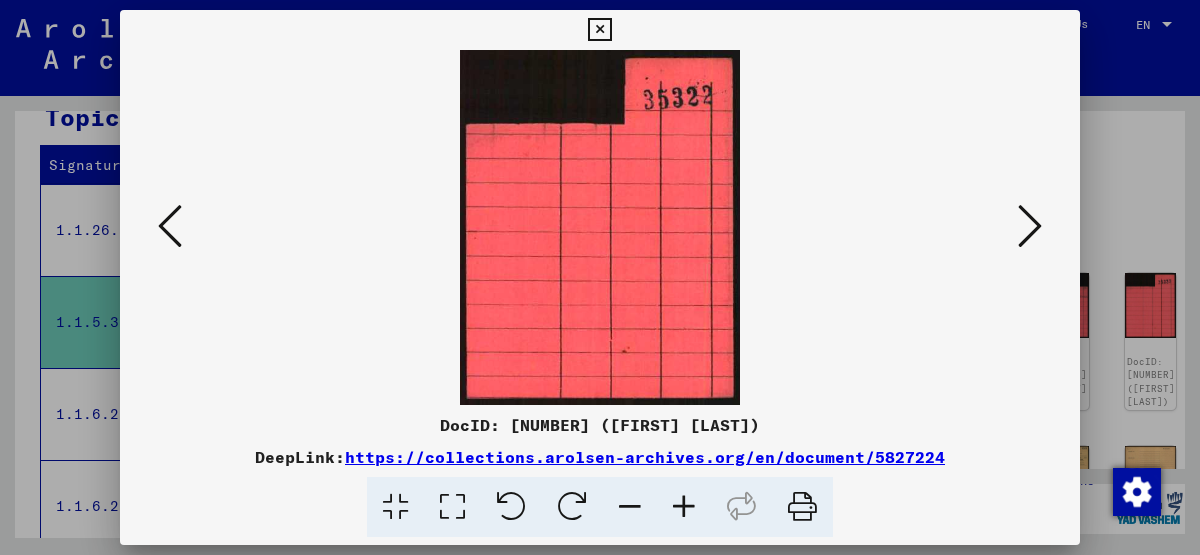 click at bounding box center [1030, 226] 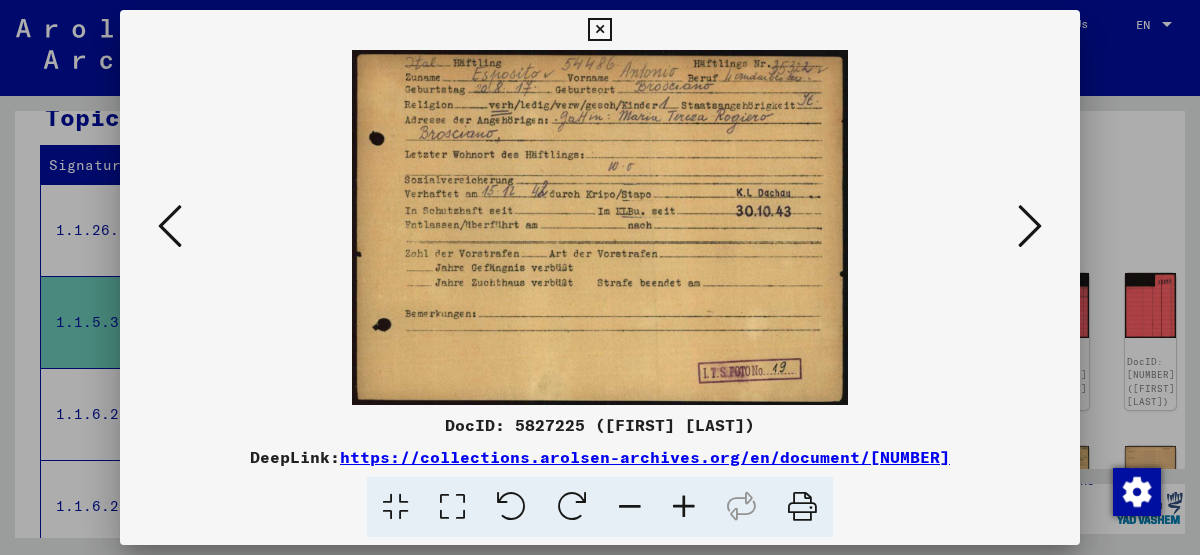 click at bounding box center [1030, 226] 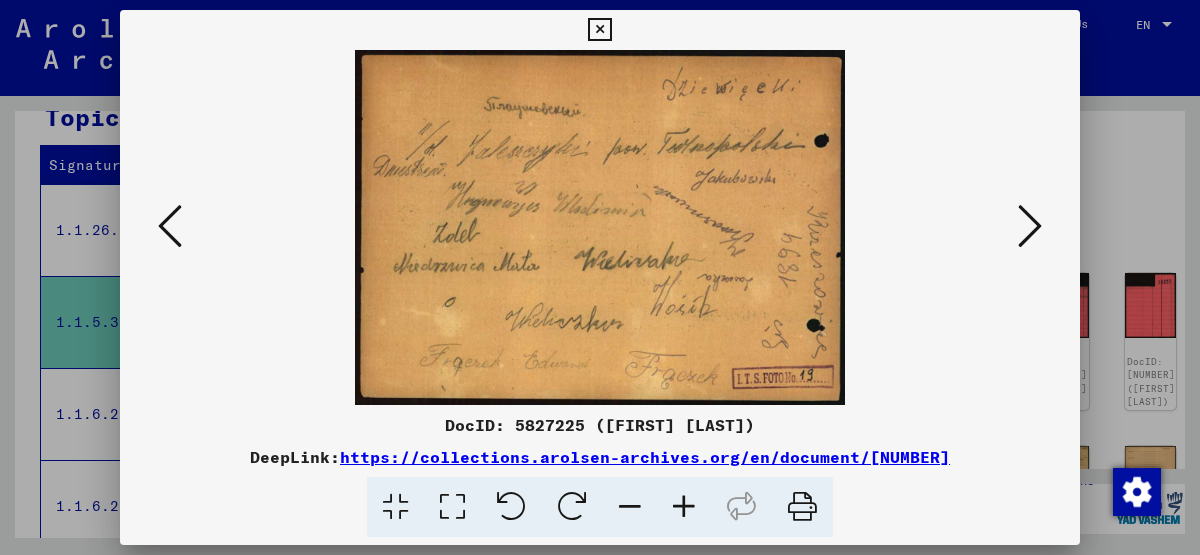 click at bounding box center (1030, 226) 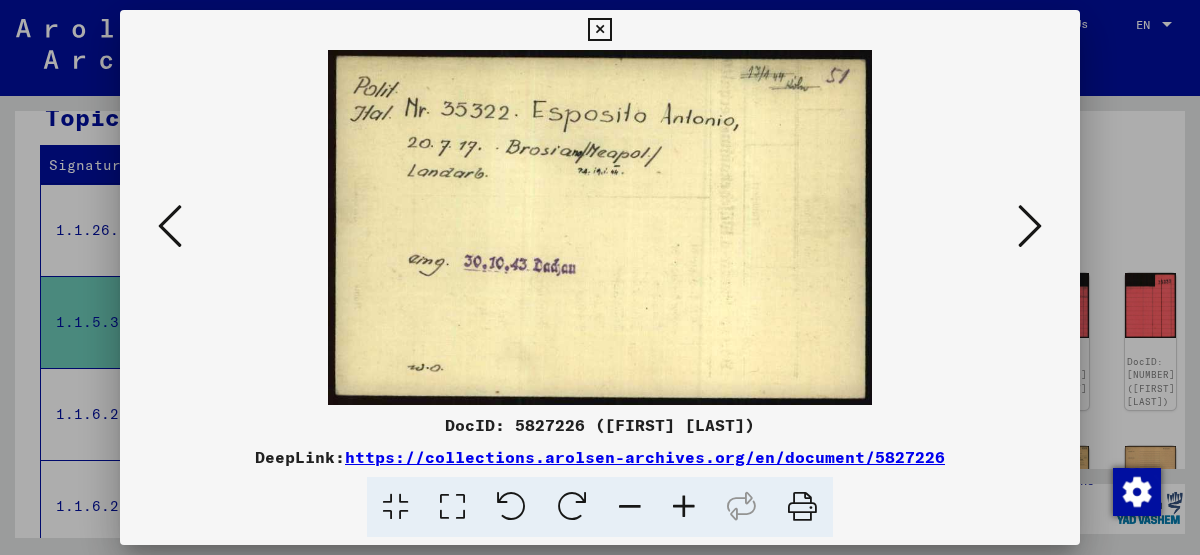 click at bounding box center [600, 227] 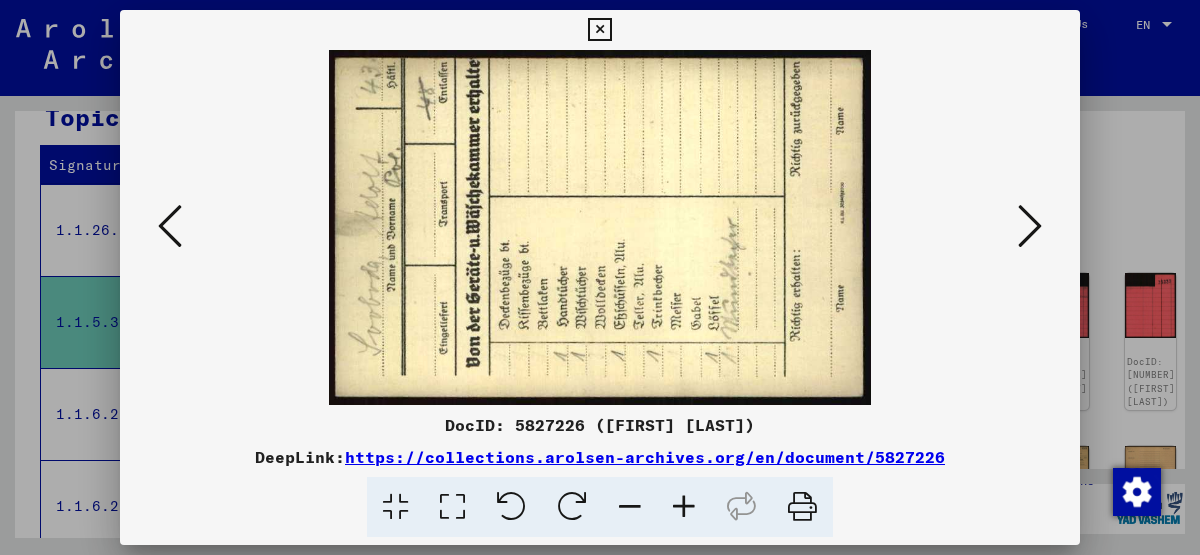 click at bounding box center (600, 227) 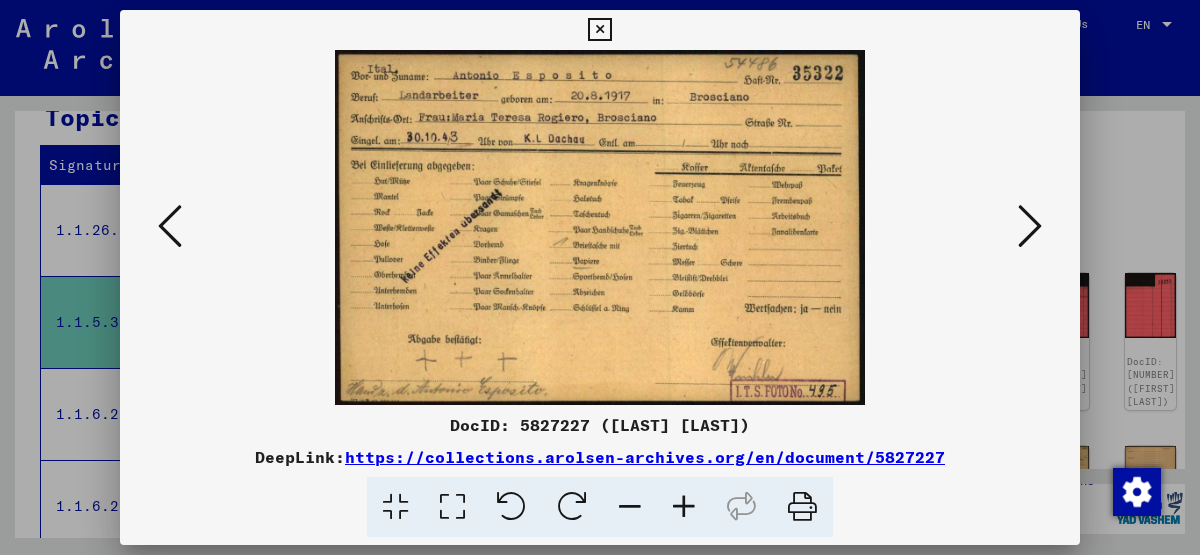 type 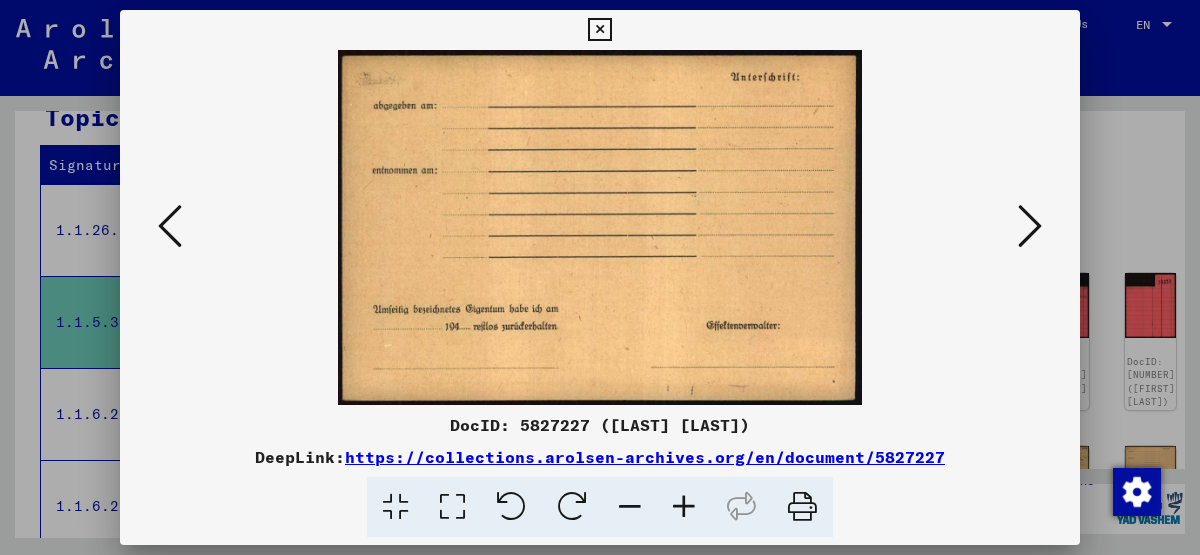 click at bounding box center [600, 227] 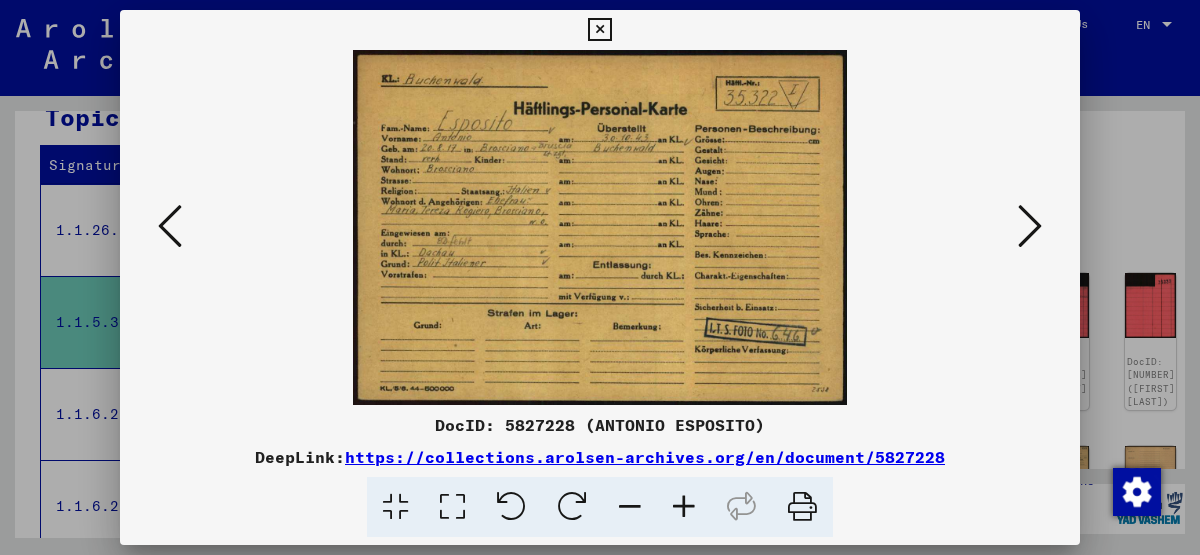 click at bounding box center [1030, 226] 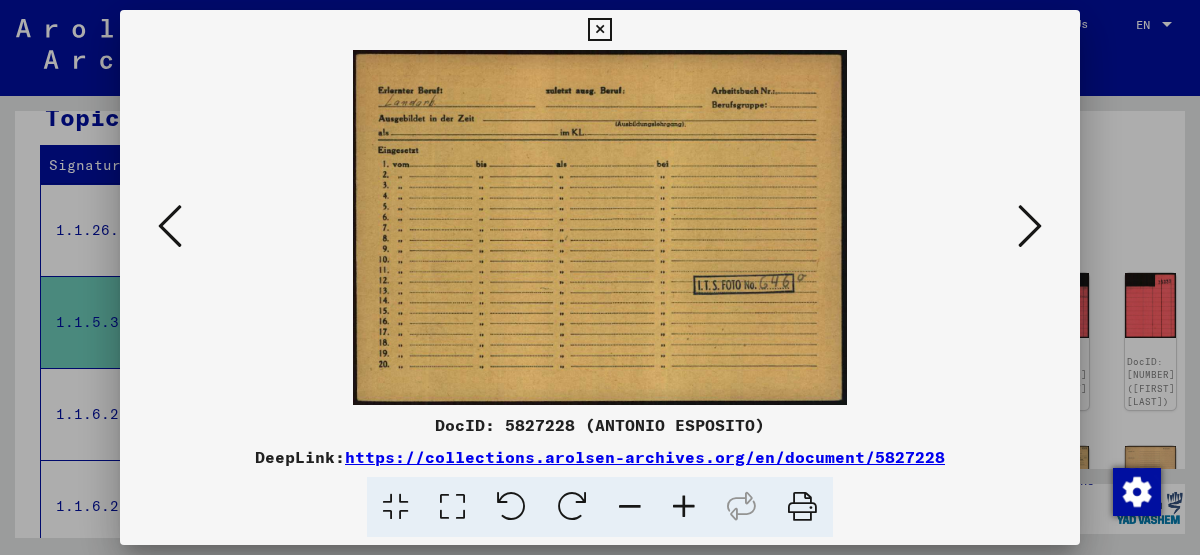 click at bounding box center [600, 227] 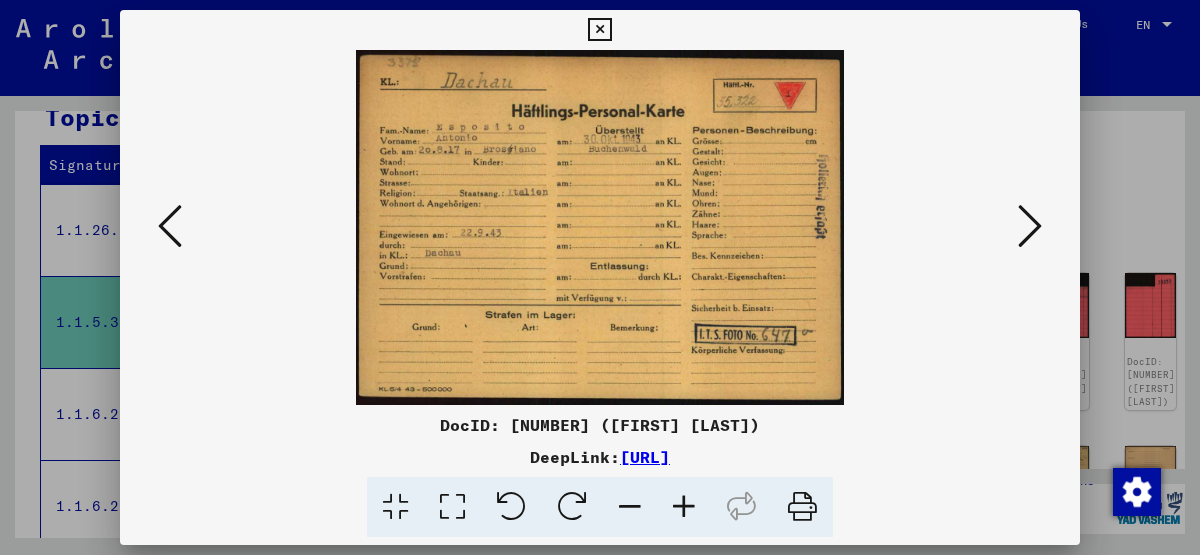 click at bounding box center (1030, 226) 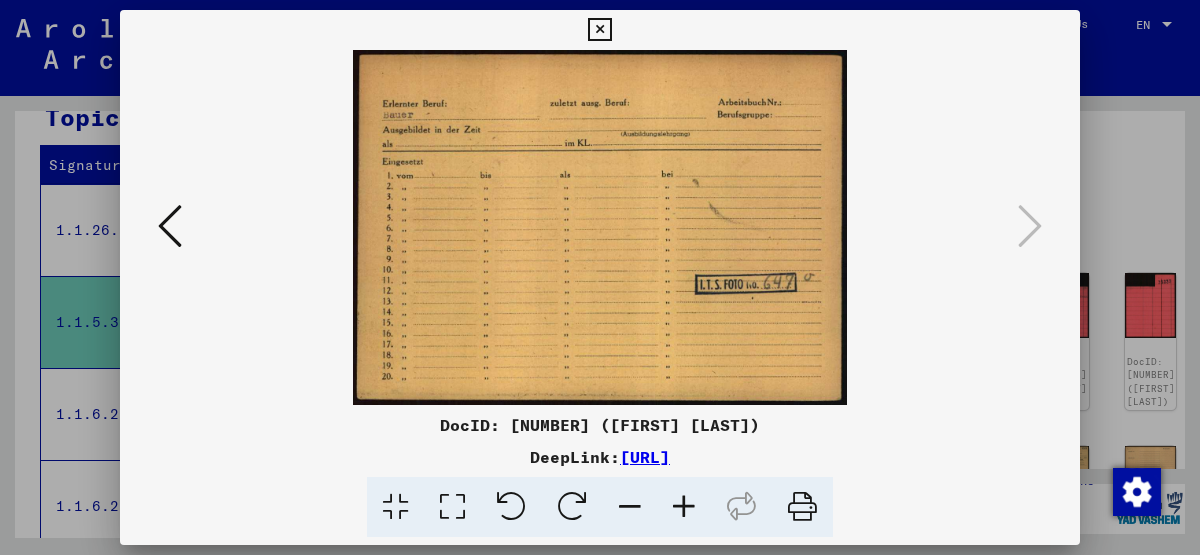 click at bounding box center [170, 226] 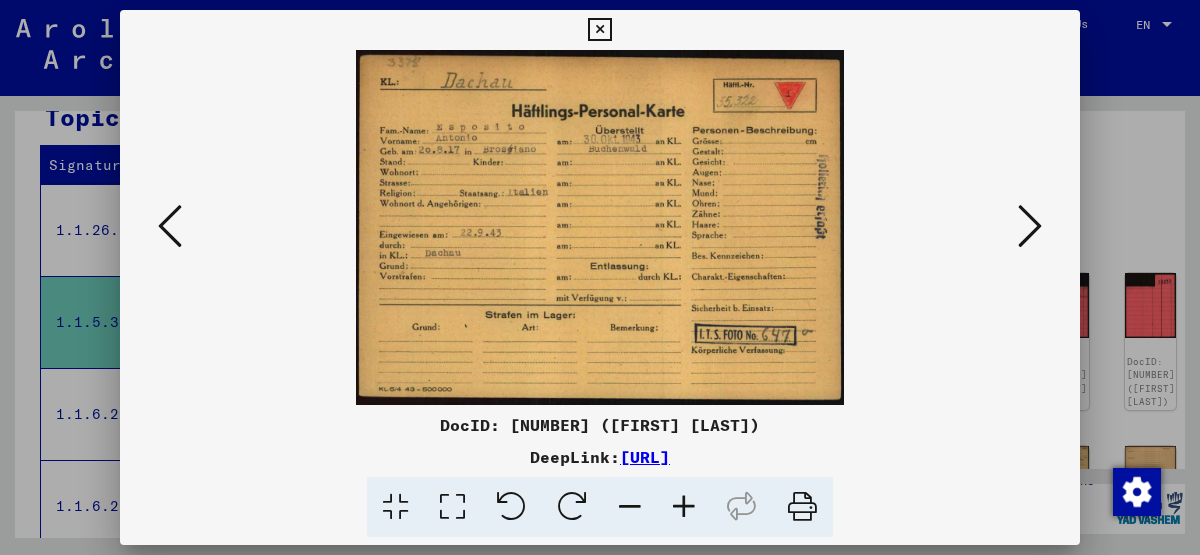 click at bounding box center (599, 30) 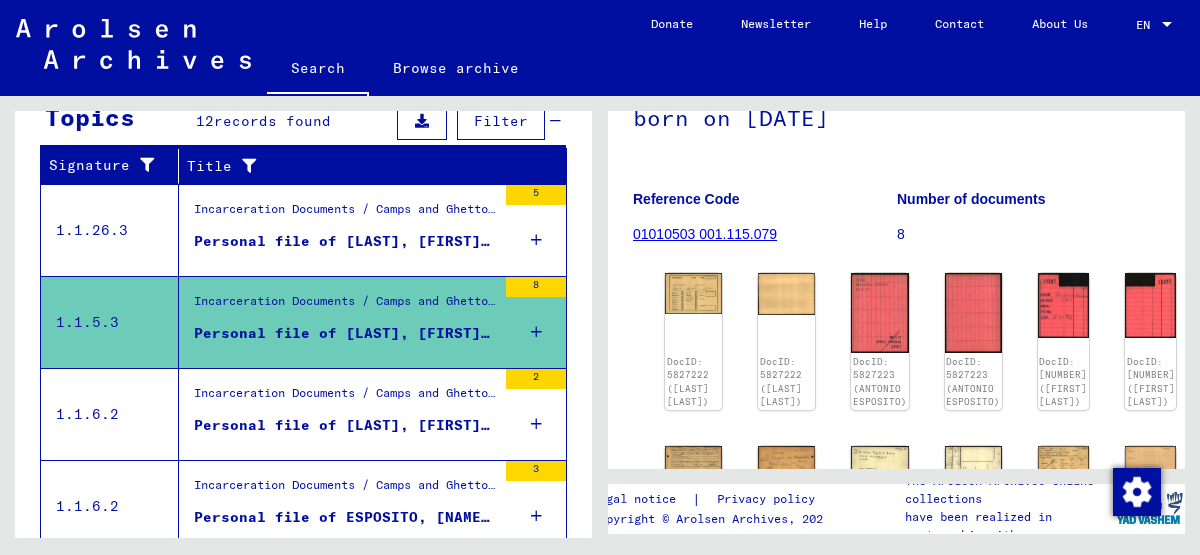 click on "Personal file of [LAST], [FIRST], born on [DATE]" at bounding box center [345, 425] 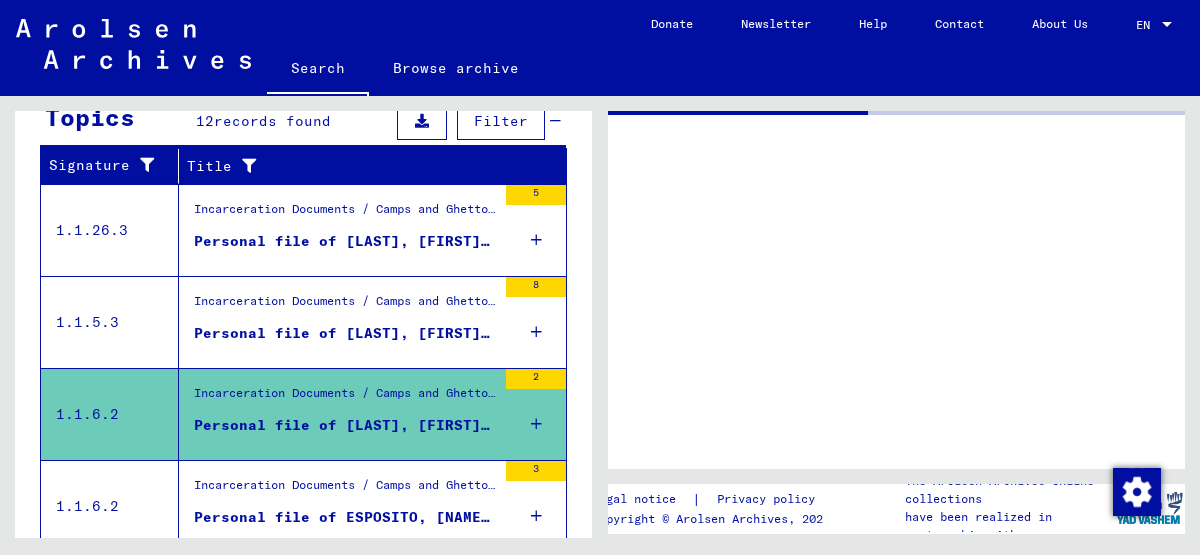 scroll, scrollTop: 0, scrollLeft: 0, axis: both 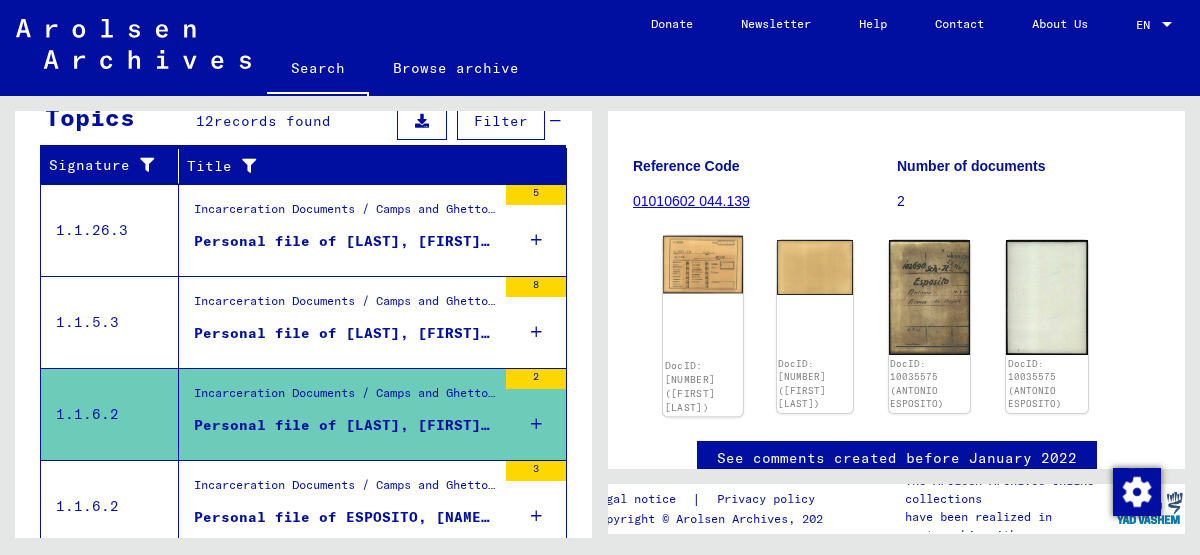 click 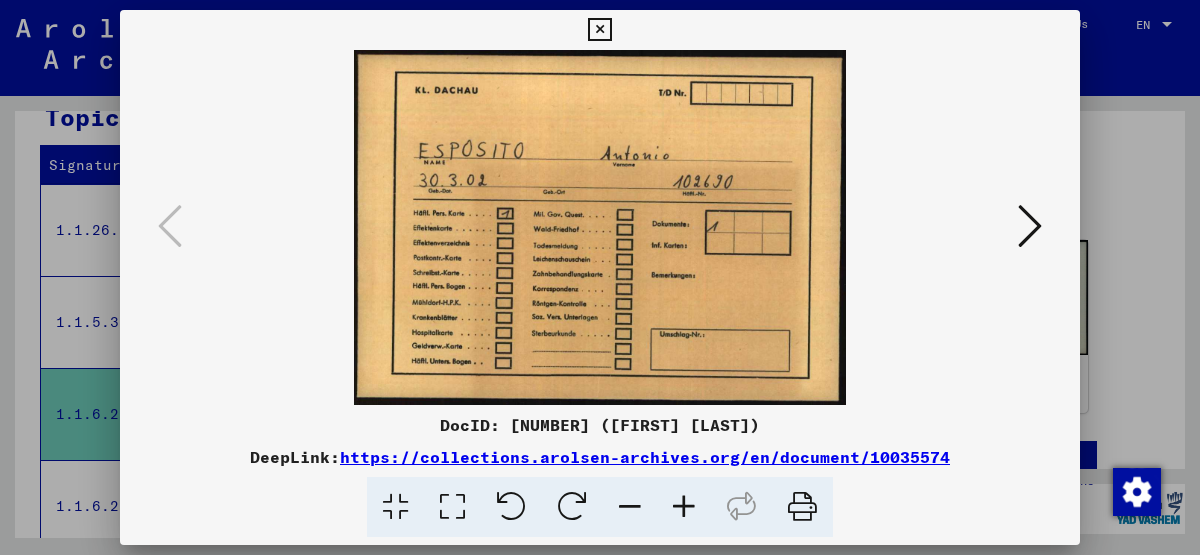click at bounding box center (1030, 226) 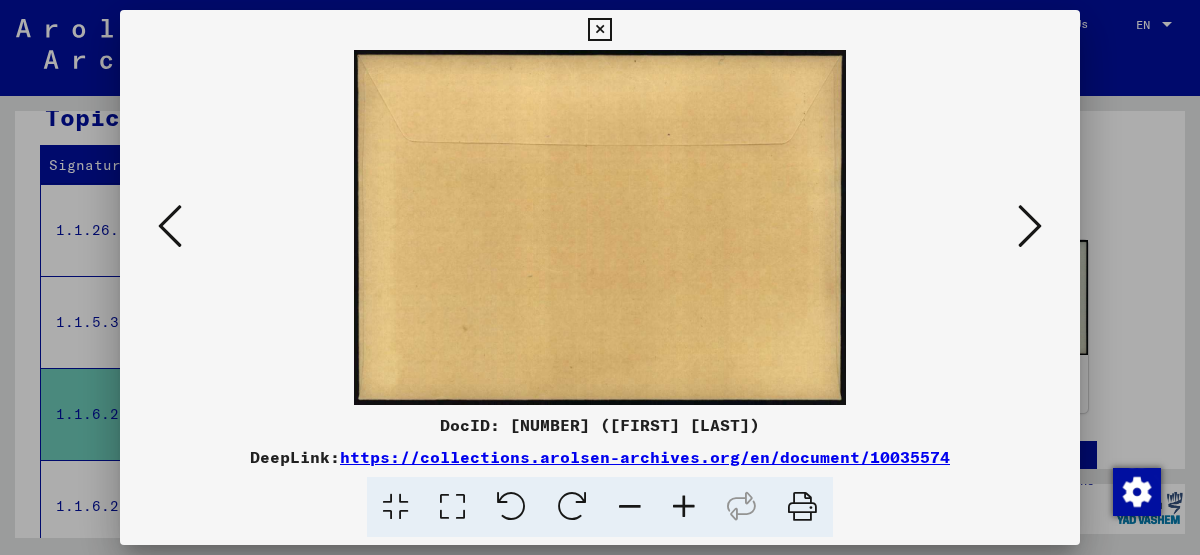 click at bounding box center [1030, 226] 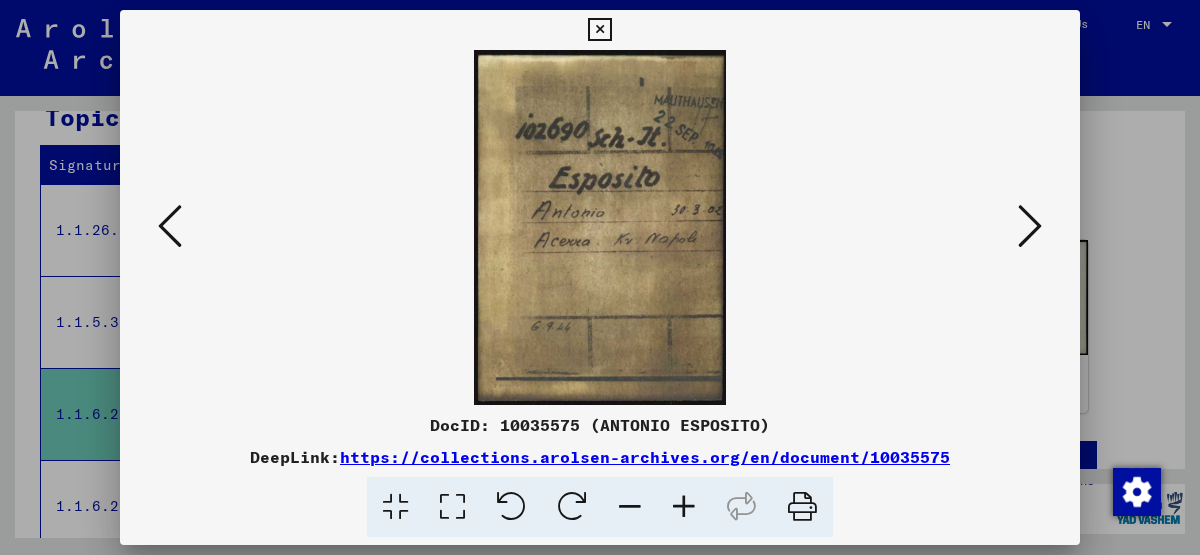 click at bounding box center [1030, 226] 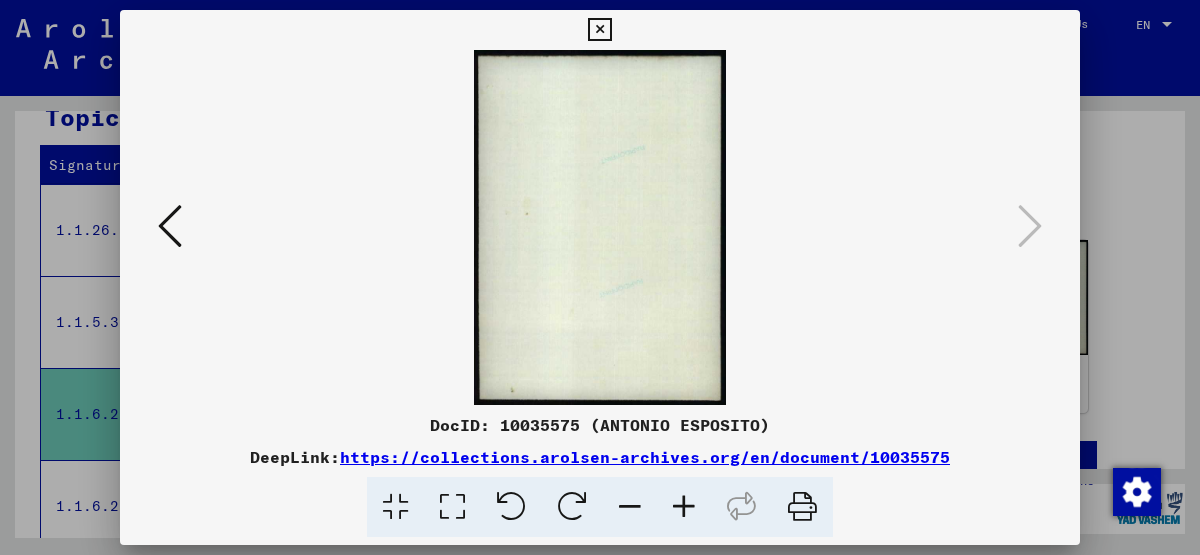click at bounding box center (599, 30) 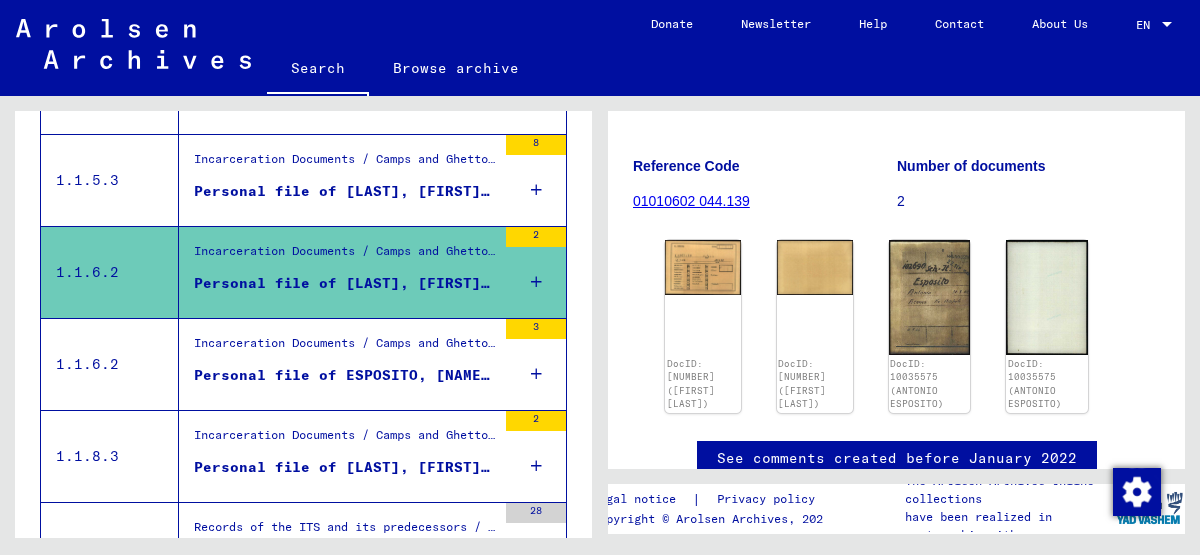 scroll, scrollTop: 461, scrollLeft: 0, axis: vertical 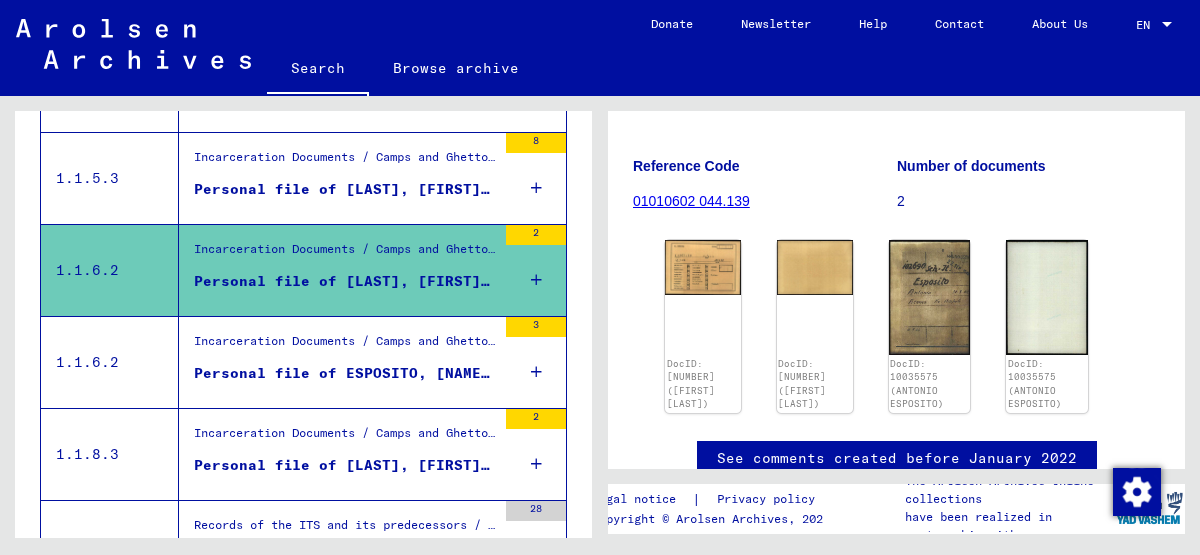 click on "Personal file of ESPOSITO, [NAME], born on [DATE]" at bounding box center [345, 373] 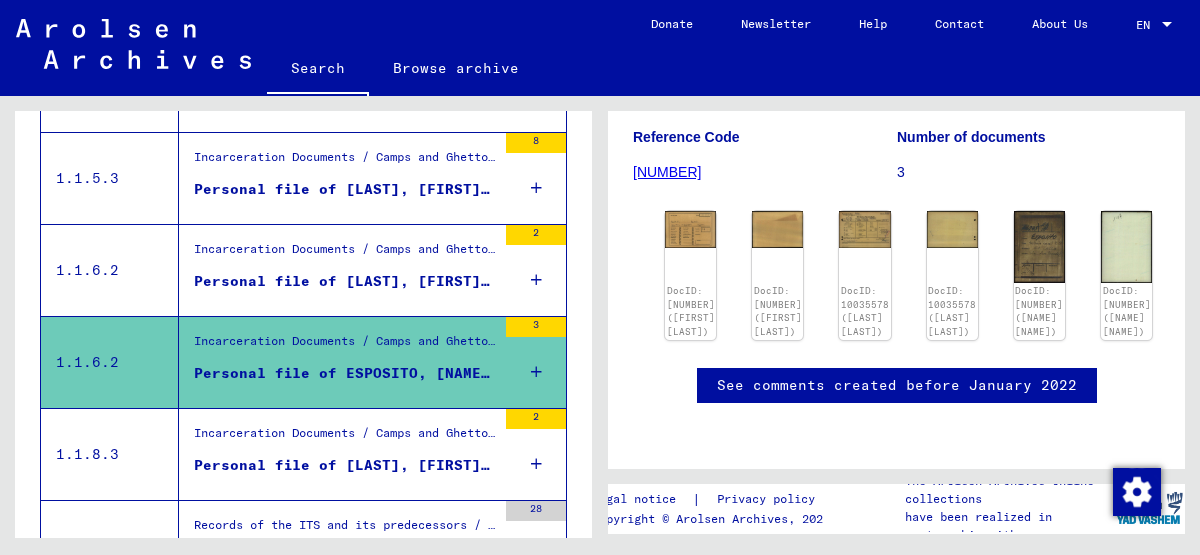 scroll, scrollTop: 405, scrollLeft: 0, axis: vertical 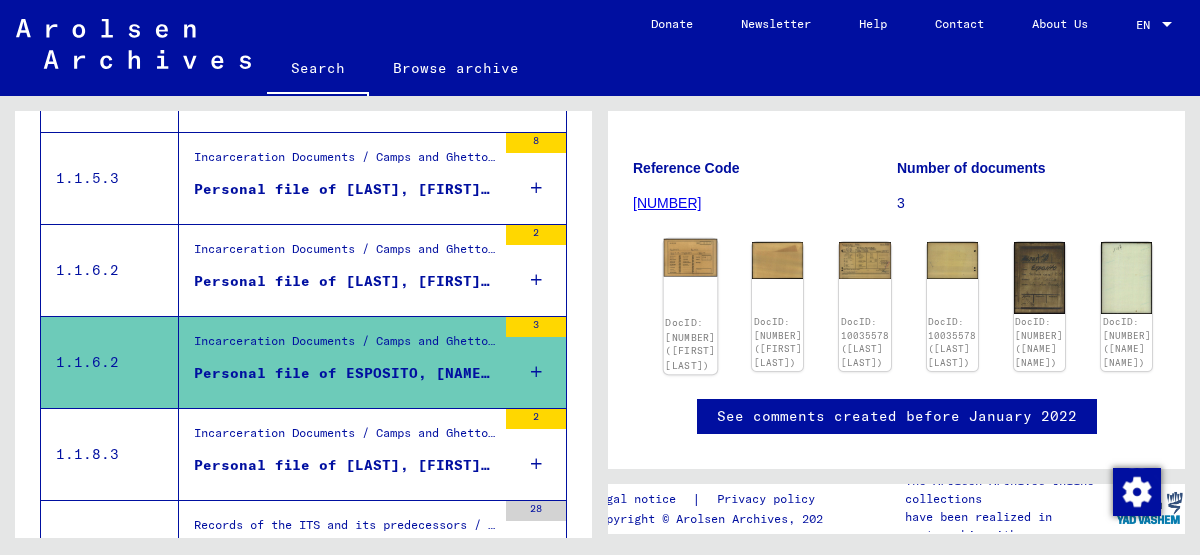click 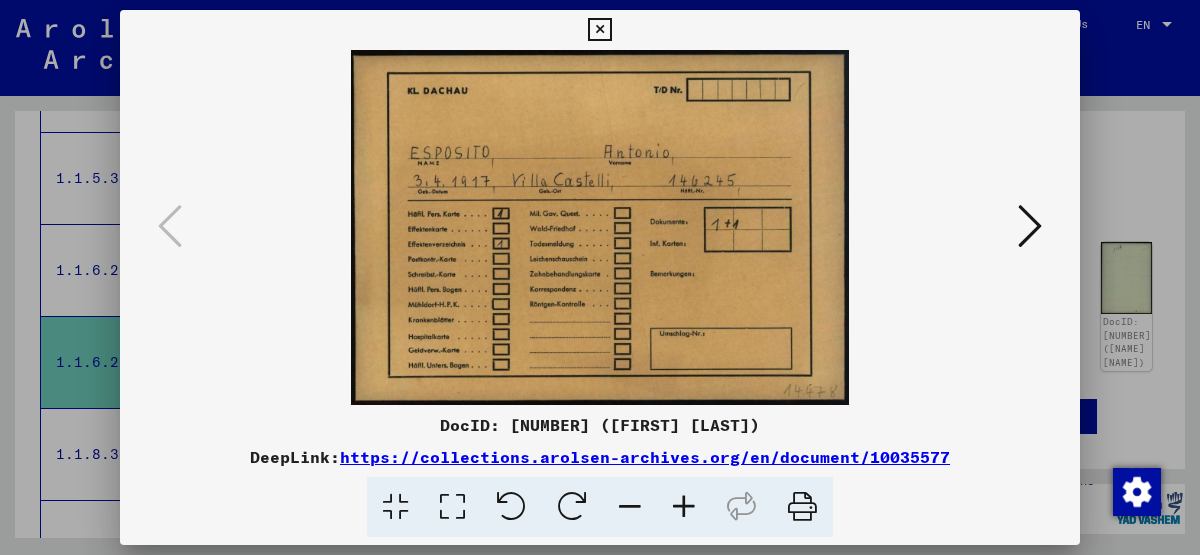 click at bounding box center [1030, 226] 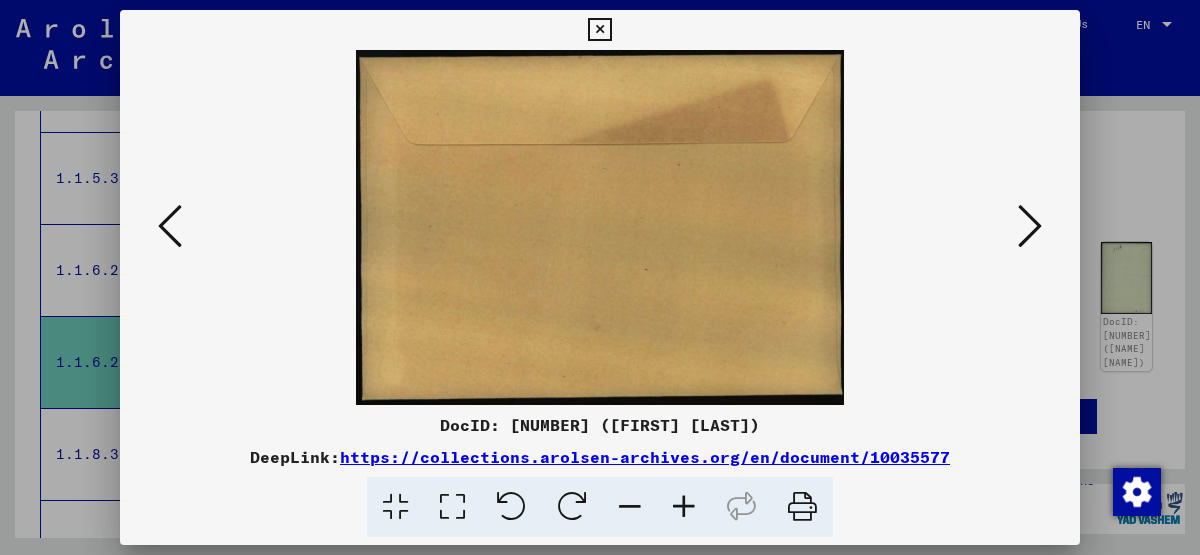 click at bounding box center (1030, 226) 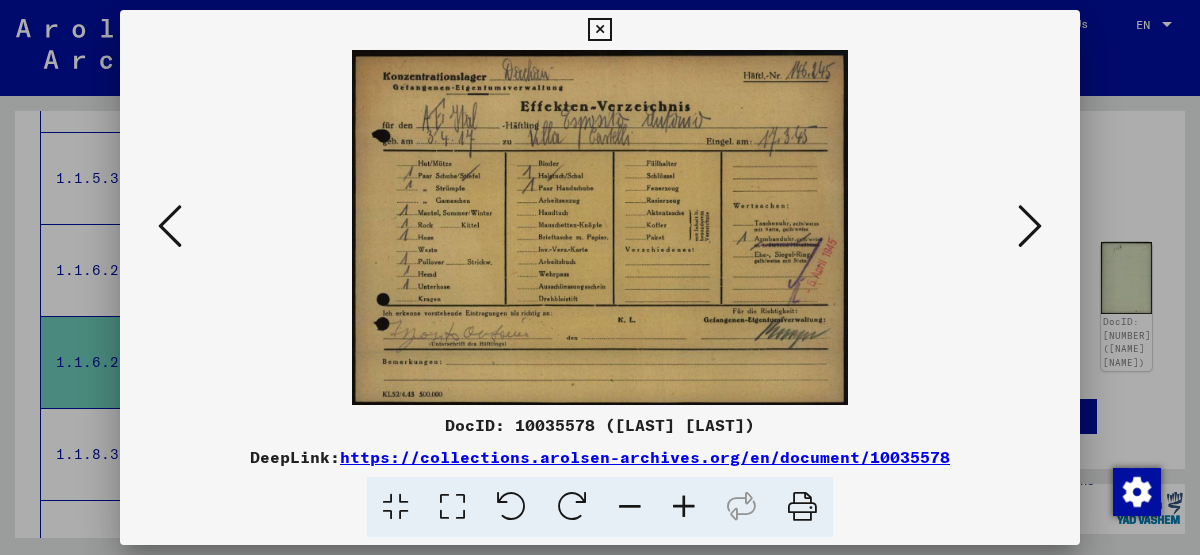 click at bounding box center [1030, 226] 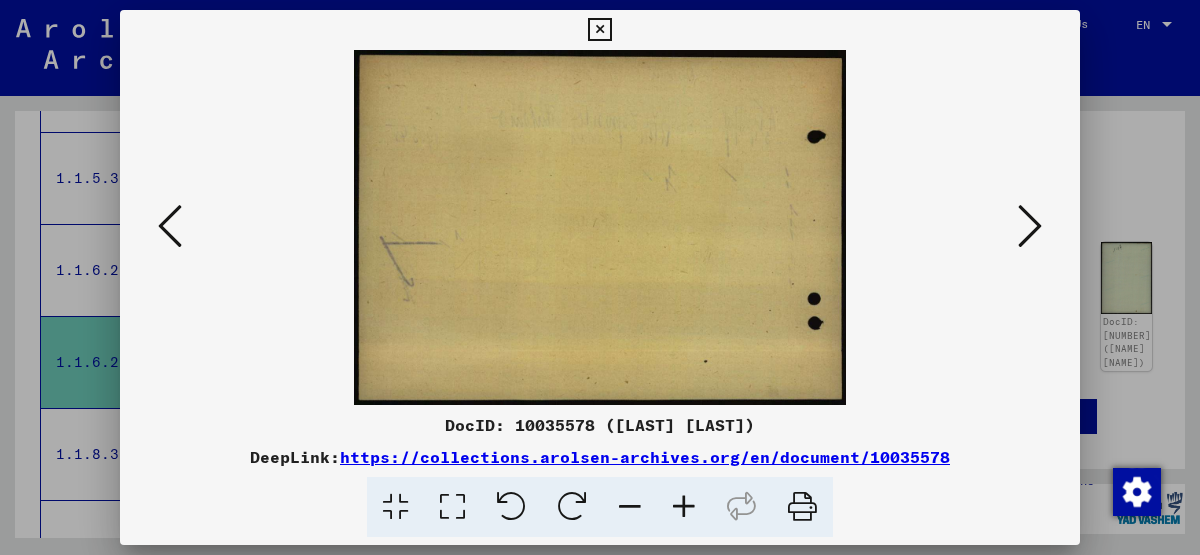click at bounding box center [1030, 226] 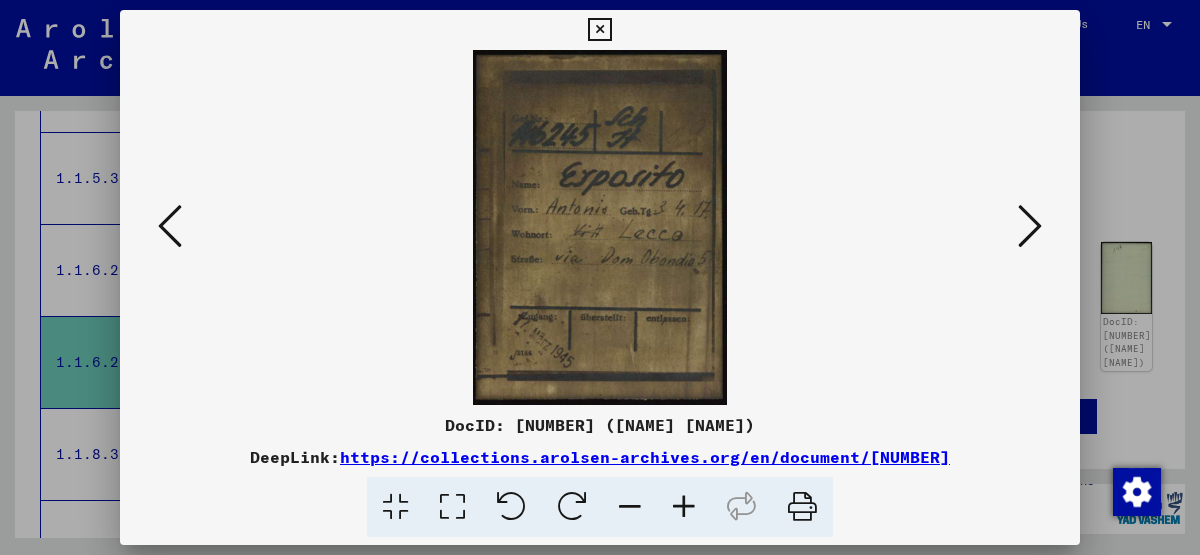 click at bounding box center [1030, 226] 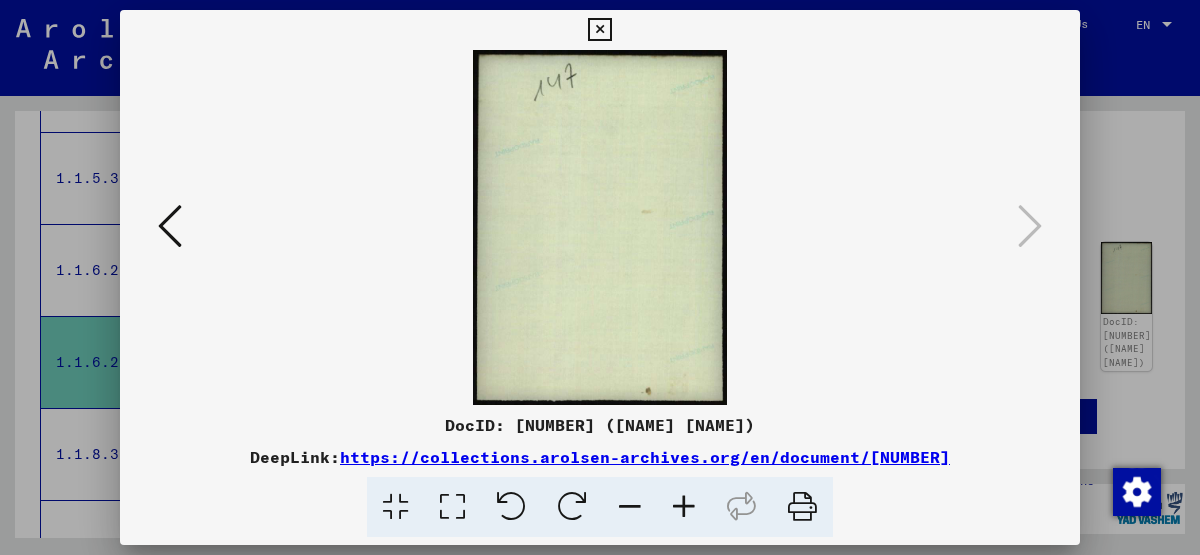 click at bounding box center (599, 30) 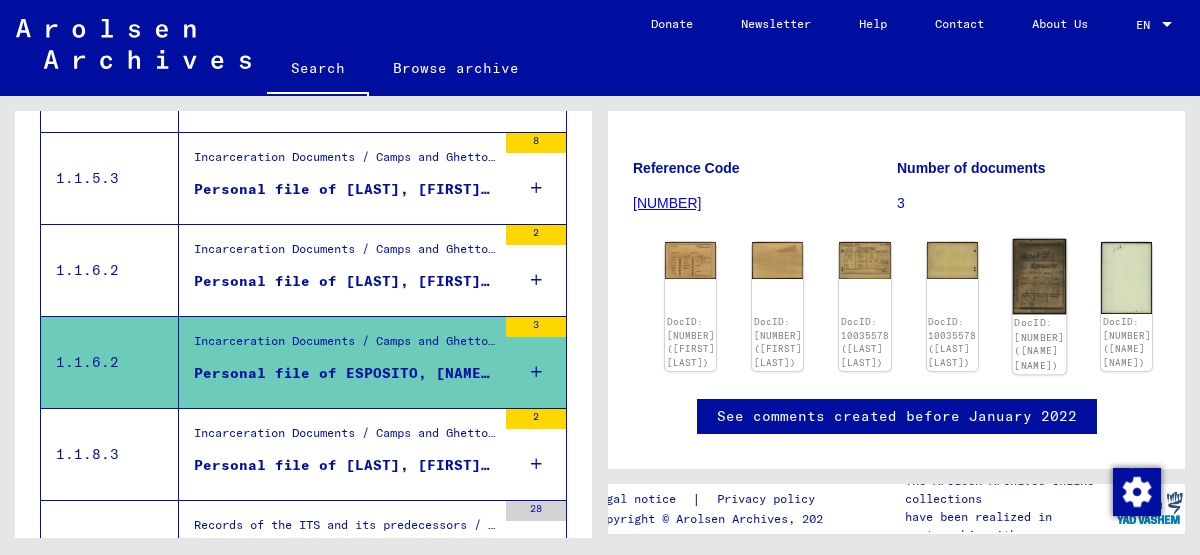 click 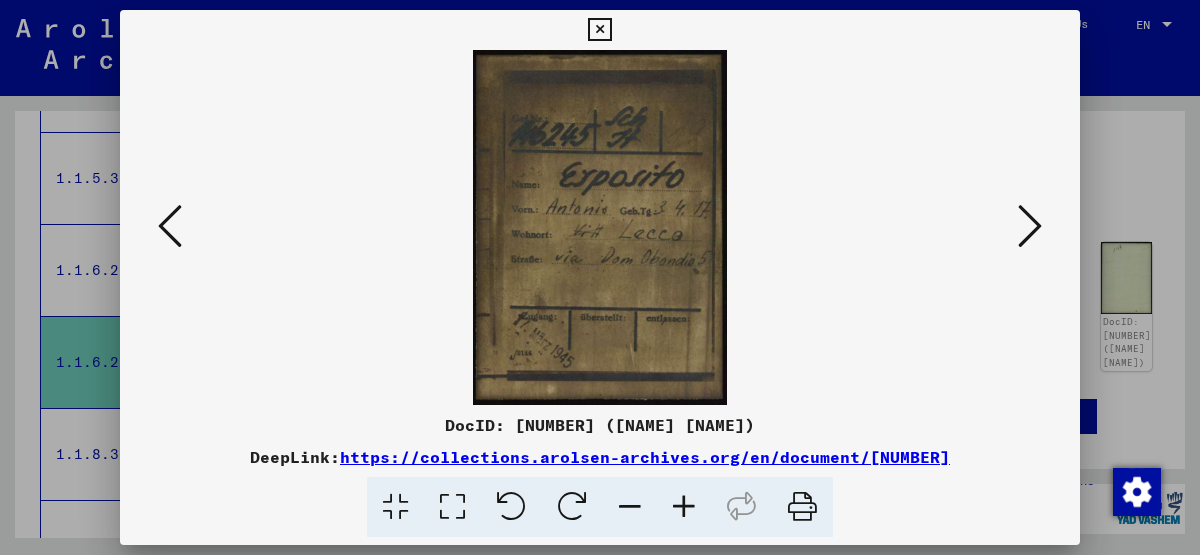 click at bounding box center (600, 277) 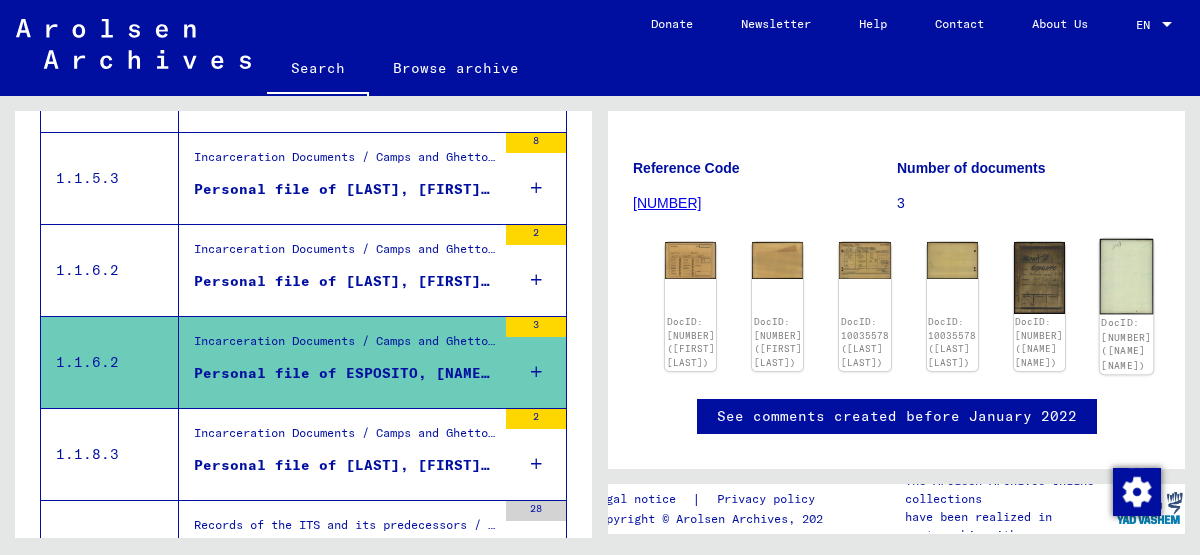 click 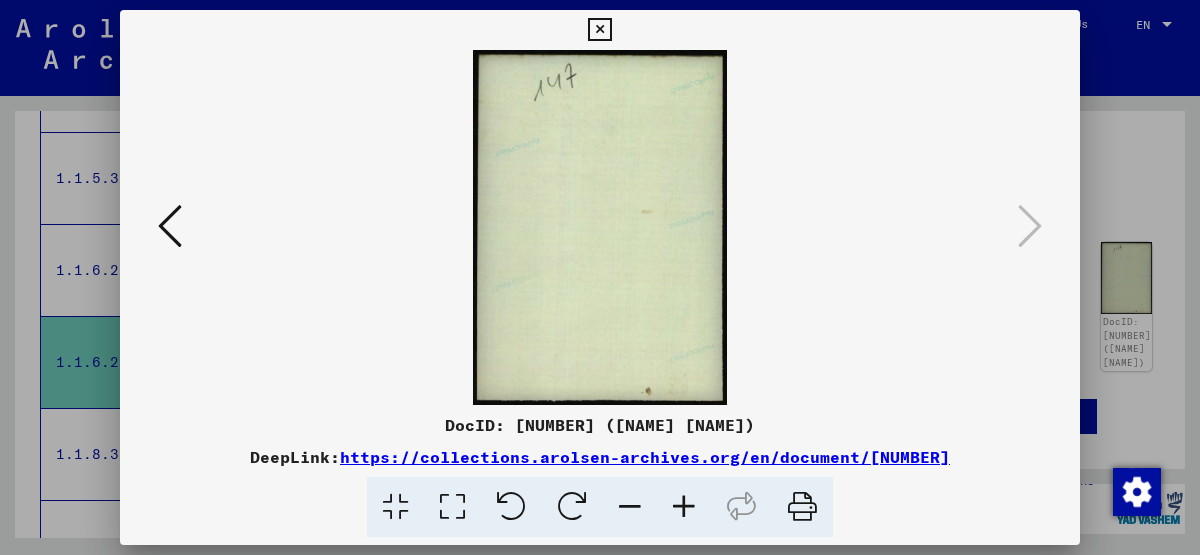 click at bounding box center [600, 277] 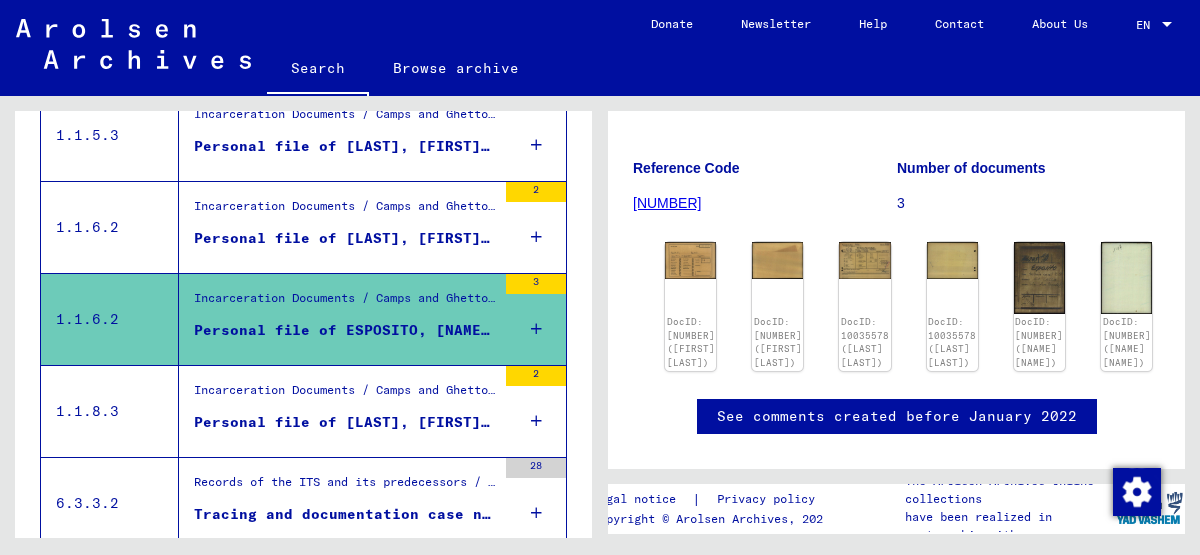 scroll, scrollTop: 548, scrollLeft: 0, axis: vertical 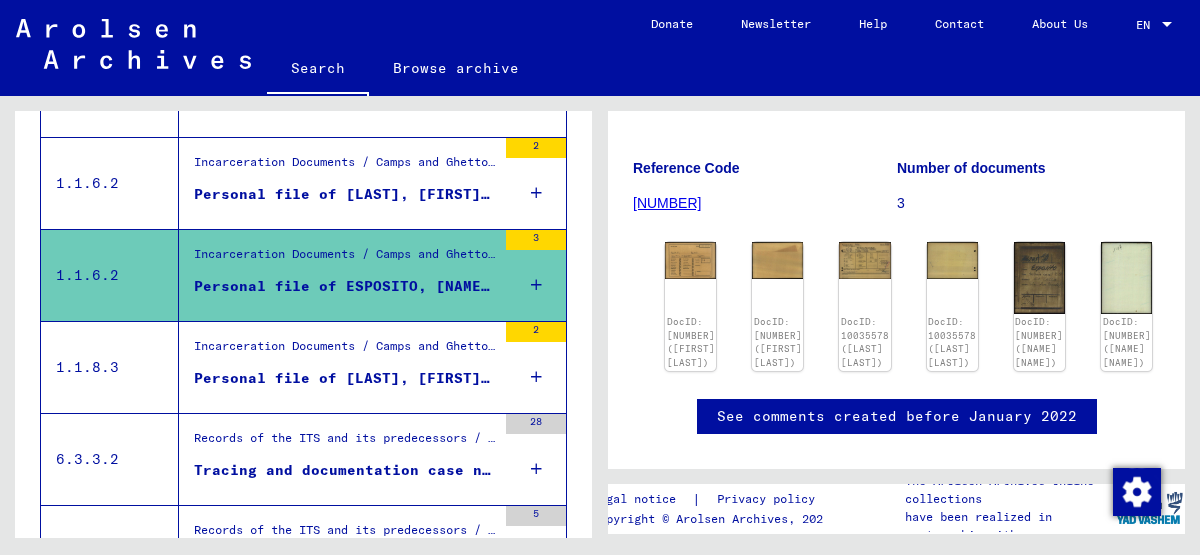 click on "Personal file of [LAST], [FIRST], born on [DATE]" at bounding box center (345, 378) 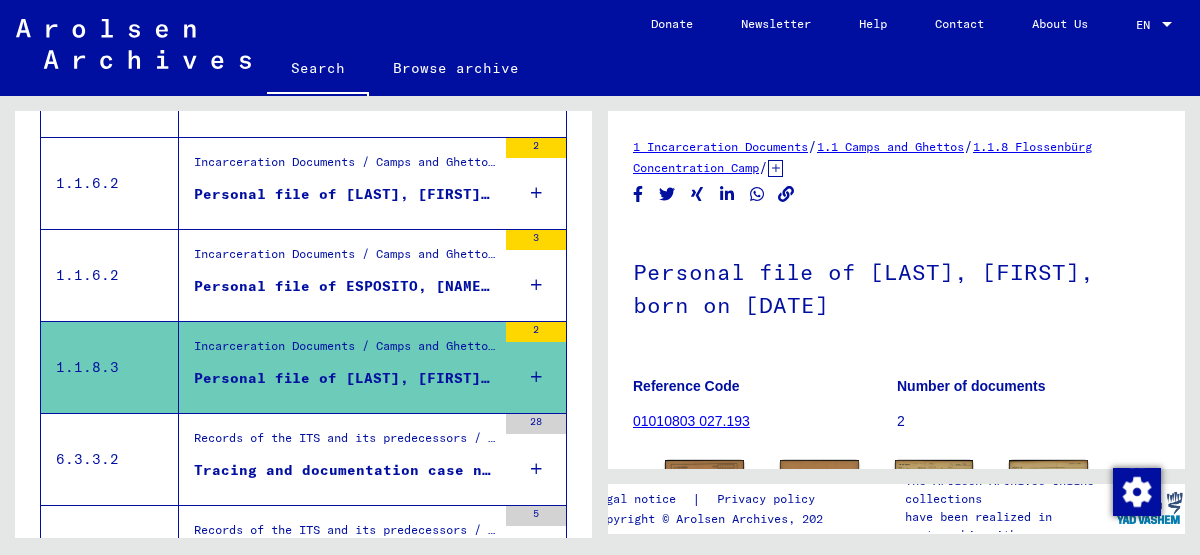 scroll, scrollTop: 0, scrollLeft: 0, axis: both 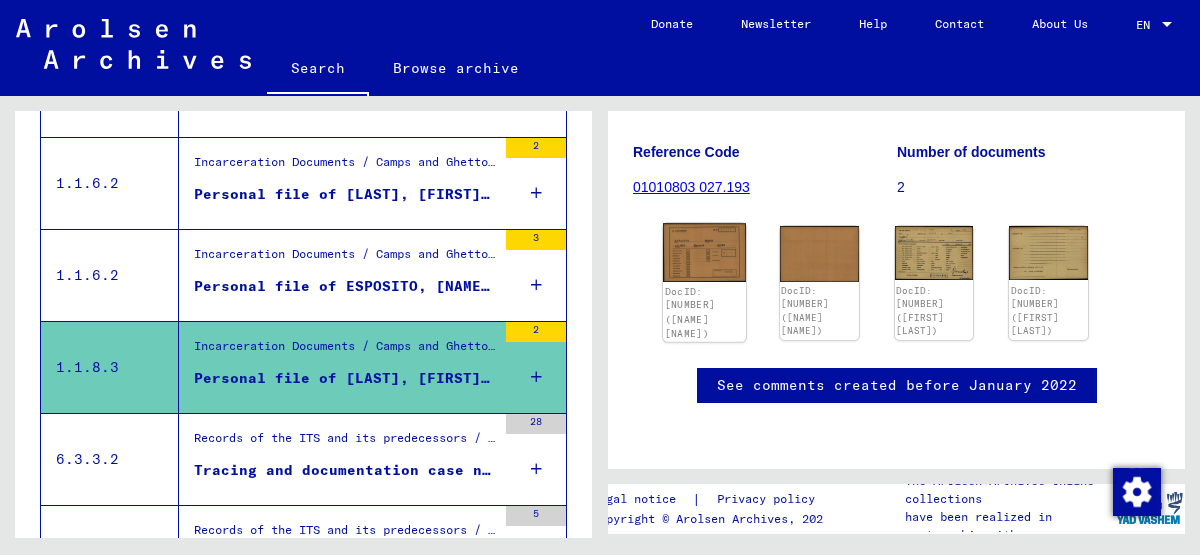 click 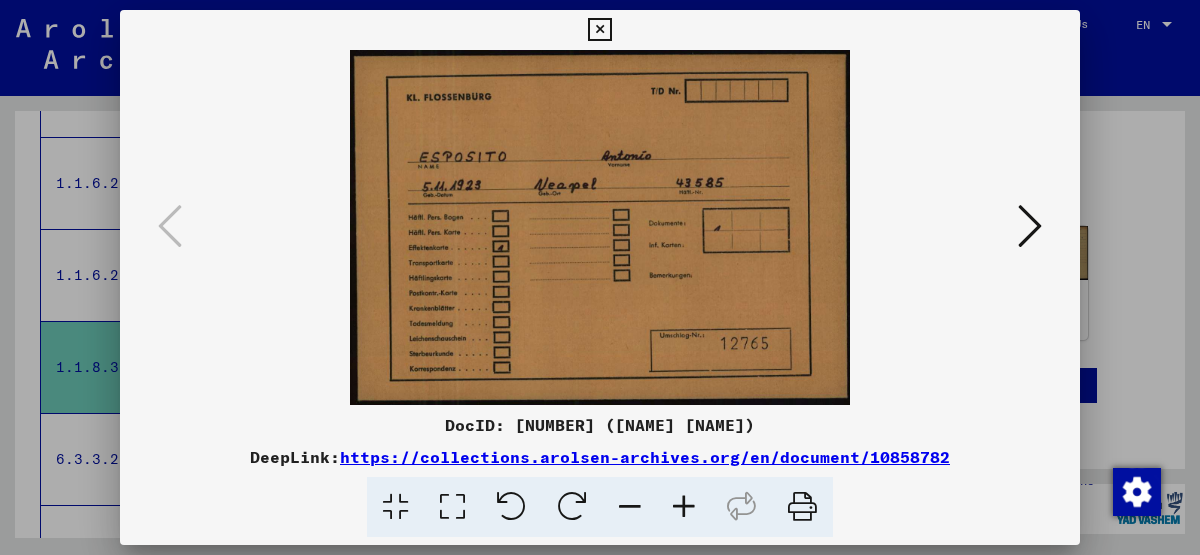 click at bounding box center [1030, 226] 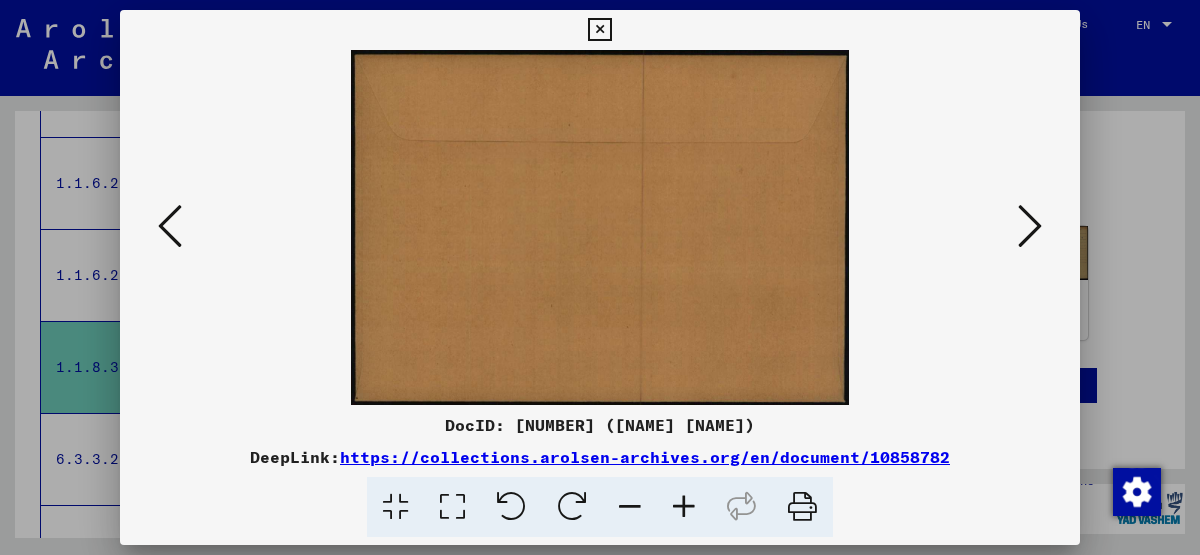 click at bounding box center [1030, 226] 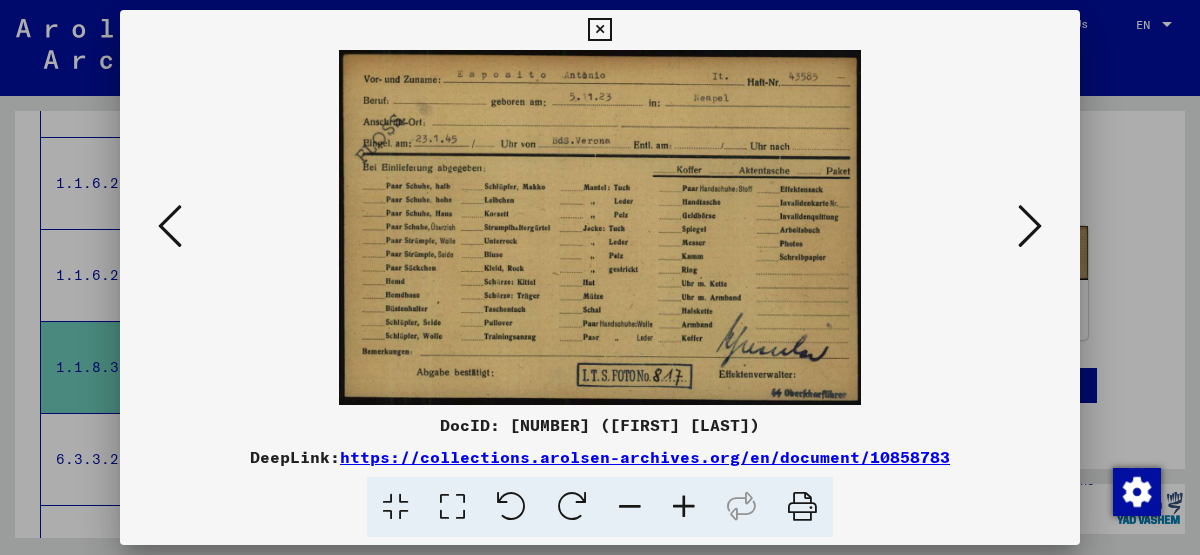 click at bounding box center [600, 227] 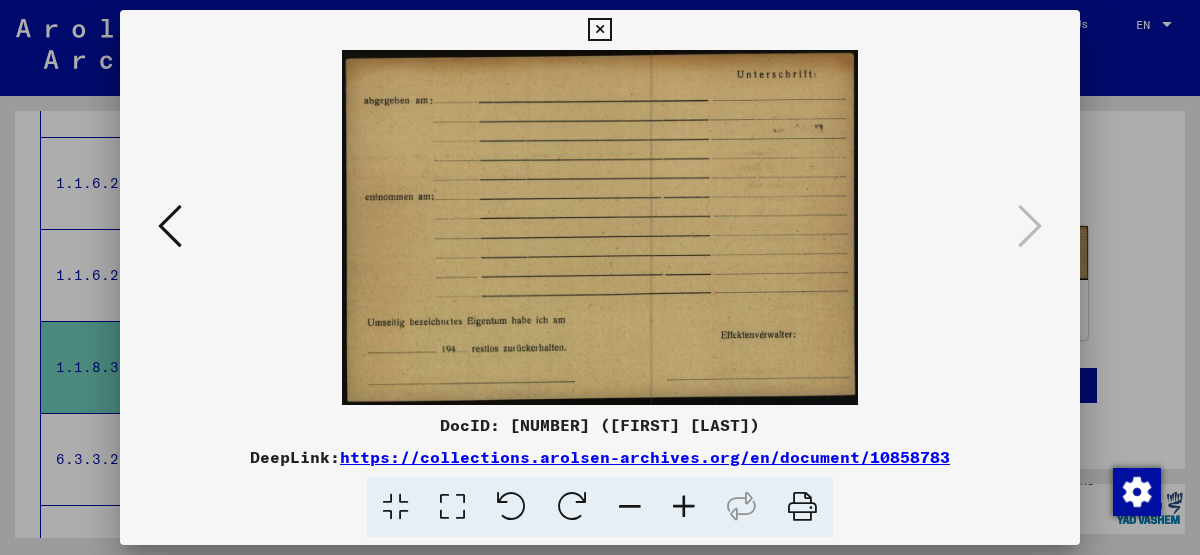 click at bounding box center (600, 277) 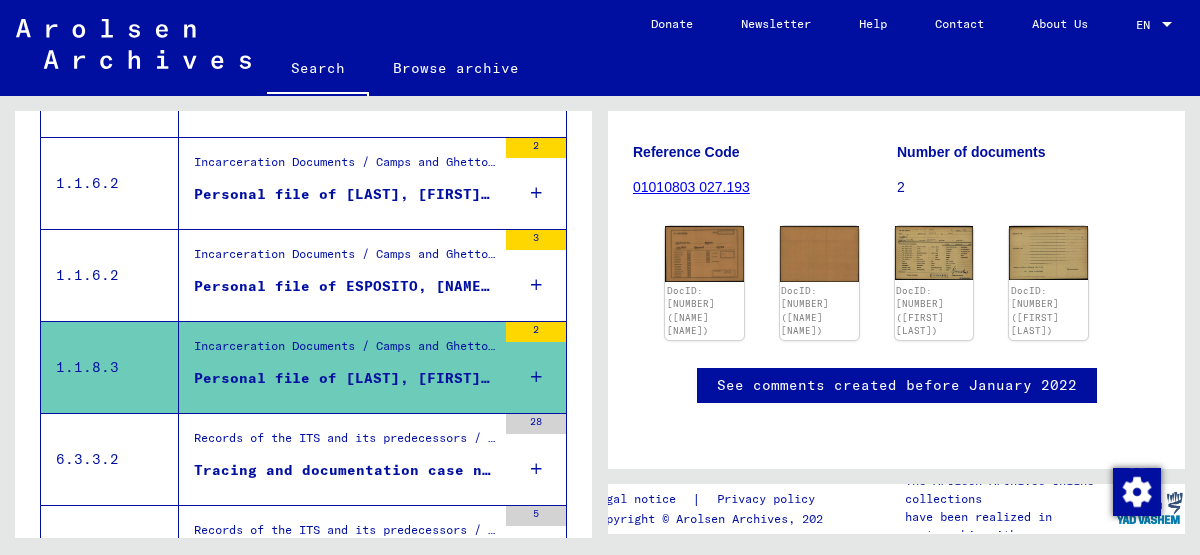 click on "Records of the ITS and its predecessors / Inquiry processing / ITS case files as of 1947 / Repository of T/D cases / Tracing and documentation cases with (T/D) numbers between 1.000.000 and 1.249.999 / Tracing and documentation cases with (T/D) numbers between 1.151.500 and 1.151.999" at bounding box center [345, 443] 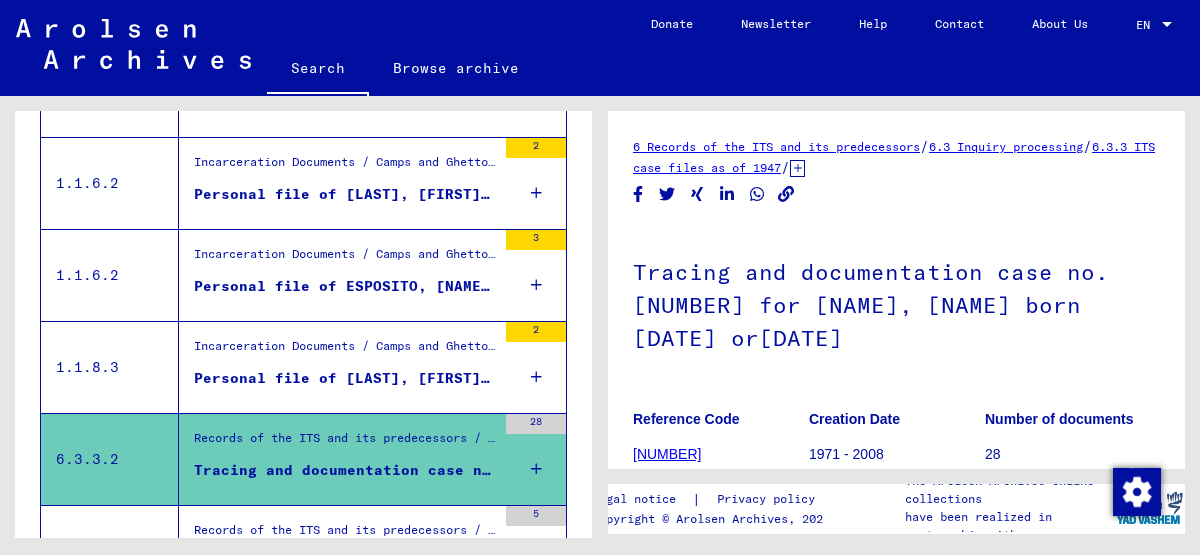 scroll, scrollTop: 0, scrollLeft: 0, axis: both 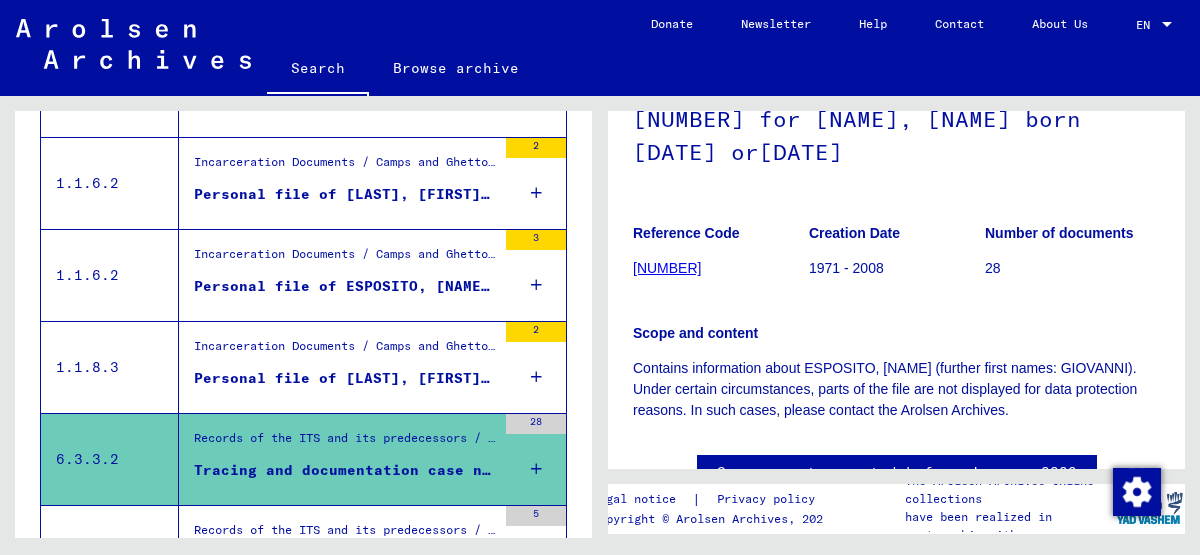 click on "[NUMBER]" 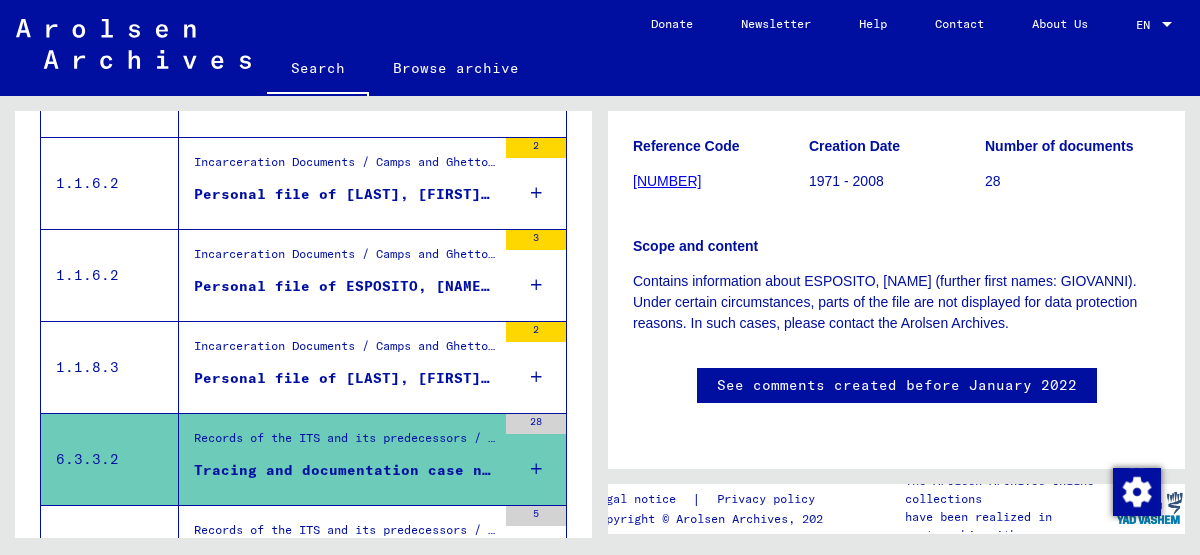 scroll, scrollTop: 301, scrollLeft: 0, axis: vertical 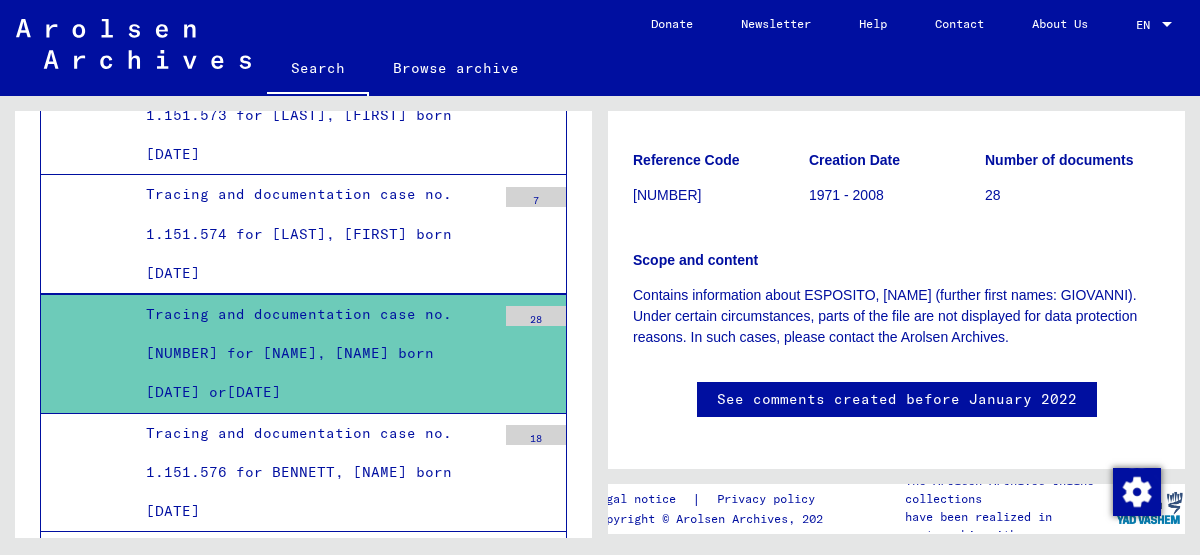 click on "28" 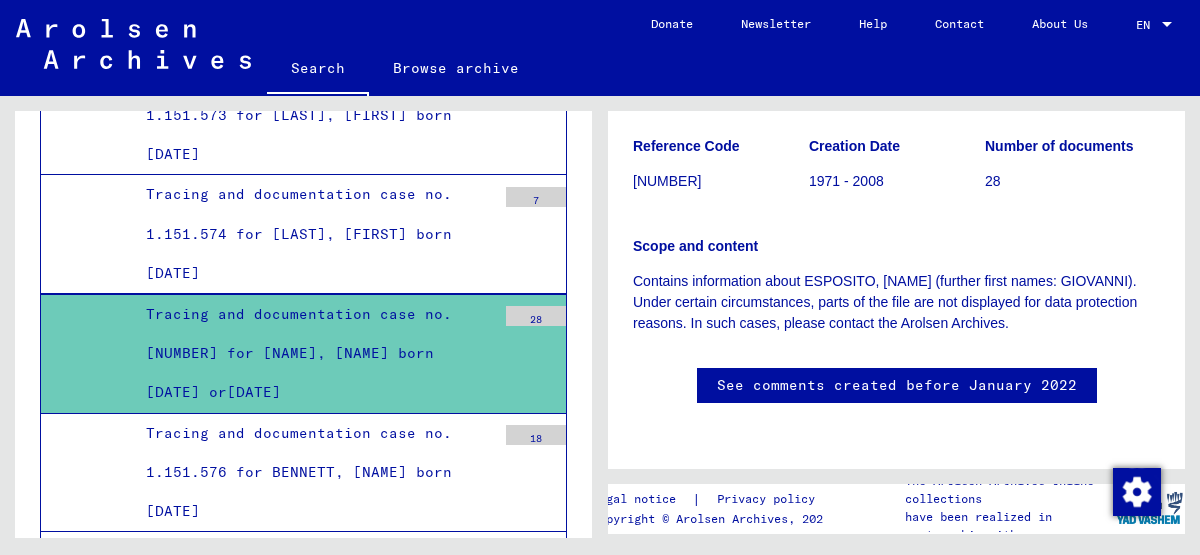 scroll, scrollTop: 982, scrollLeft: 0, axis: vertical 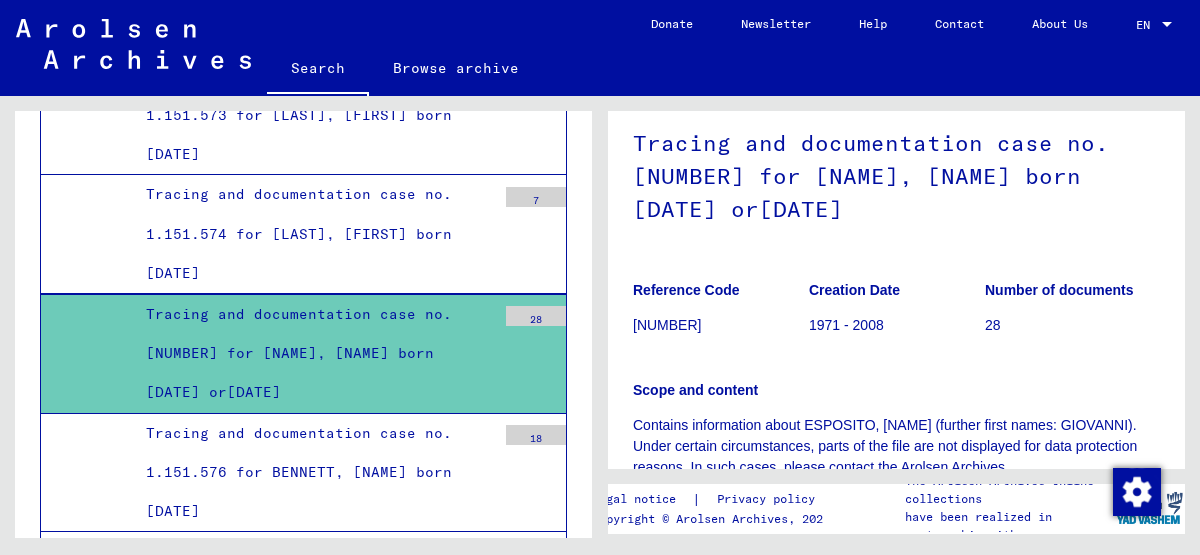 click on "[NUMBER]" 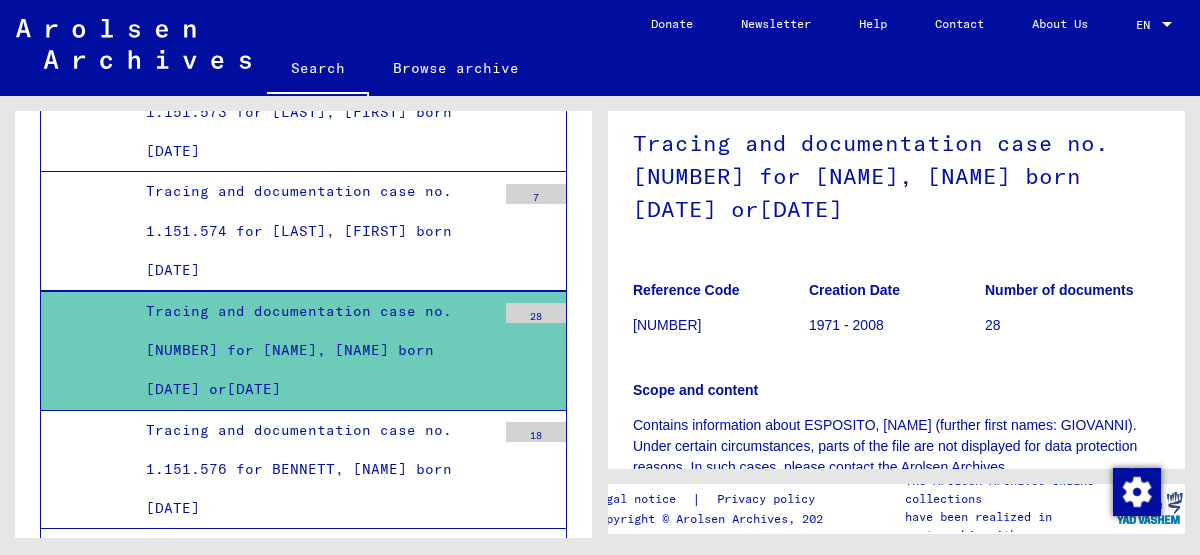 scroll, scrollTop: 46254, scrollLeft: 0, axis: vertical 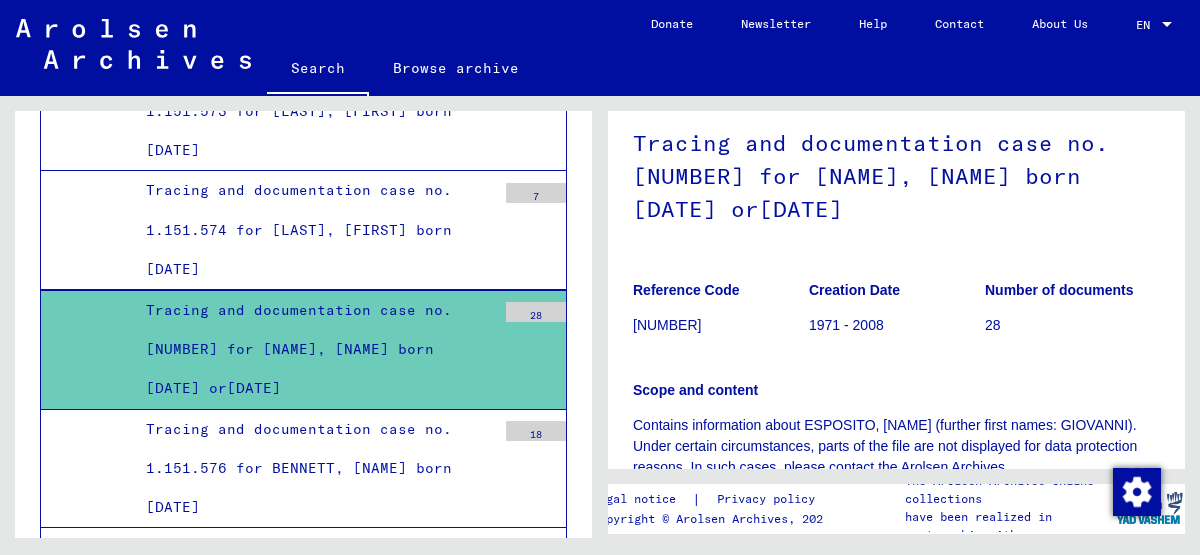 click on "Tracing and documentation case no. [NUMBER] for [NAME], [NAME] born [DATE] or[DATE]" at bounding box center [313, 350] 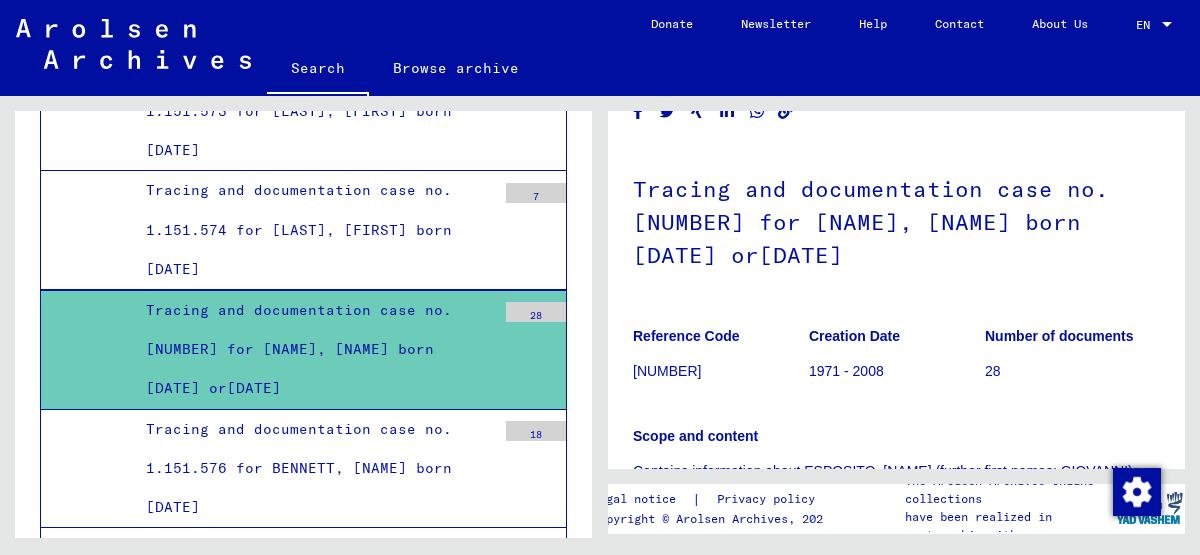 scroll, scrollTop: 0, scrollLeft: 0, axis: both 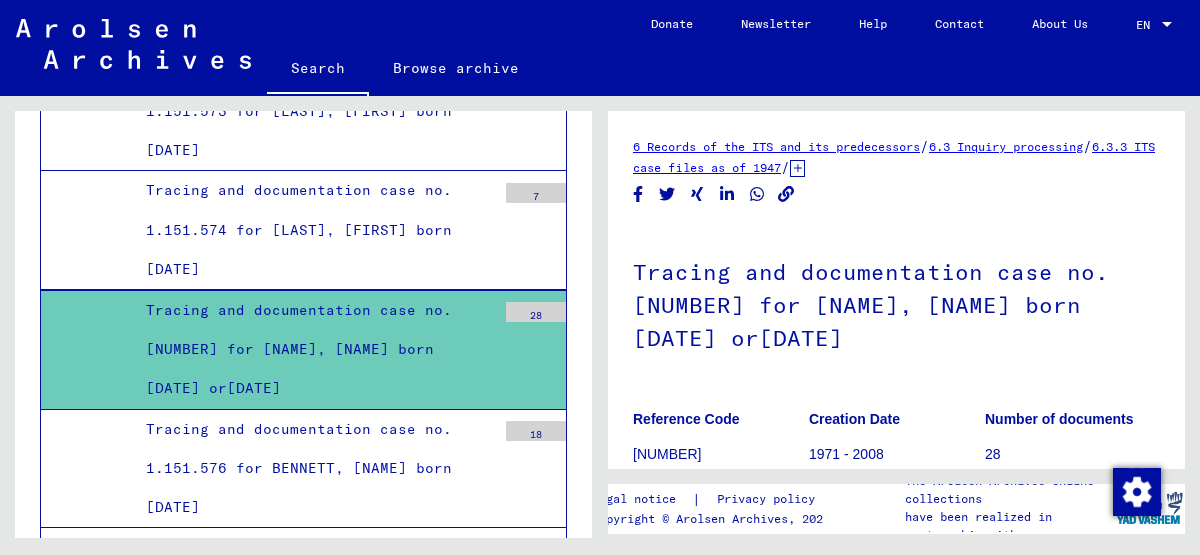 click on "6.3.3 ITS case files as of 1947" 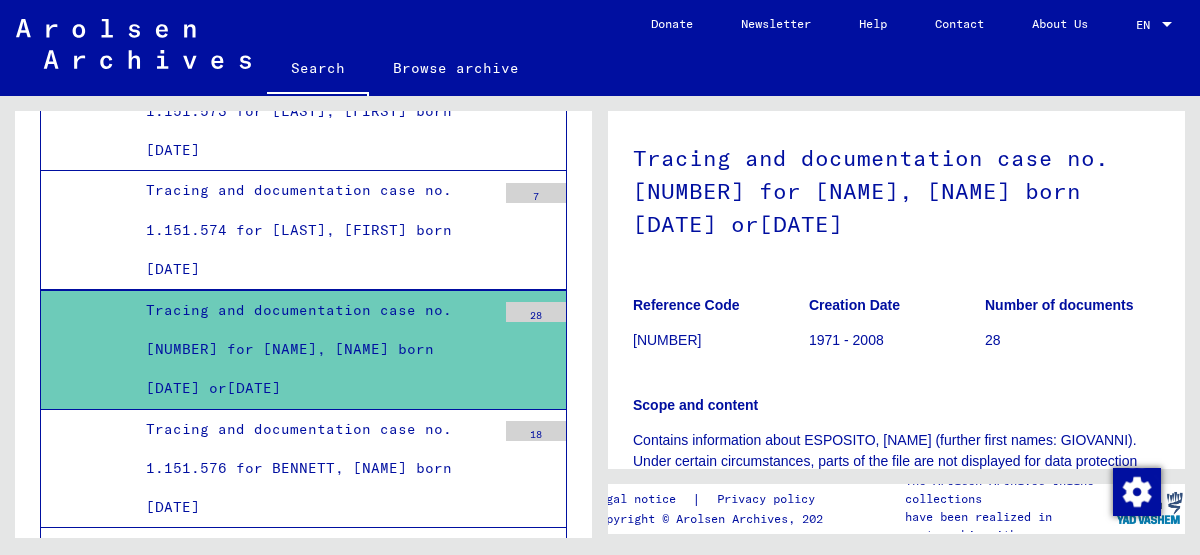 scroll, scrollTop: 0, scrollLeft: 0, axis: both 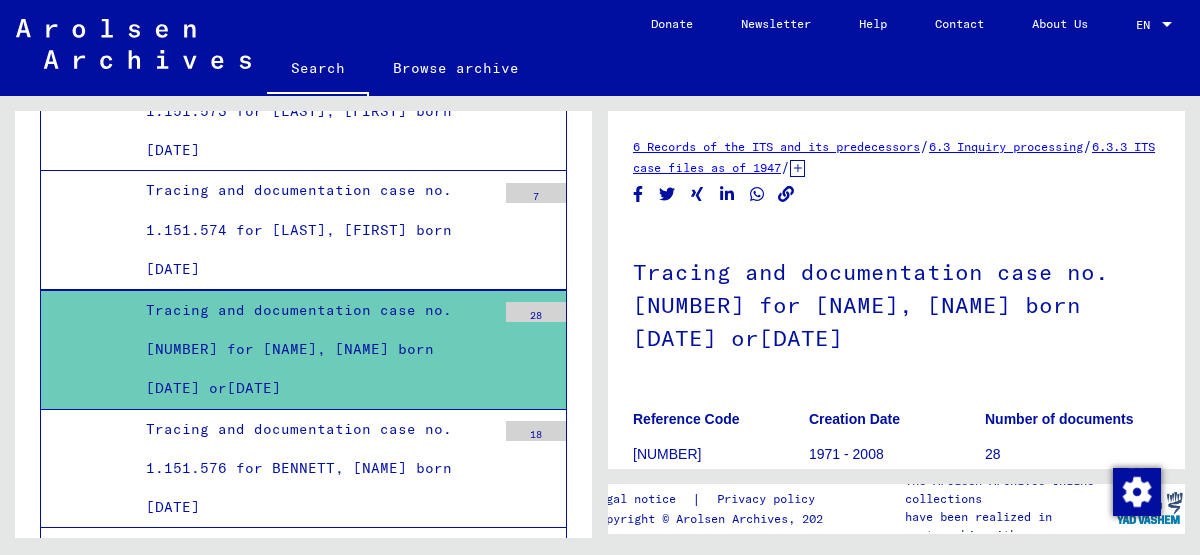drag, startPoint x: 633, startPoint y: 266, endPoint x: 1054, endPoint y: 333, distance: 426.298 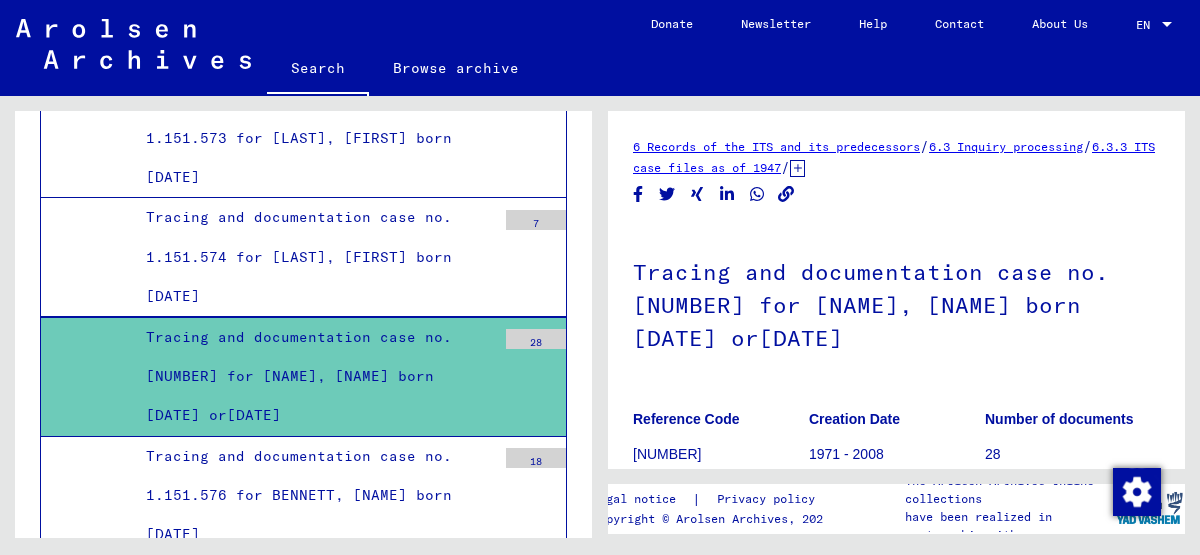 scroll, scrollTop: 46211, scrollLeft: 0, axis: vertical 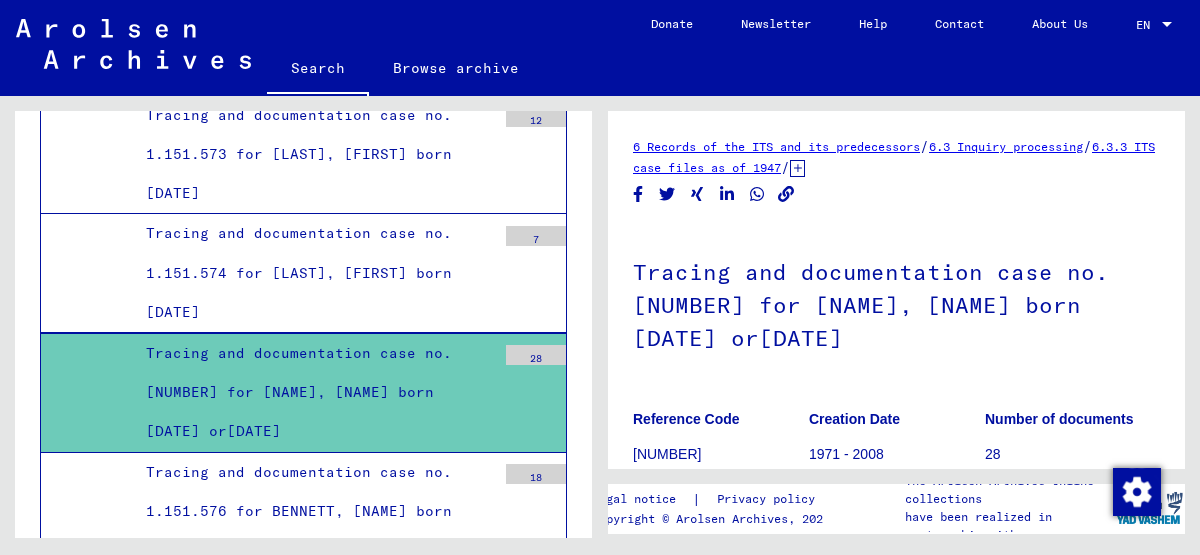 click on "Tracing and documentation case no. [NUMBER] for [NAME], [NAME] born [DATE] or[DATE]" at bounding box center [313, 393] 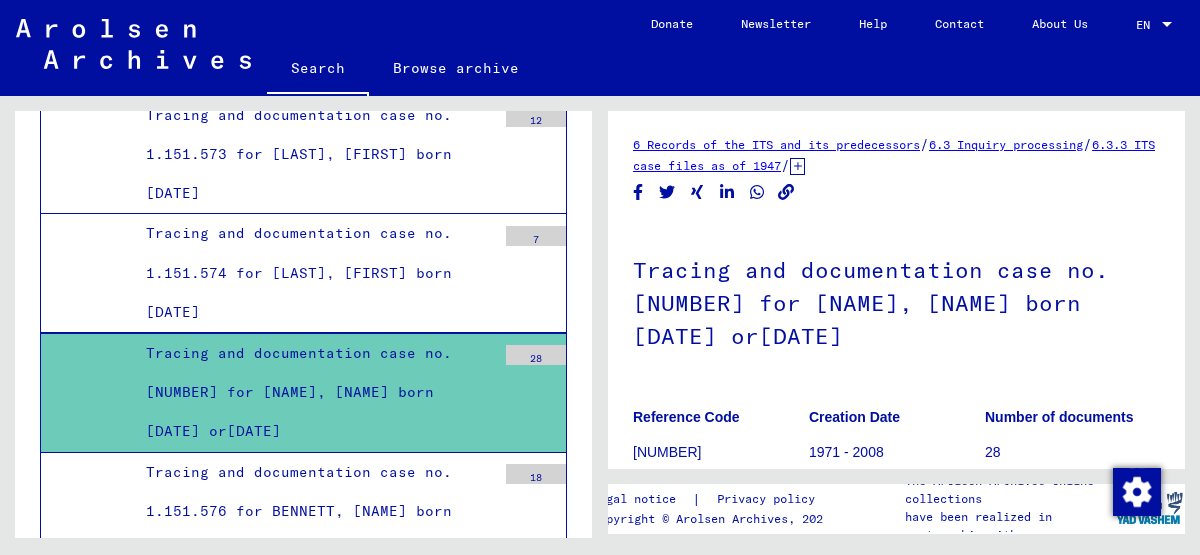 drag, startPoint x: 771, startPoint y: 451, endPoint x: 623, endPoint y: 411, distance: 153.31015 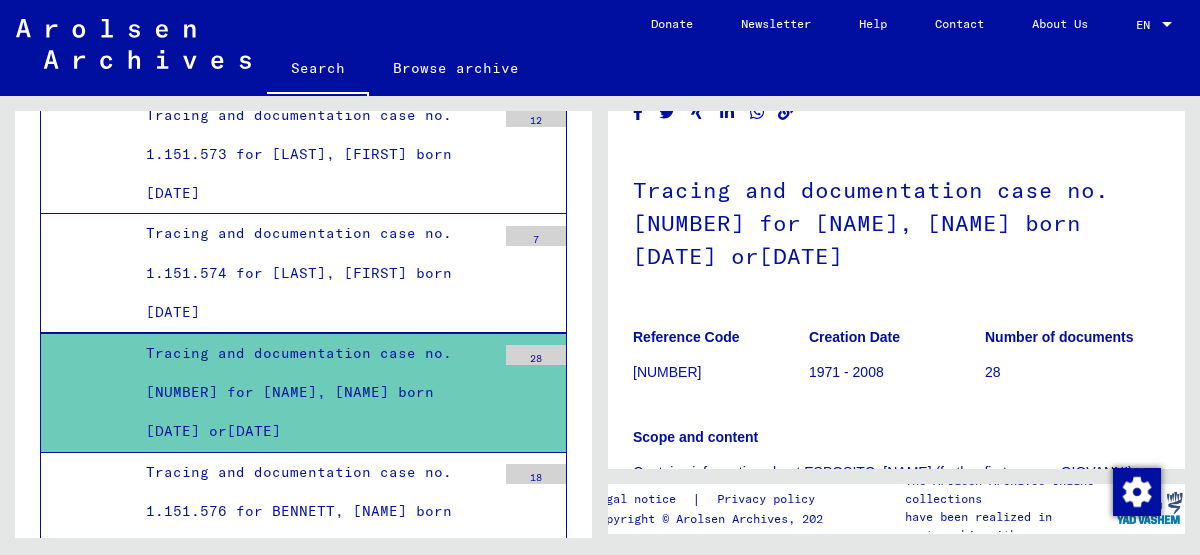 scroll, scrollTop: 181, scrollLeft: 0, axis: vertical 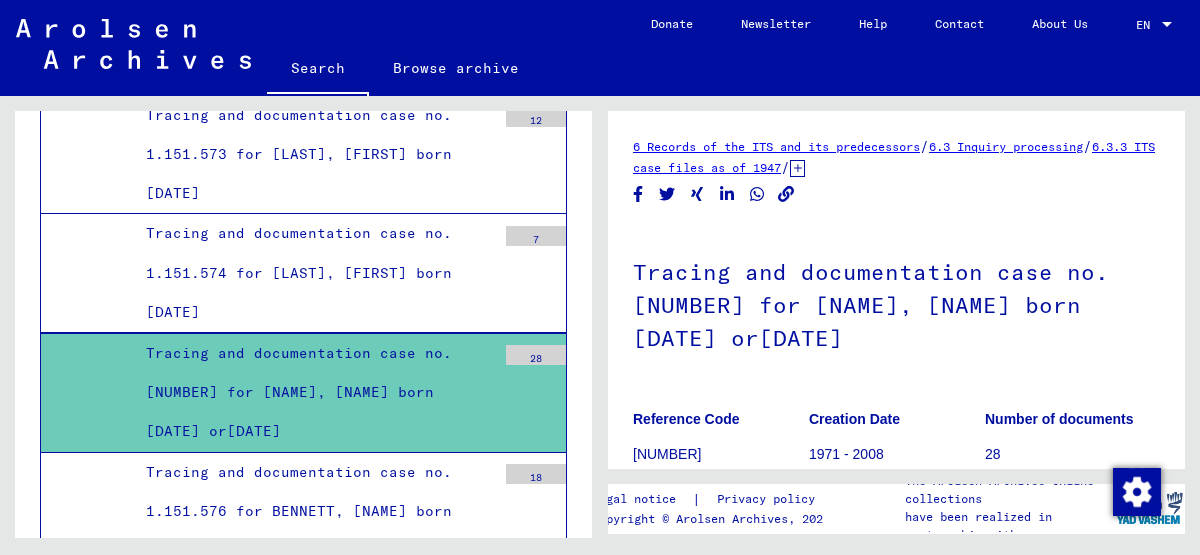 drag, startPoint x: 986, startPoint y: 339, endPoint x: 635, endPoint y: 283, distance: 355.43918 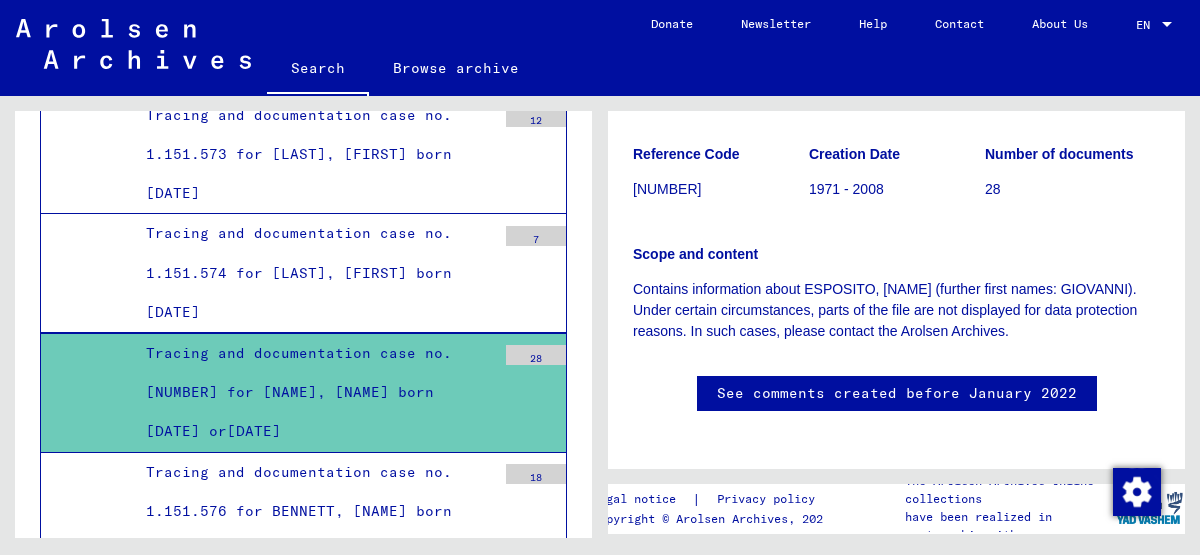 scroll, scrollTop: 292, scrollLeft: 0, axis: vertical 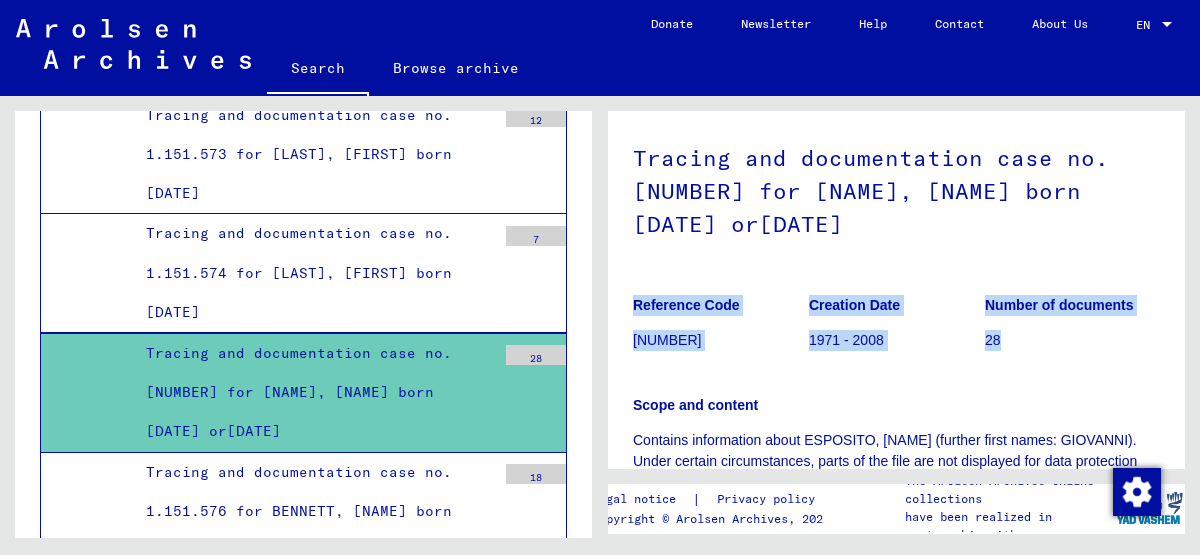 drag, startPoint x: 1013, startPoint y: 168, endPoint x: 604, endPoint y: 301, distance: 430.0814 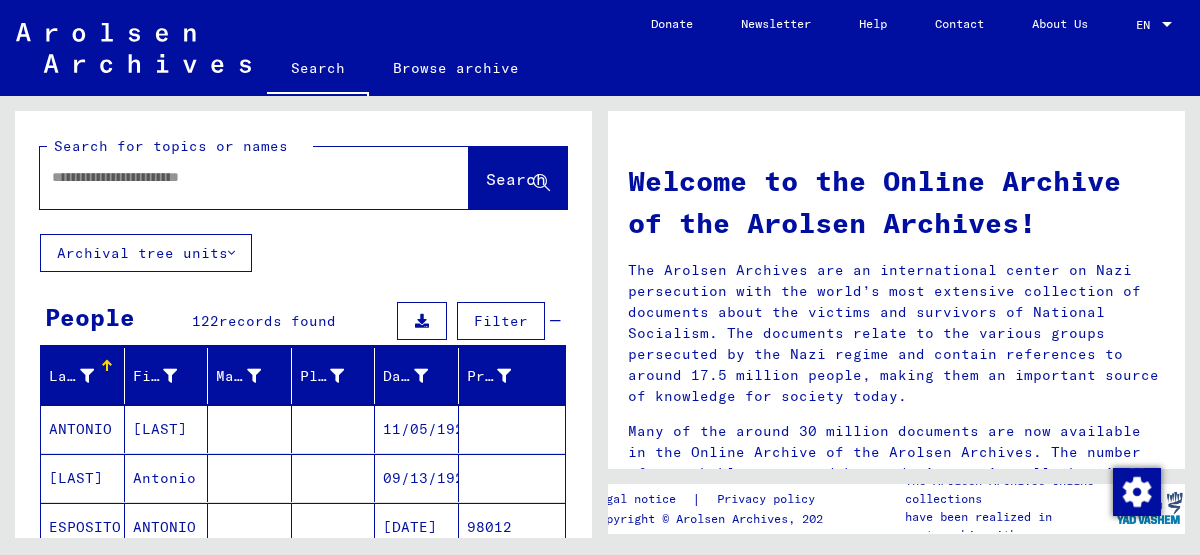 click on "Browse archive" 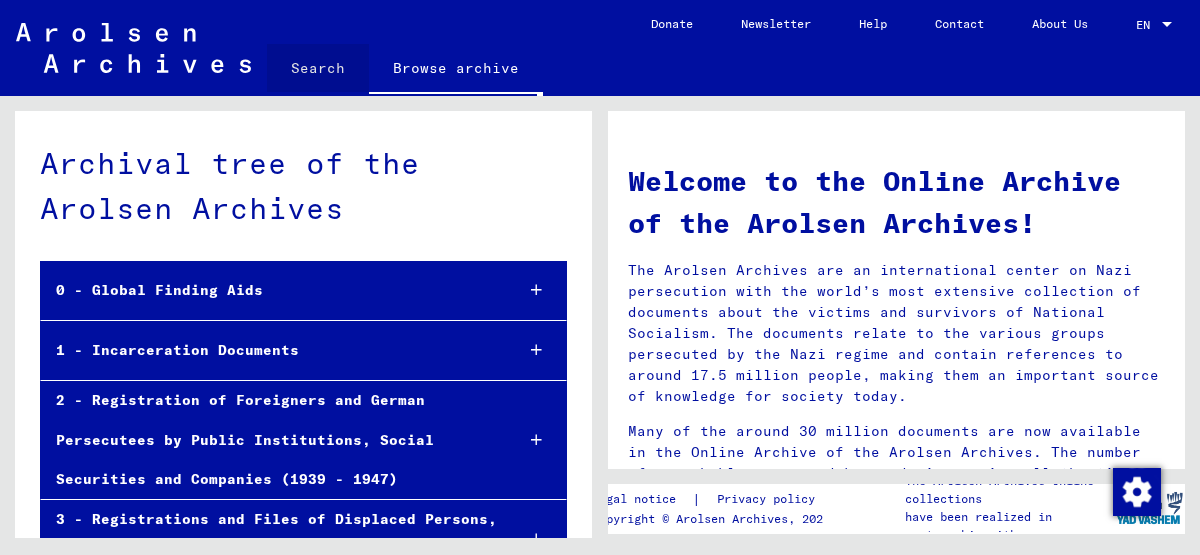 click on "Search" 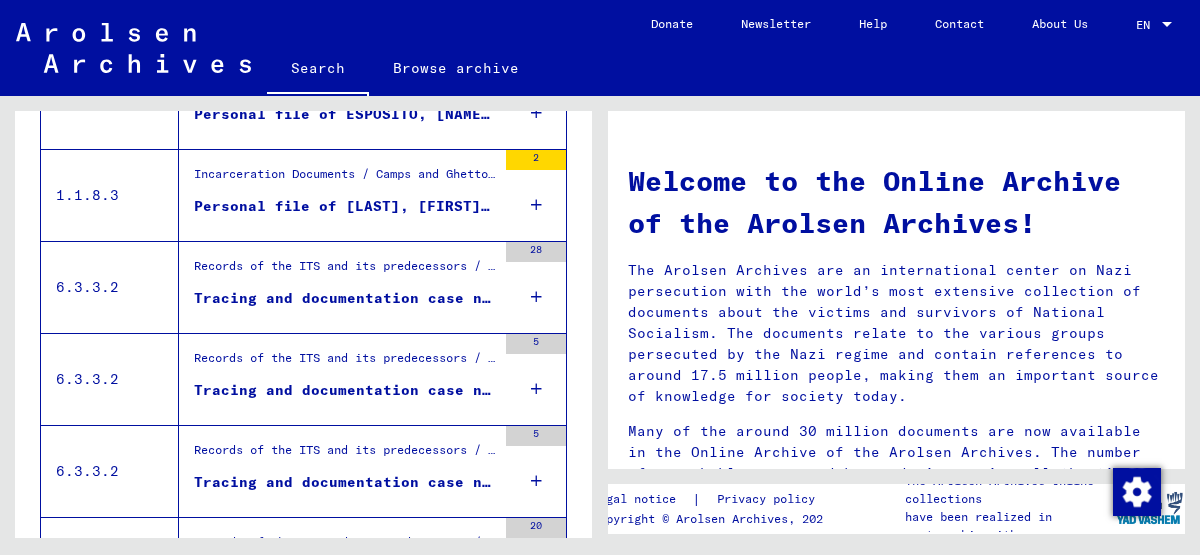 scroll, scrollTop: 1105, scrollLeft: 0, axis: vertical 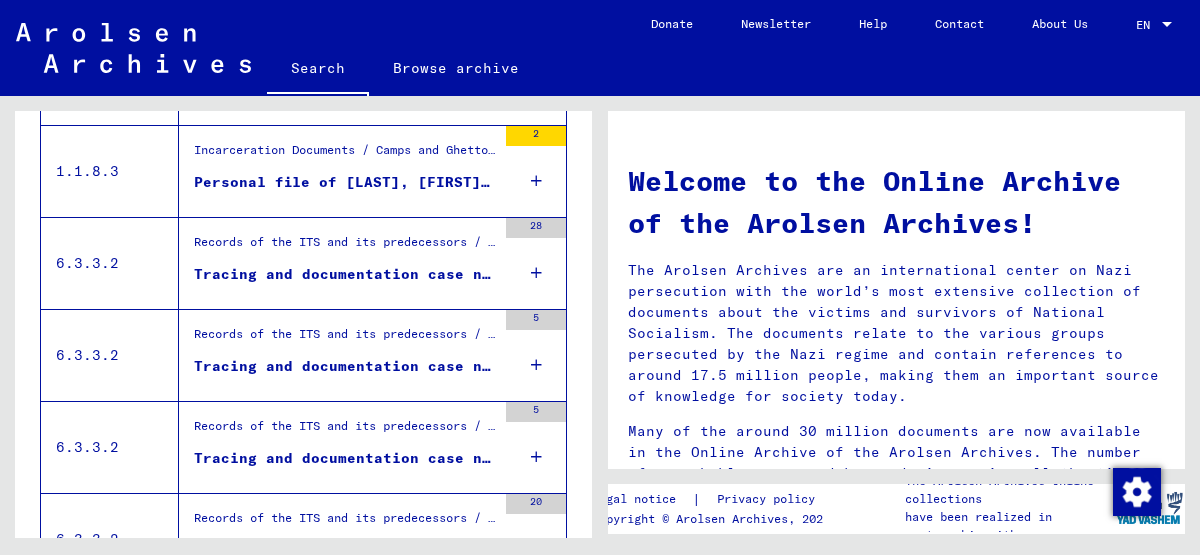 click on "Tracing and documentation case no. [NUMBER] for [NAME], [NAME] born [DATE] or[DATE]" at bounding box center [345, 274] 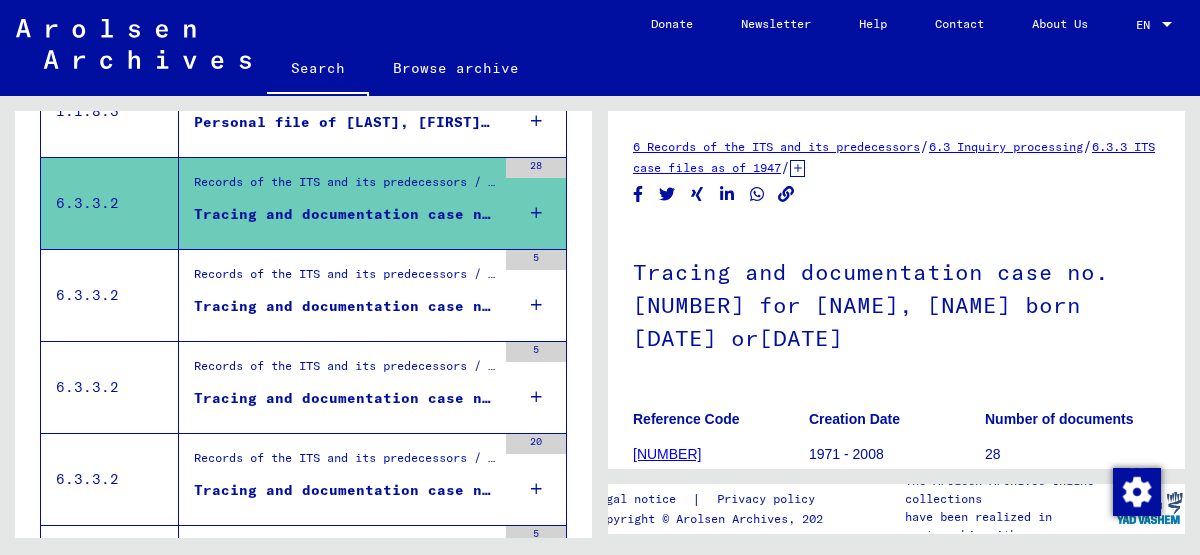 scroll, scrollTop: 744, scrollLeft: 0, axis: vertical 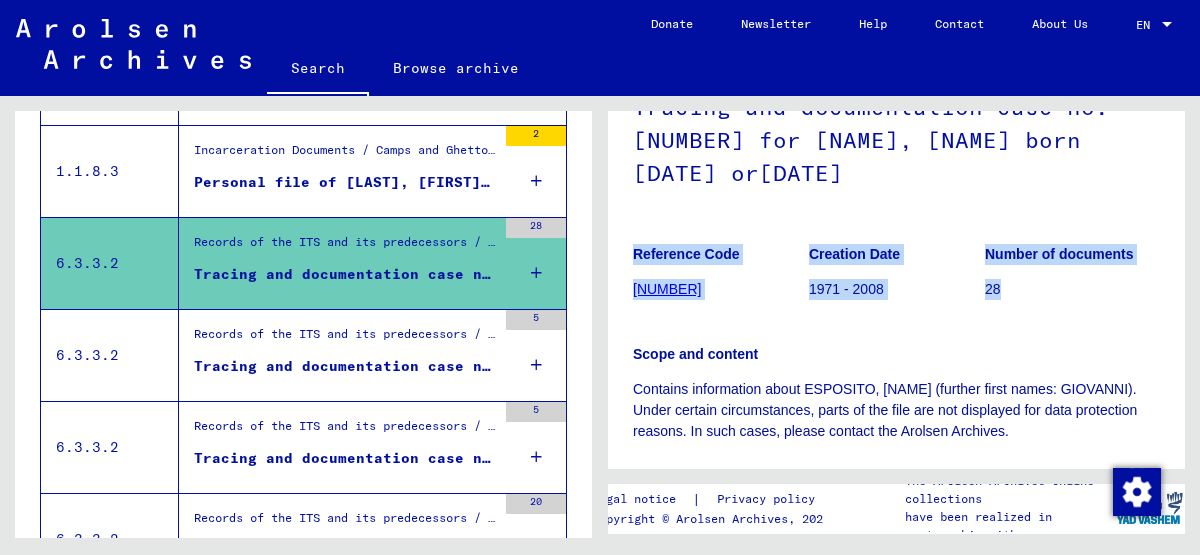 drag, startPoint x: 624, startPoint y: 250, endPoint x: 1131, endPoint y: 294, distance: 508.9057 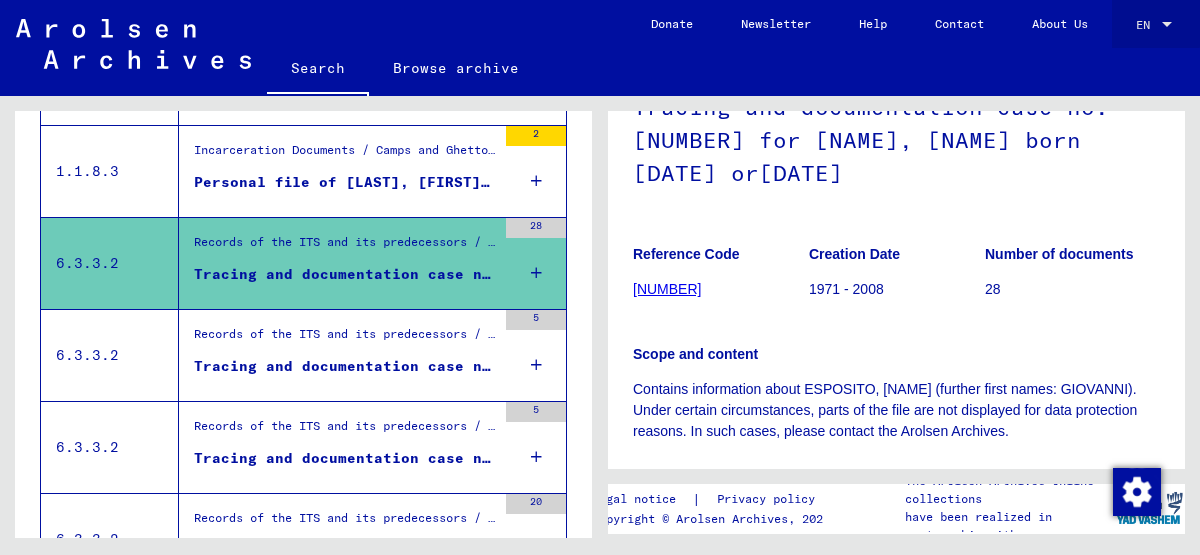 click on "EN" at bounding box center [1147, 25] 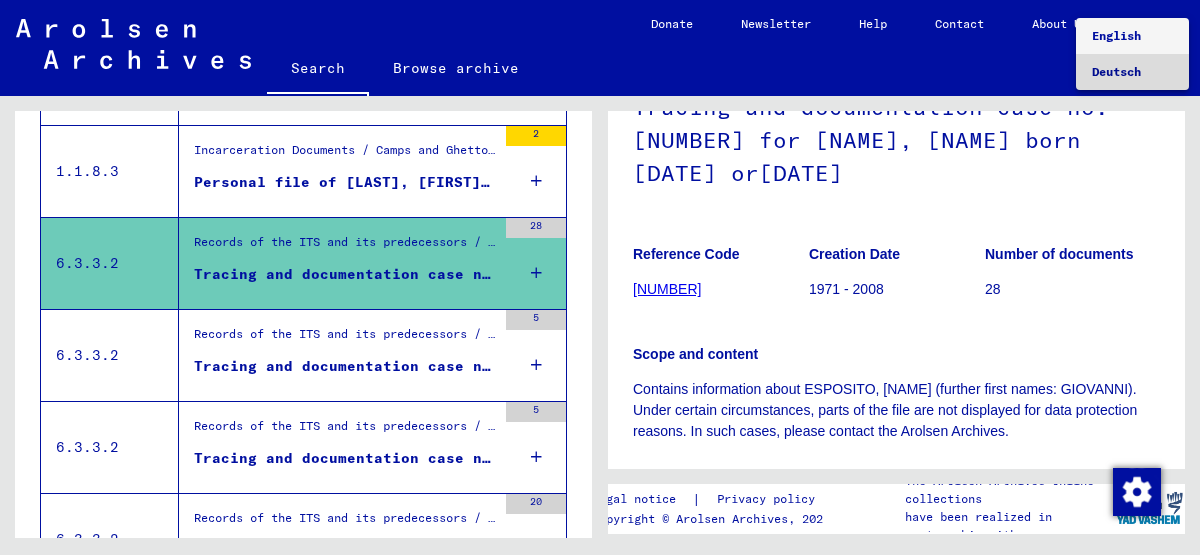 click on "Deutsch" at bounding box center (1132, 72) 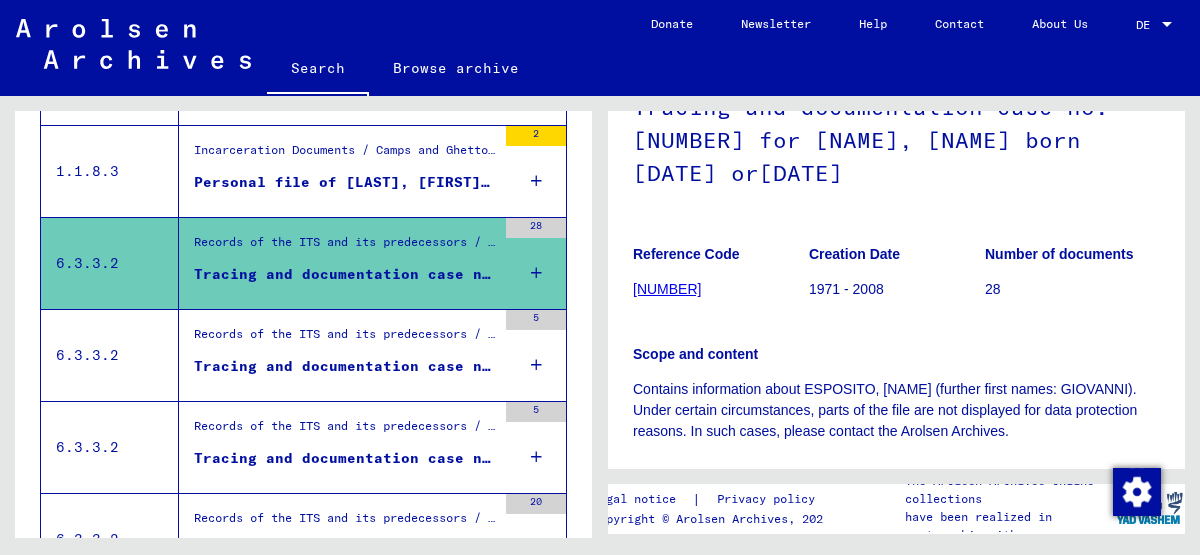 type on "*******" 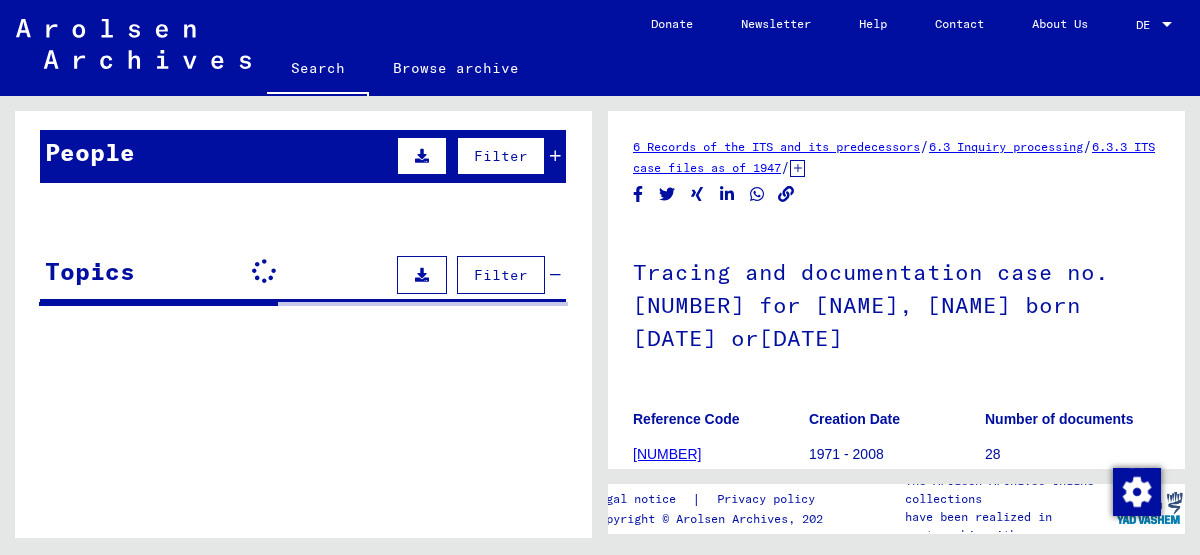 scroll, scrollTop: 0, scrollLeft: 0, axis: both 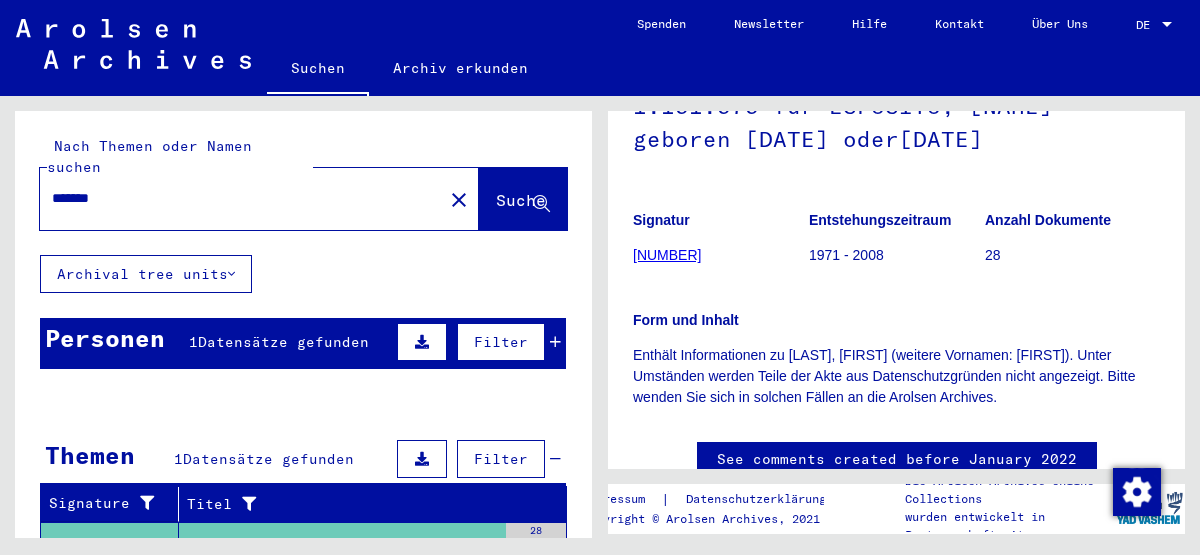 click on "[NUMBER]" 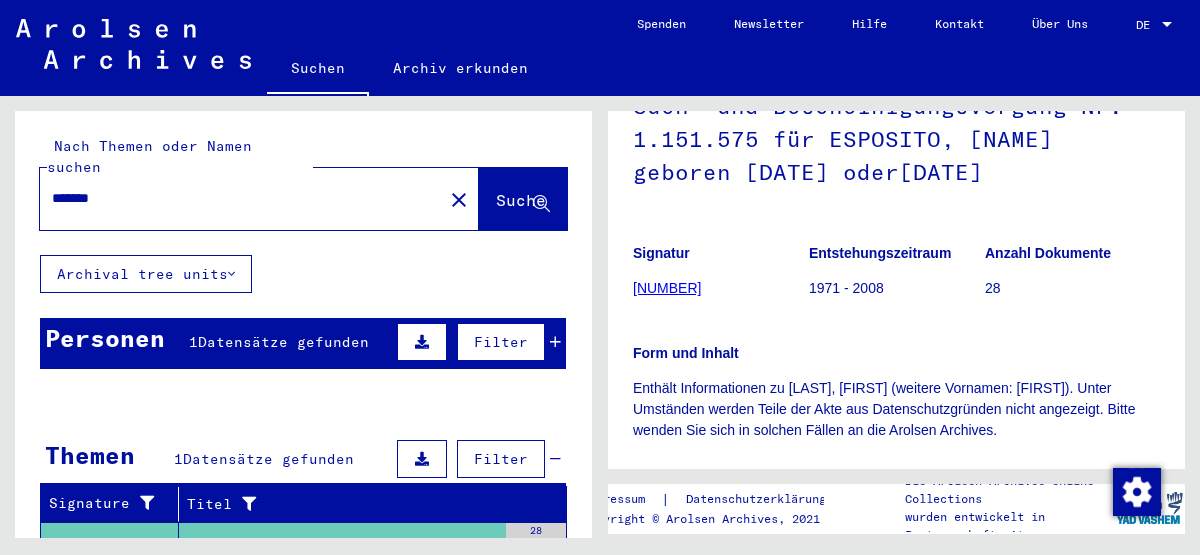 click on "Such- und Bescheinigungsvorgang Nr. 1.151.575 für ESPOSITO, [NAME] geboren [DATE] oder[DATE]" 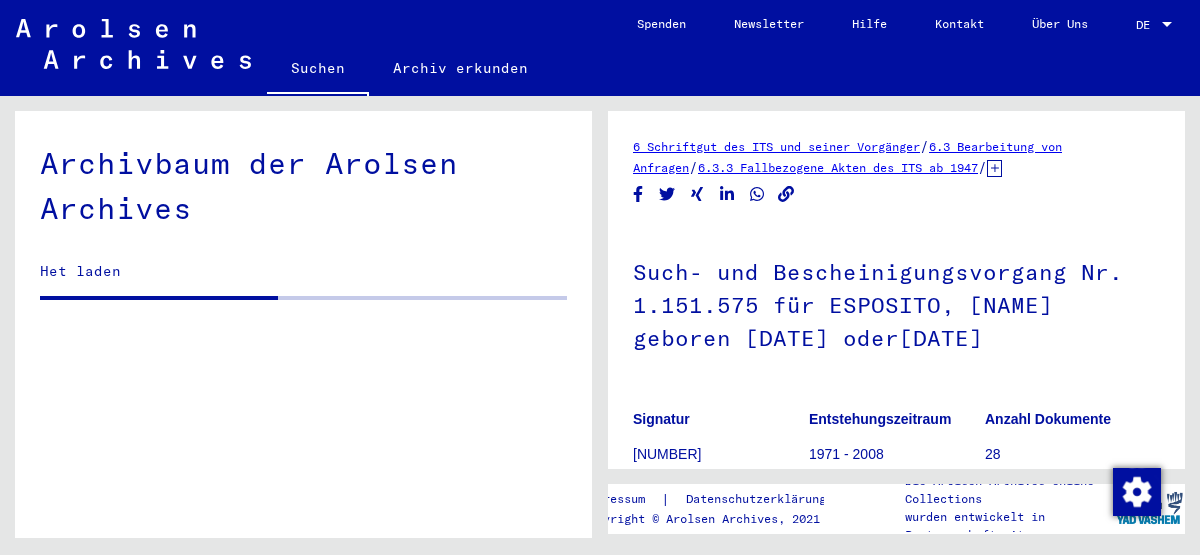 scroll, scrollTop: 0, scrollLeft: 0, axis: both 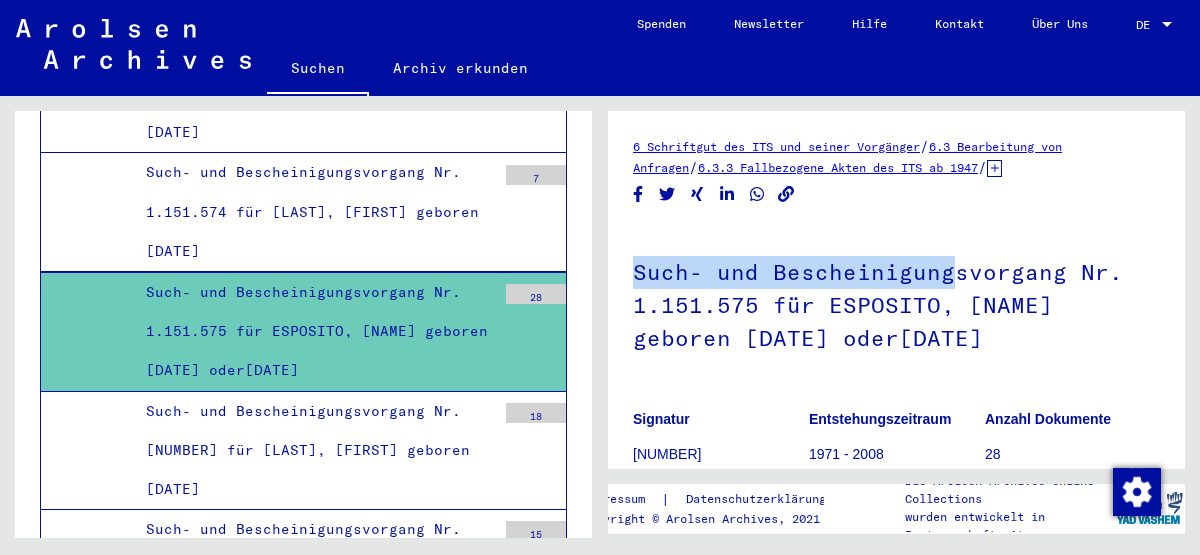 drag, startPoint x: 635, startPoint y: 273, endPoint x: 942, endPoint y: 277, distance: 307.02606 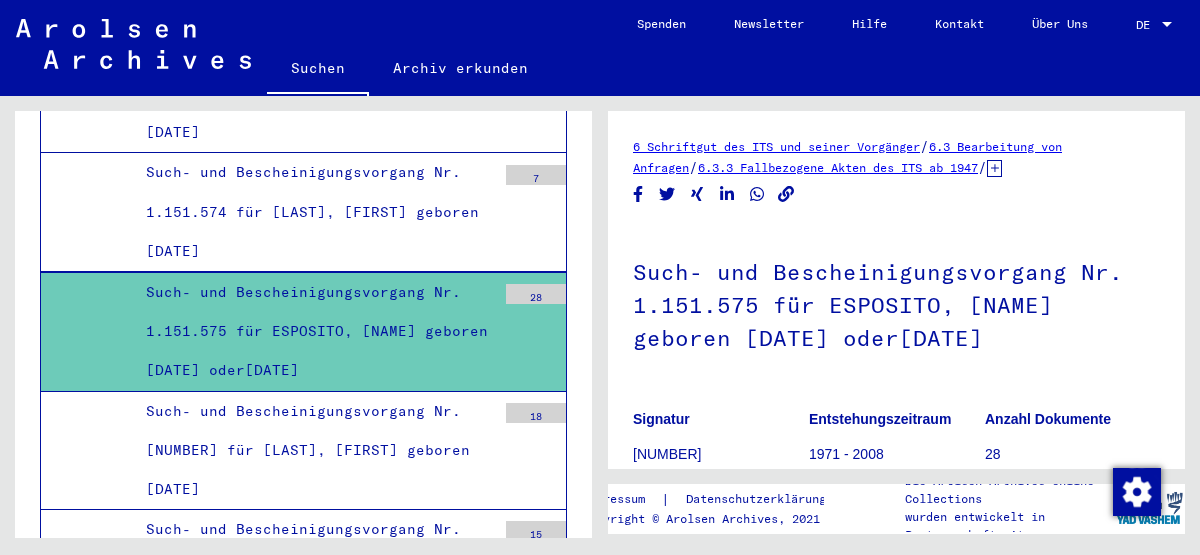 click on "Such- und Bescheinigungsvorgang Nr. 1.151.575 für ESPOSITO, [NAME] geboren [DATE] oder[DATE]" 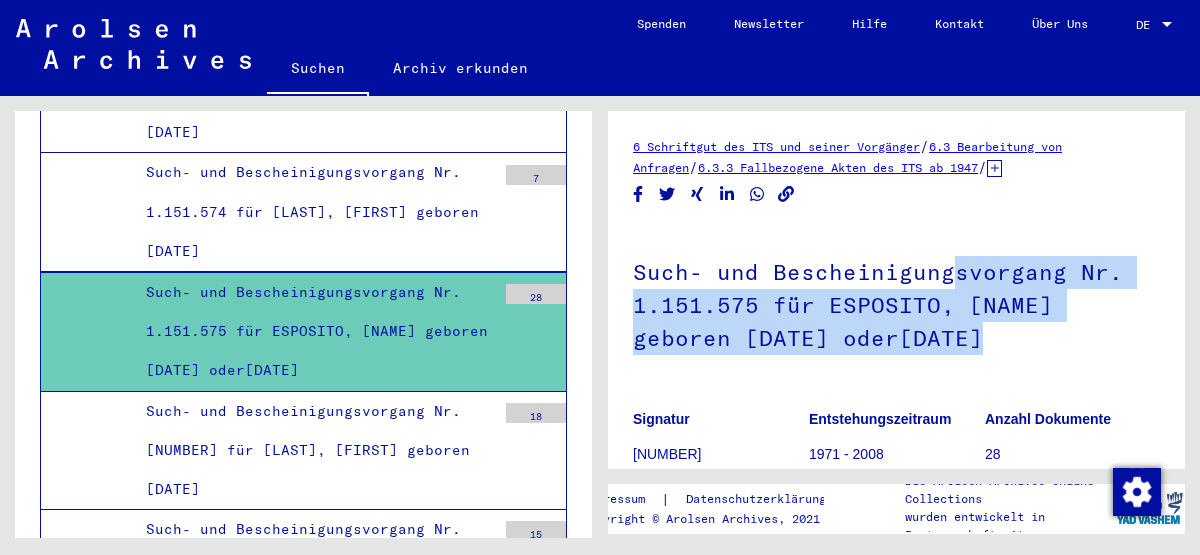 drag, startPoint x: 941, startPoint y: 279, endPoint x: 1130, endPoint y: 384, distance: 216.20824 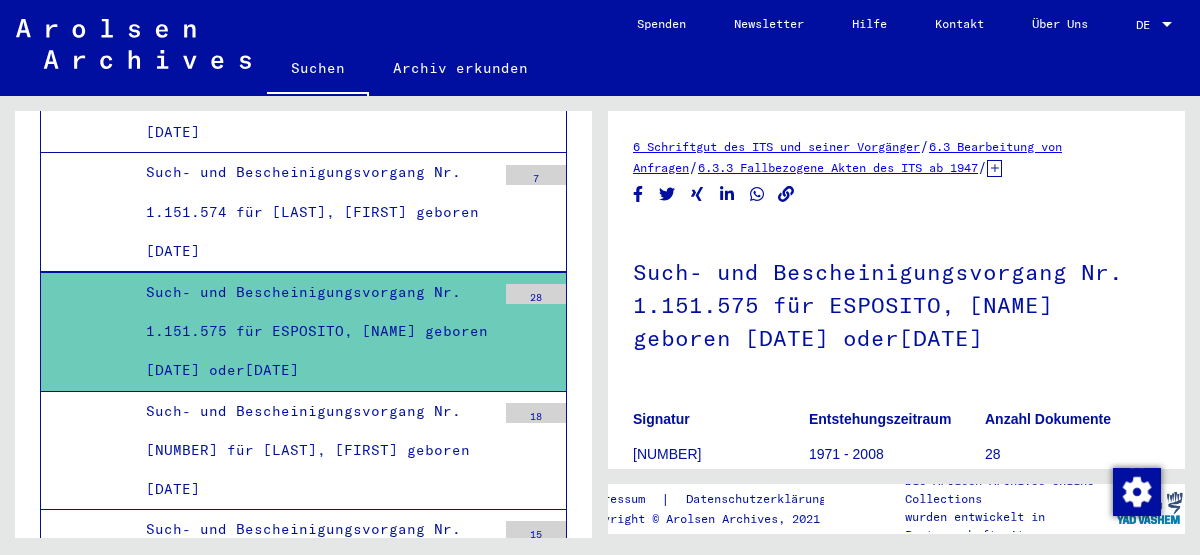 click on "Such- und Bescheinigungsvorgang Nr. 1.151.575 für ESPOSITO, [NAME] geboren [DATE] oder[DATE]" 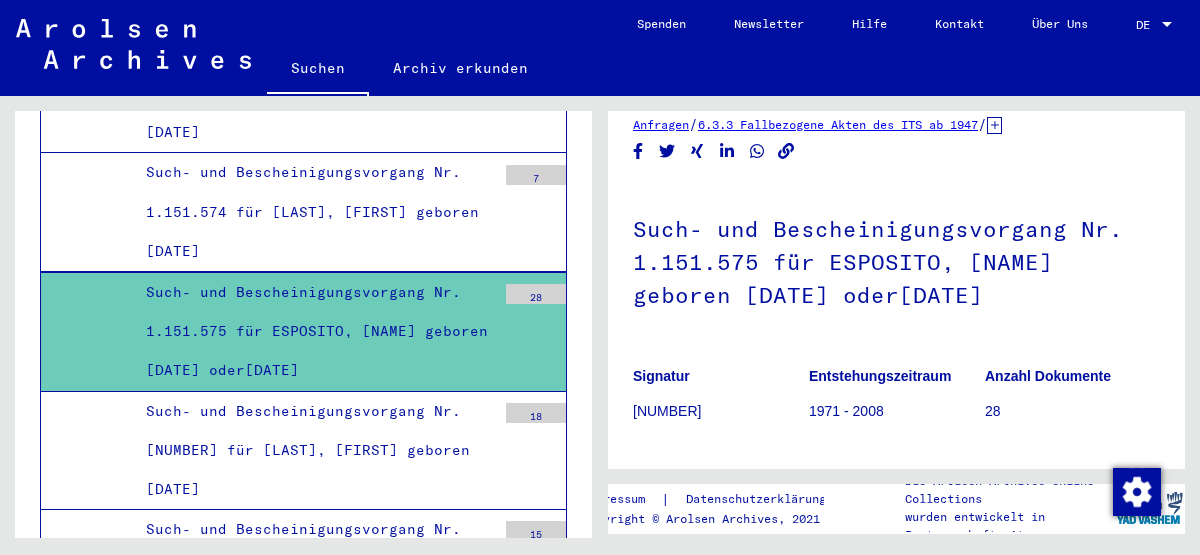 scroll, scrollTop: 165, scrollLeft: 0, axis: vertical 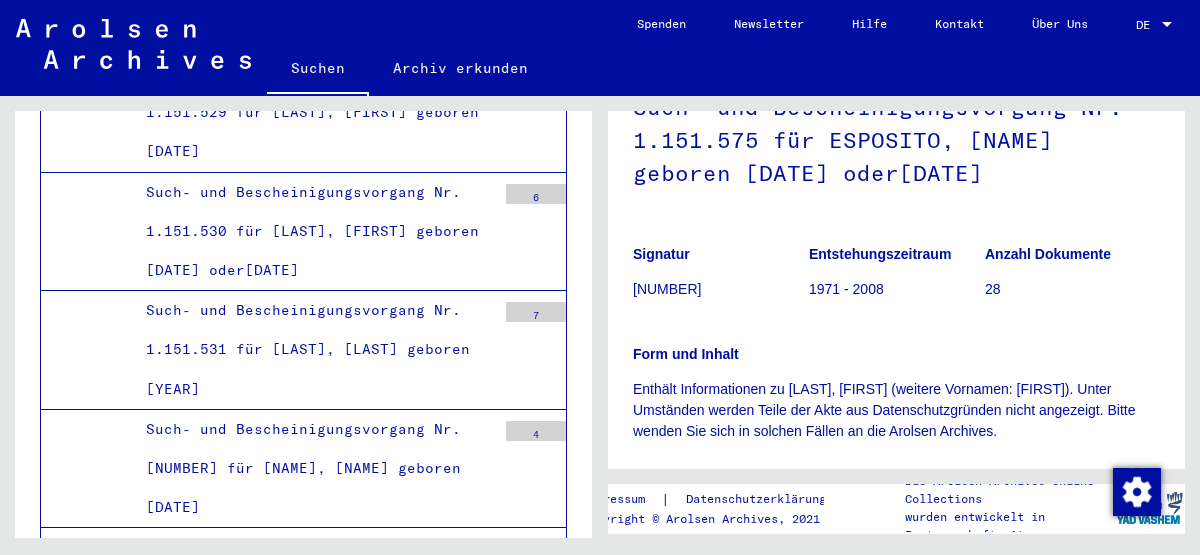 click on "Suchen" 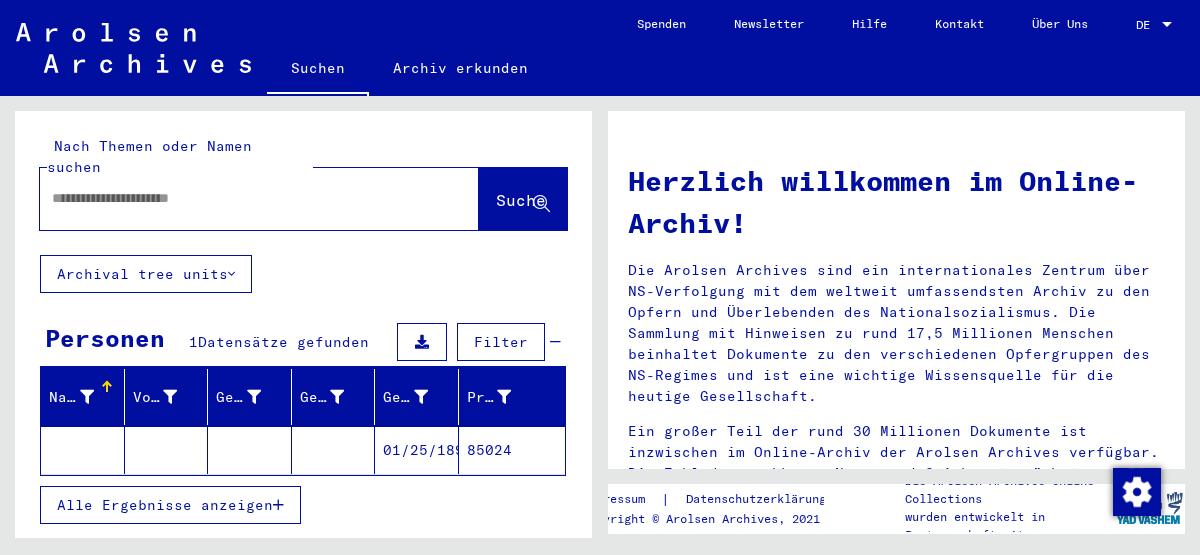 click at bounding box center (235, 198) 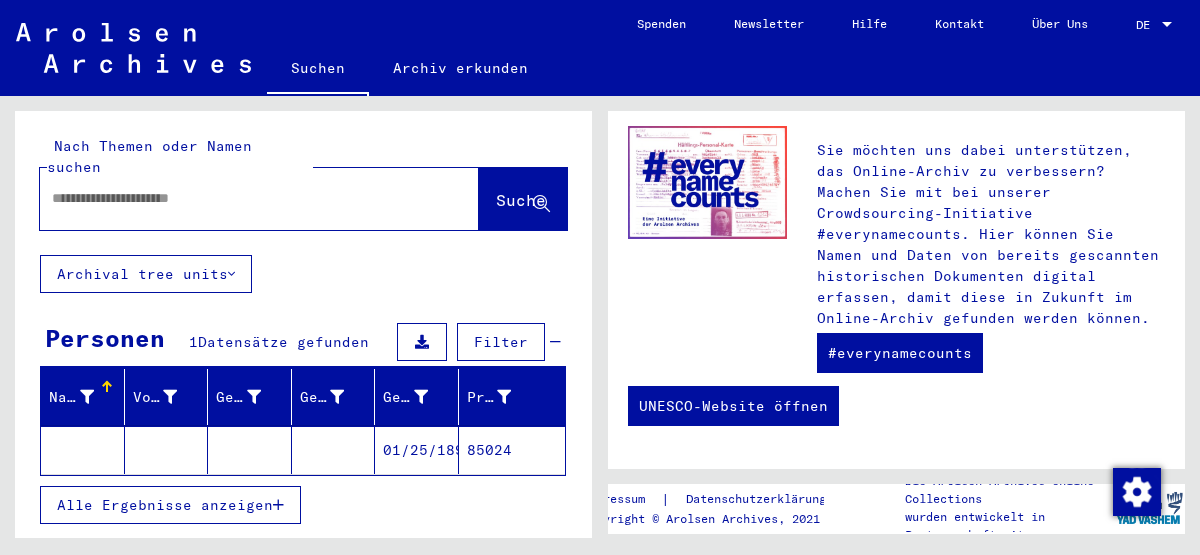 scroll, scrollTop: 0, scrollLeft: 0, axis: both 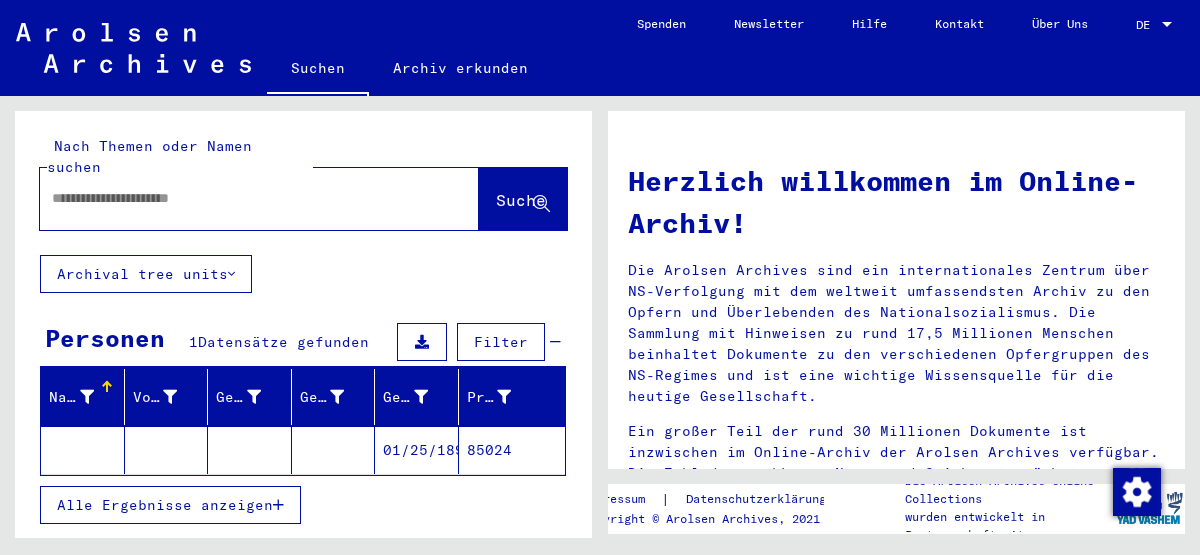 click on "01/25/1896" 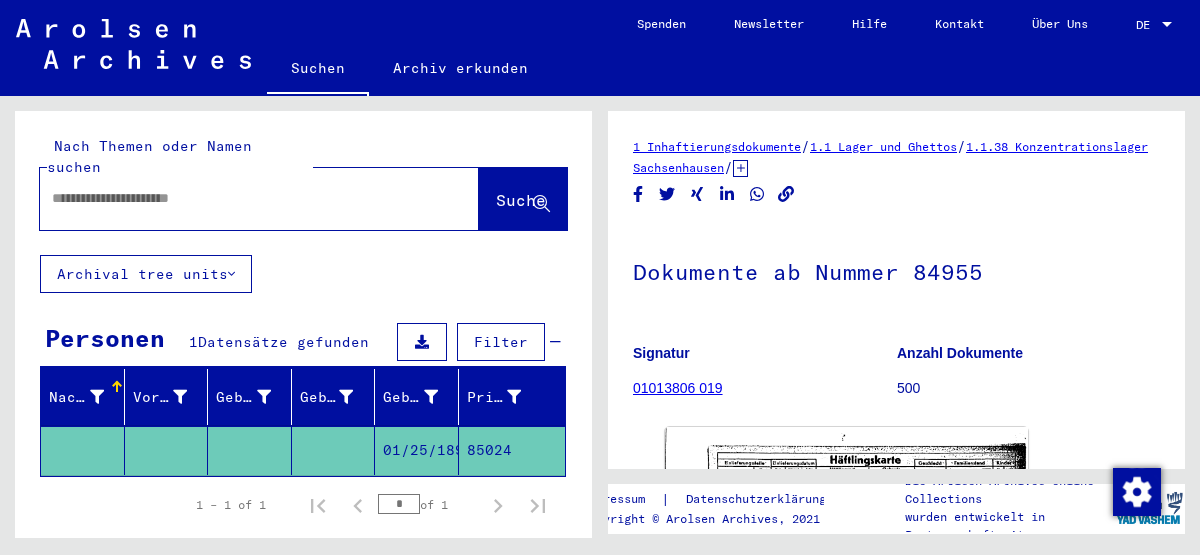 scroll, scrollTop: 0, scrollLeft: 0, axis: both 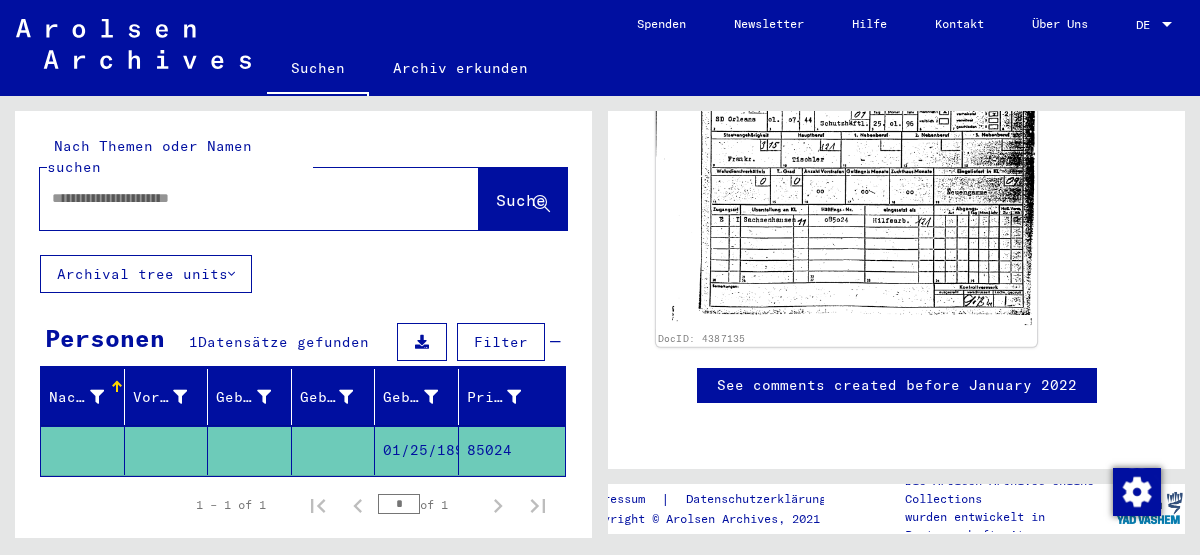 click 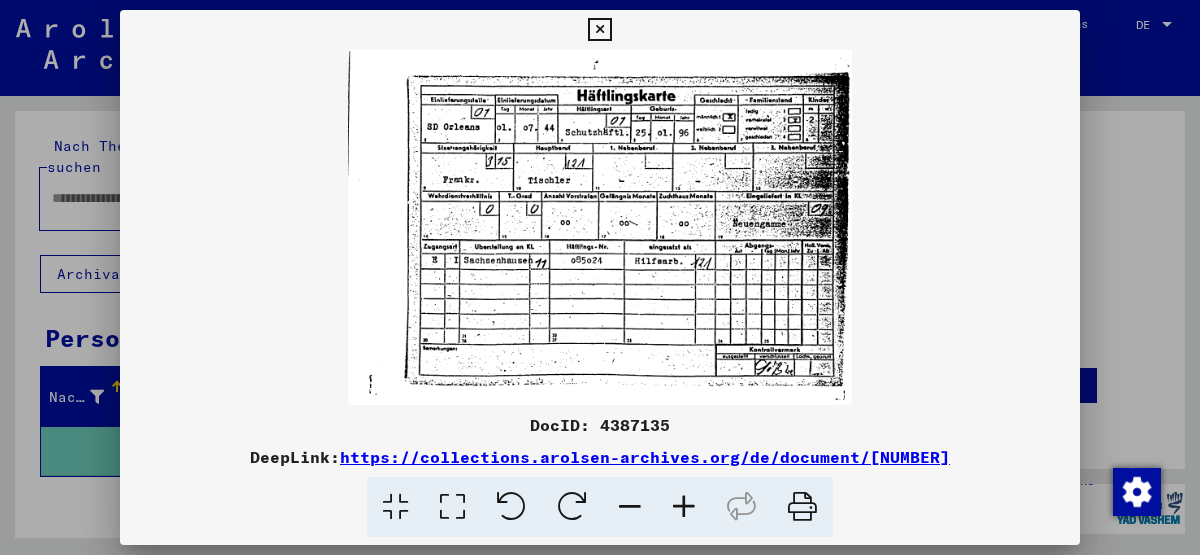 click at bounding box center [600, 277] 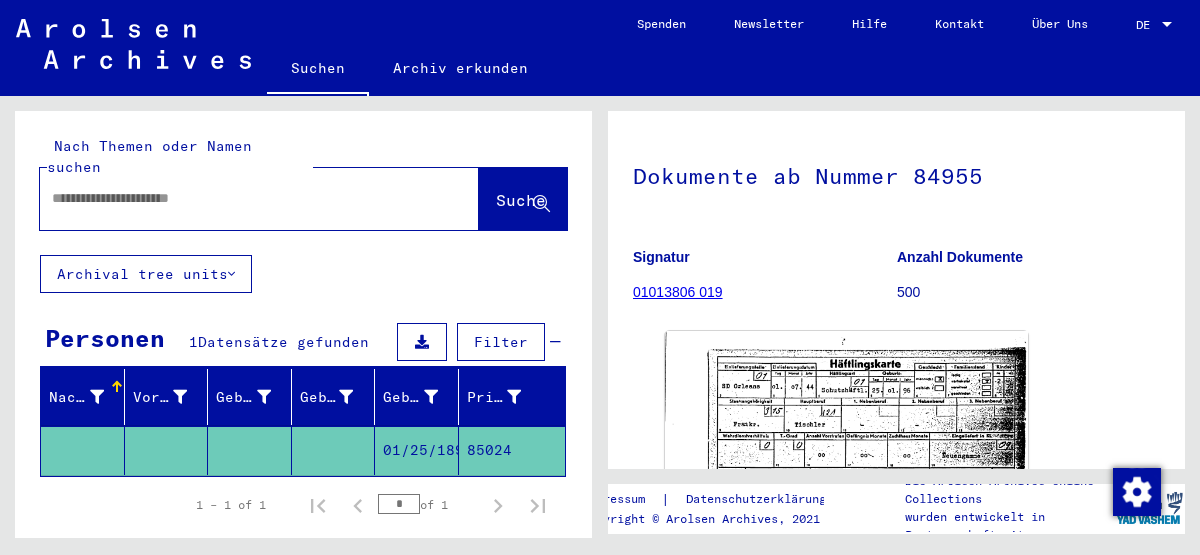 scroll, scrollTop: 0, scrollLeft: 0, axis: both 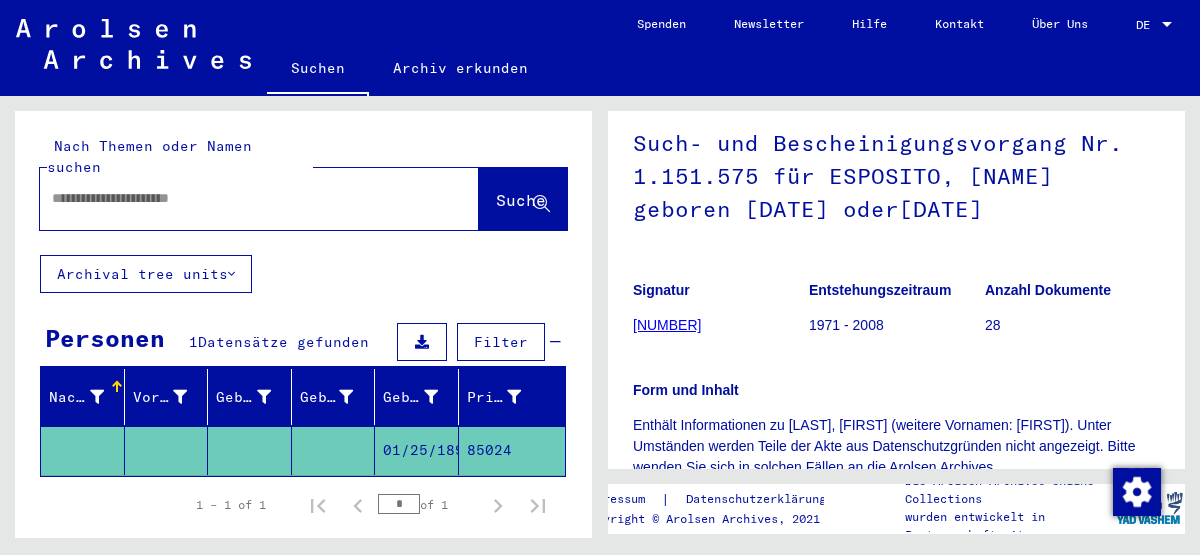 drag, startPoint x: 772, startPoint y: 328, endPoint x: 608, endPoint y: 348, distance: 165.21501 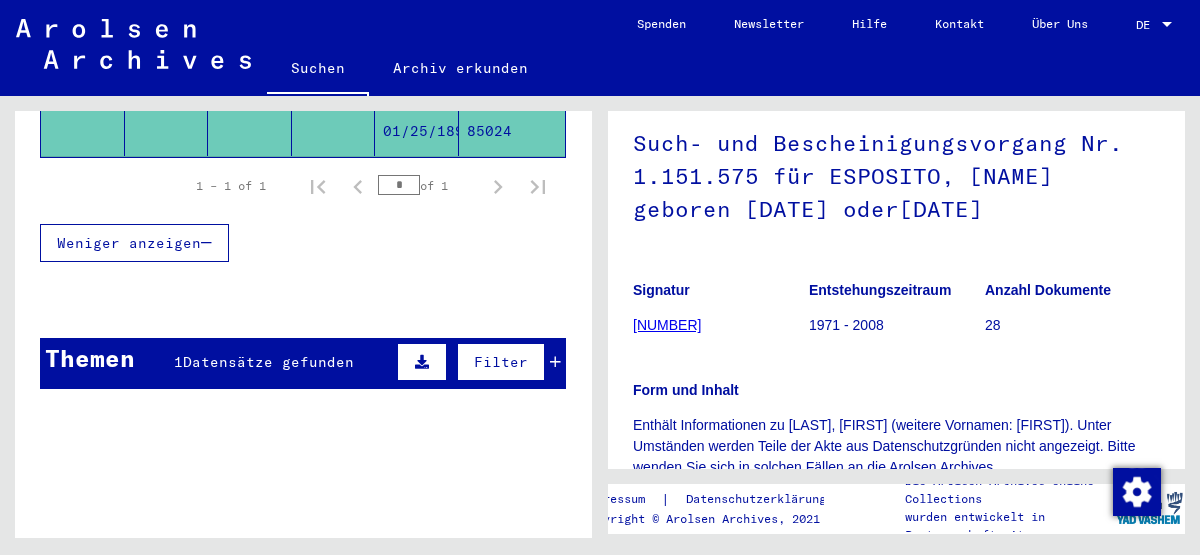 scroll, scrollTop: 375, scrollLeft: 0, axis: vertical 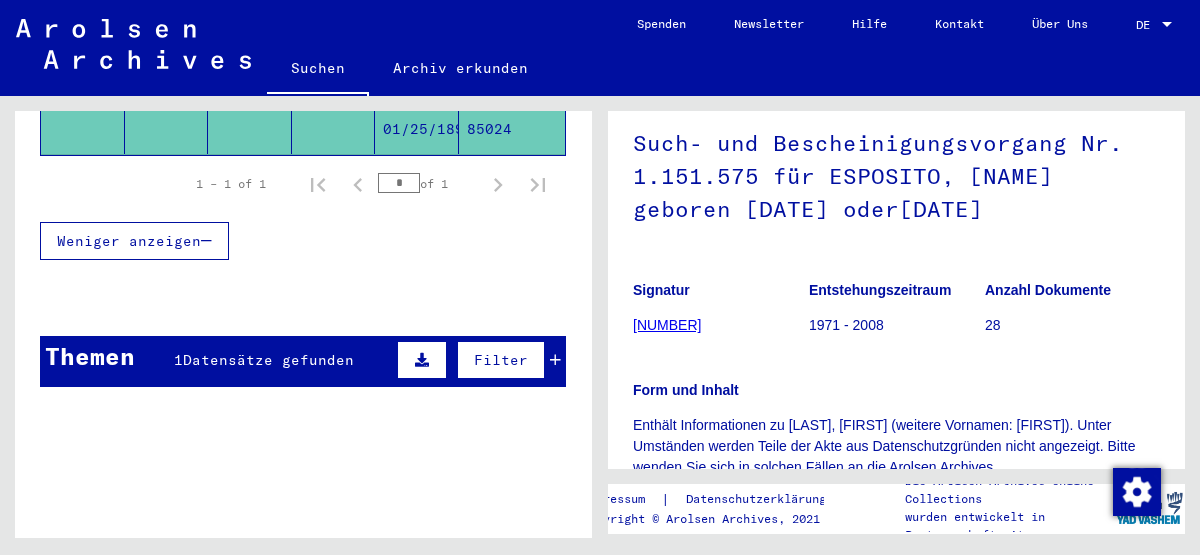 click on "Form und Inhalt Enthält Informationen zu [LAST], [FIRST] (weitere Vornamen: [FIRST]). Unter Umständen werden Teile der Akte aus Datenschutzgründen nicht angezeigt. Bitte wenden Sie sich in solchen Fällen an die Arolsen Archives." 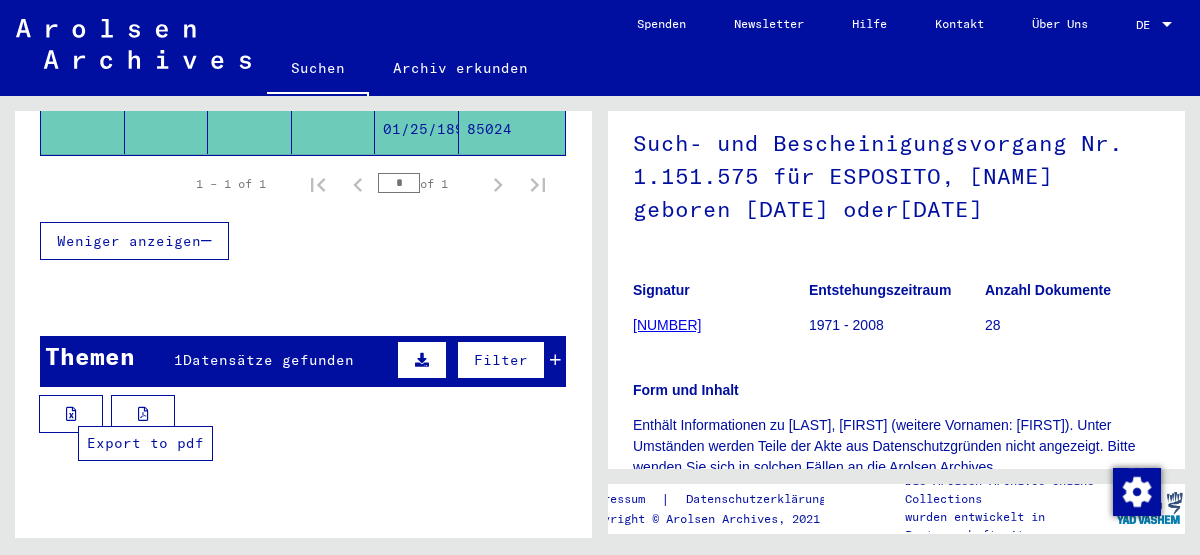 click at bounding box center [143, 414] 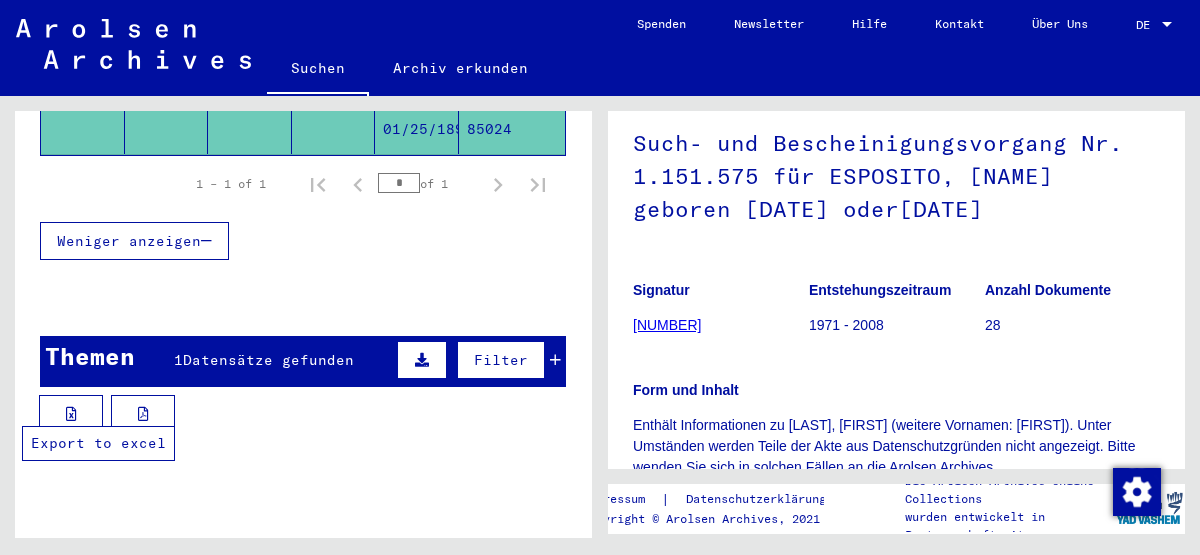 click at bounding box center [71, 414] 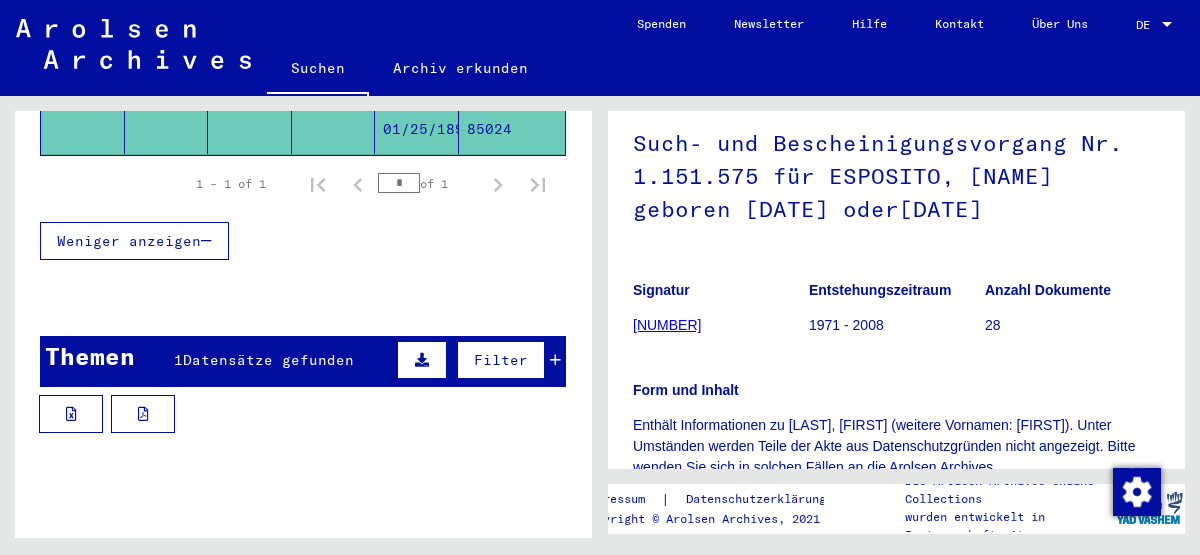 click on "Such- und Bescheinigungsvorgang Nr. 1.151.575 für ESPOSITO, [NAME] geboren [DATE] oder[DATE]" 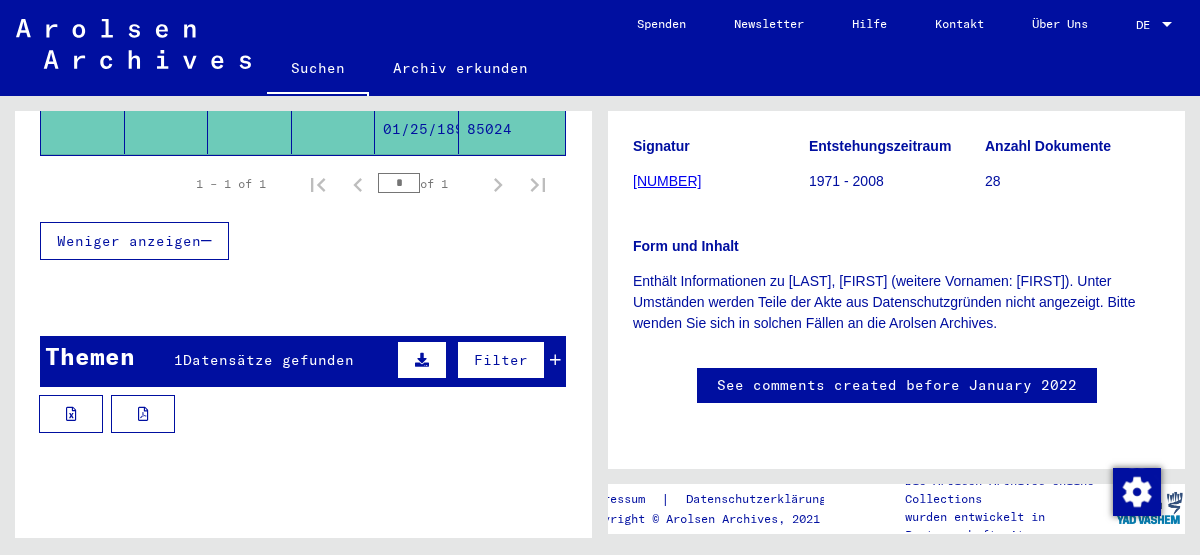 scroll, scrollTop: 0, scrollLeft: 0, axis: both 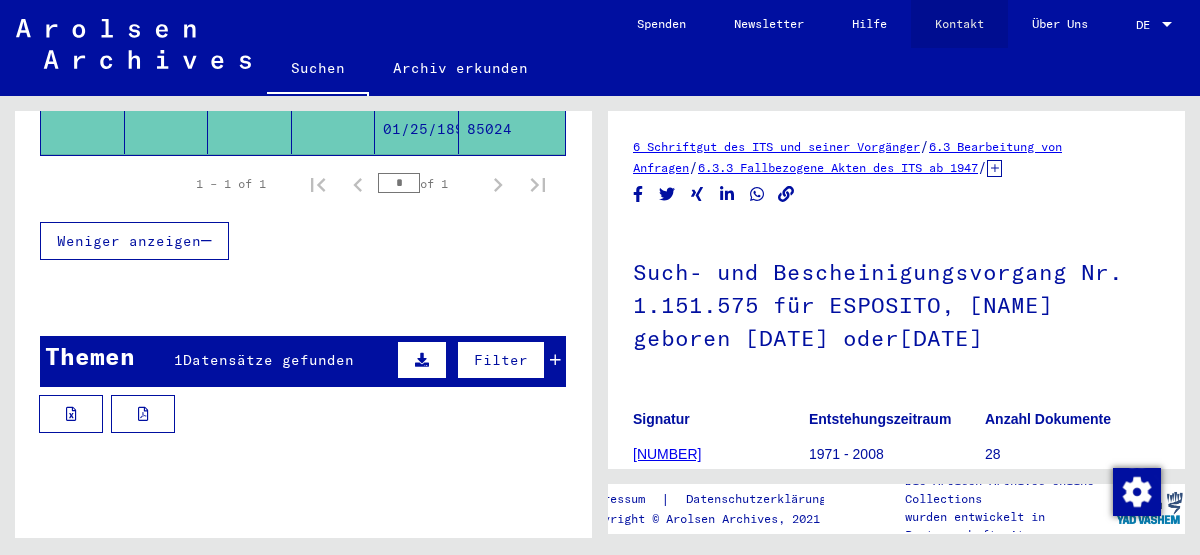 click on "Kontakt" 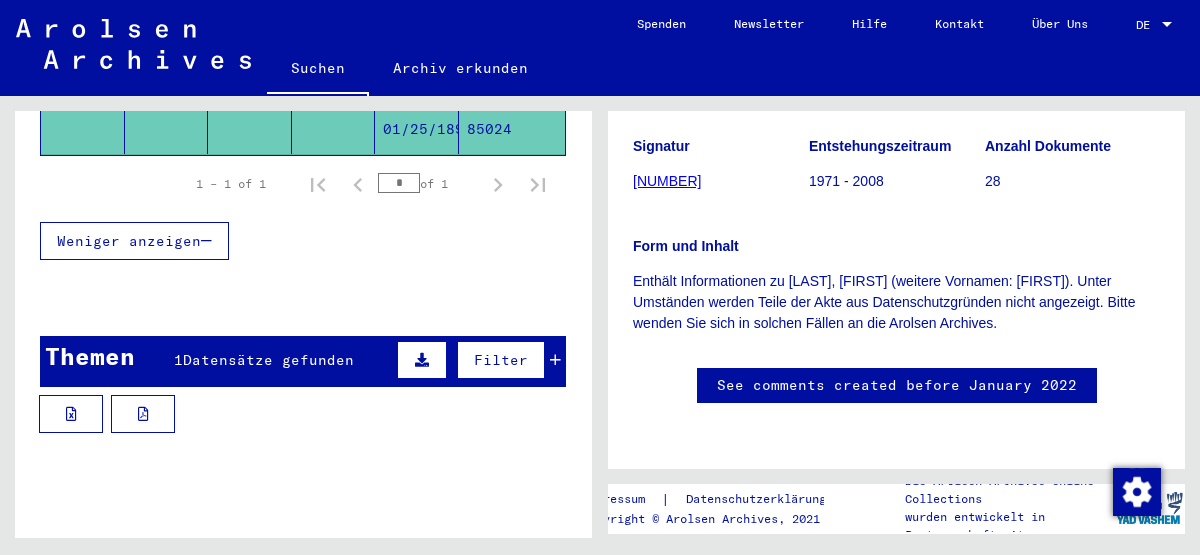 scroll, scrollTop: 294, scrollLeft: 0, axis: vertical 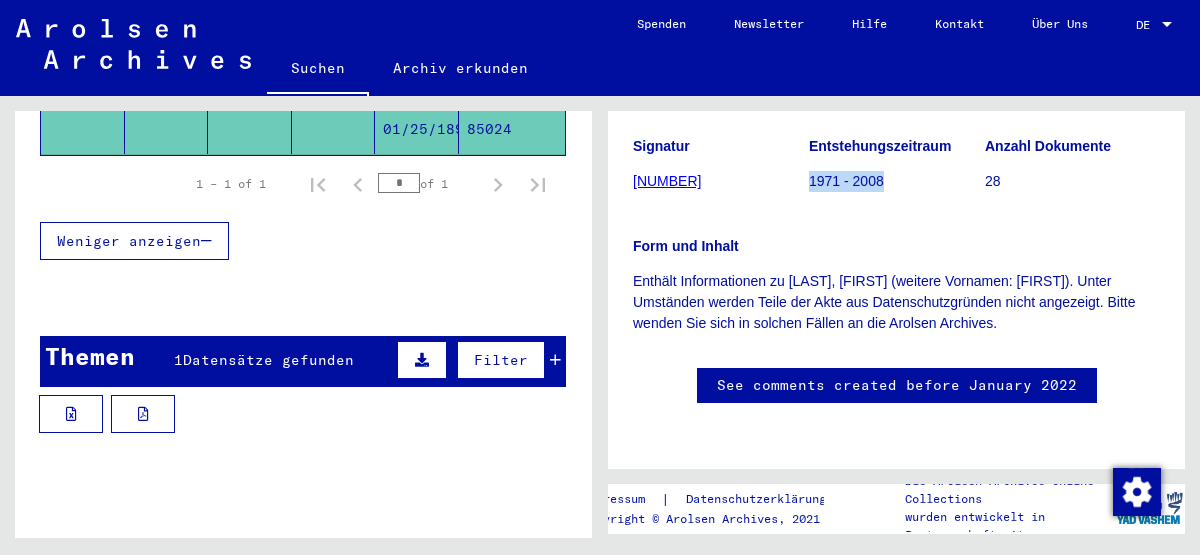 drag, startPoint x: 813, startPoint y: 172, endPoint x: 820, endPoint y: 164, distance: 10.630146 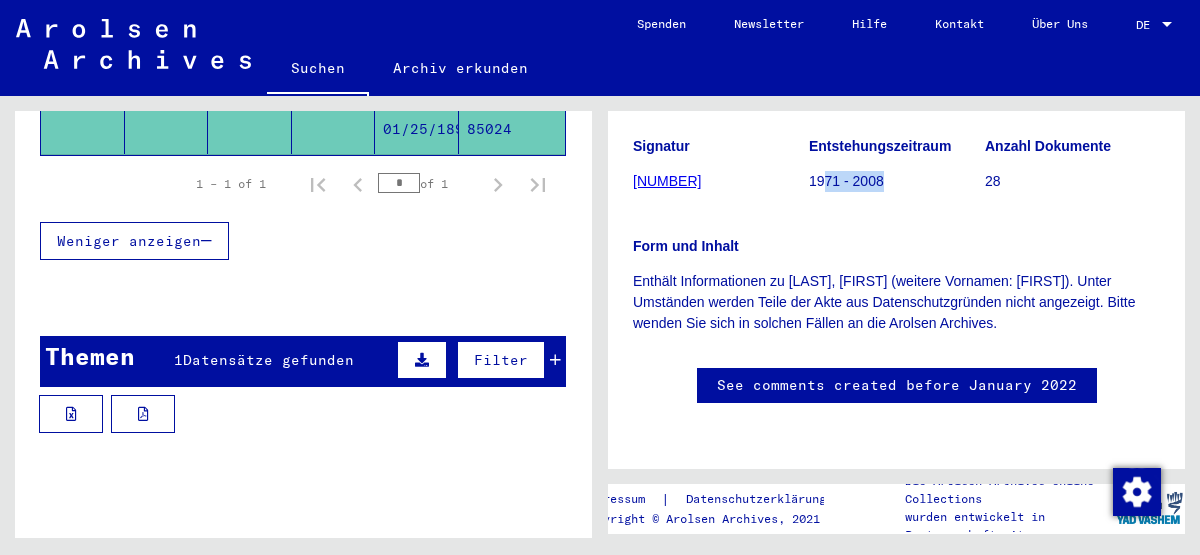 drag, startPoint x: 835, startPoint y: 161, endPoint x: 997, endPoint y: 159, distance: 162.01234 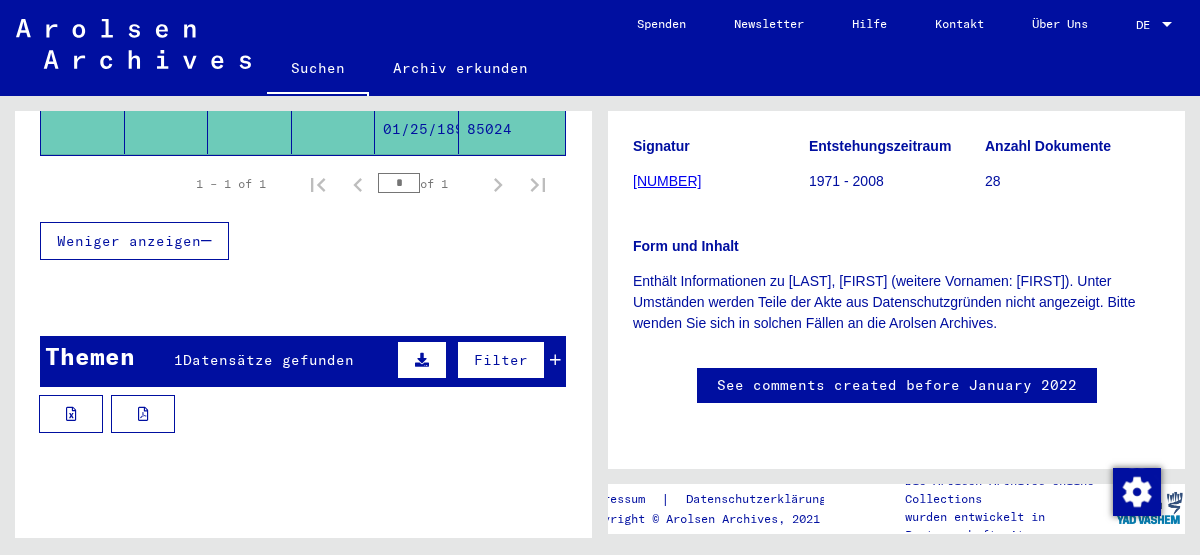 click on "28" 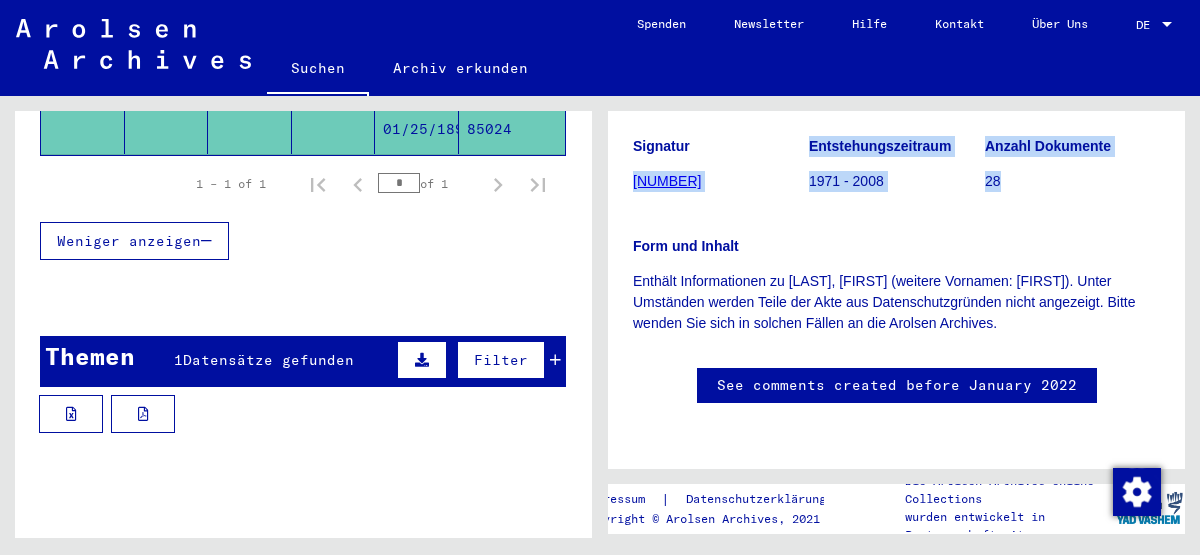 drag, startPoint x: 984, startPoint y: 166, endPoint x: 640, endPoint y: 138, distance: 345.13766 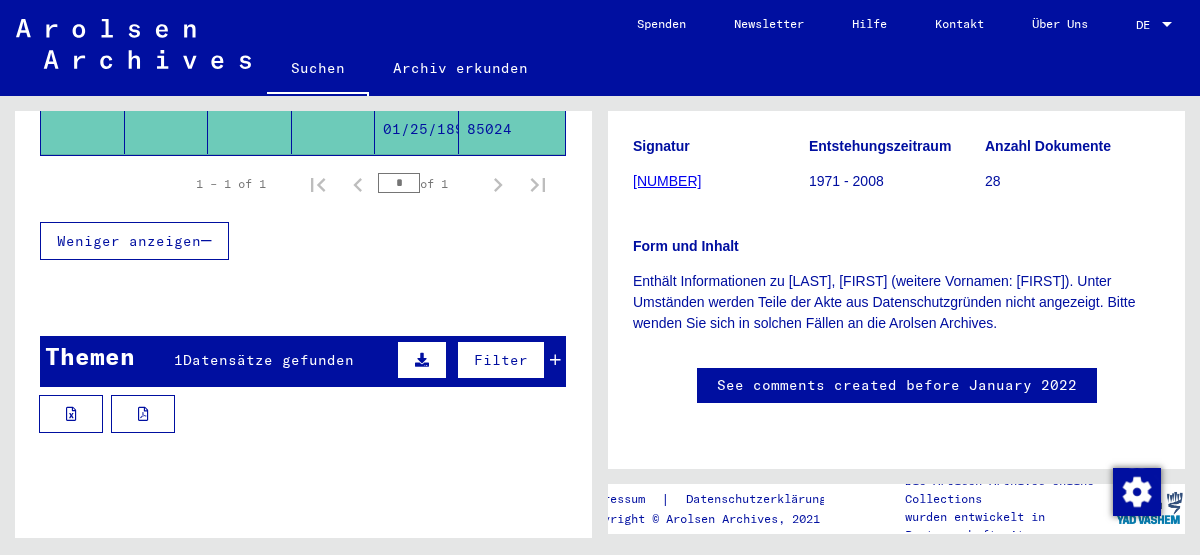 click on "Signatur 06030302.1.151.575" 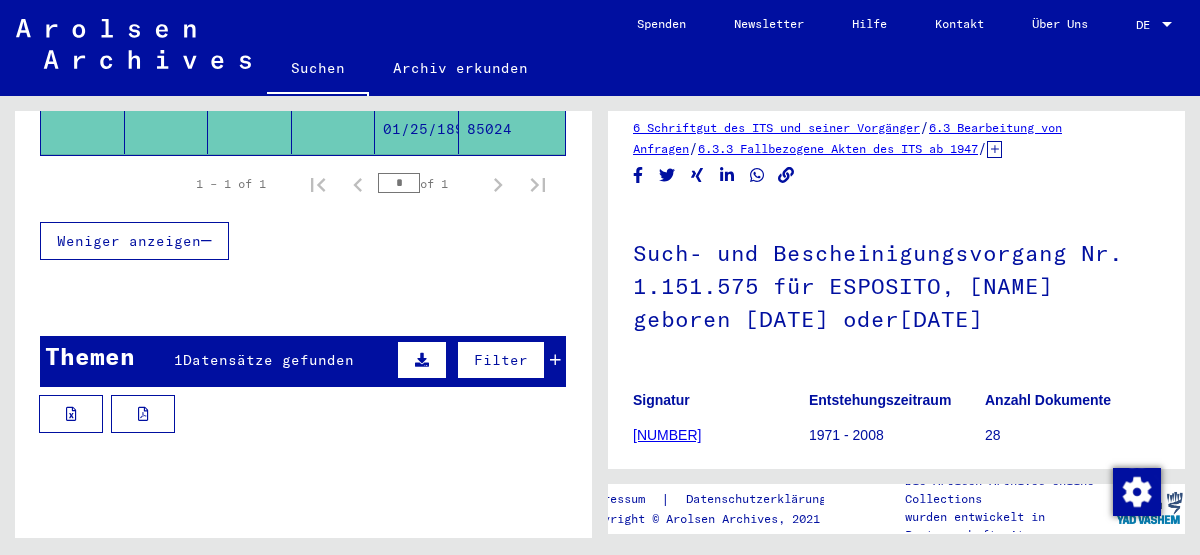 scroll, scrollTop: 21, scrollLeft: 0, axis: vertical 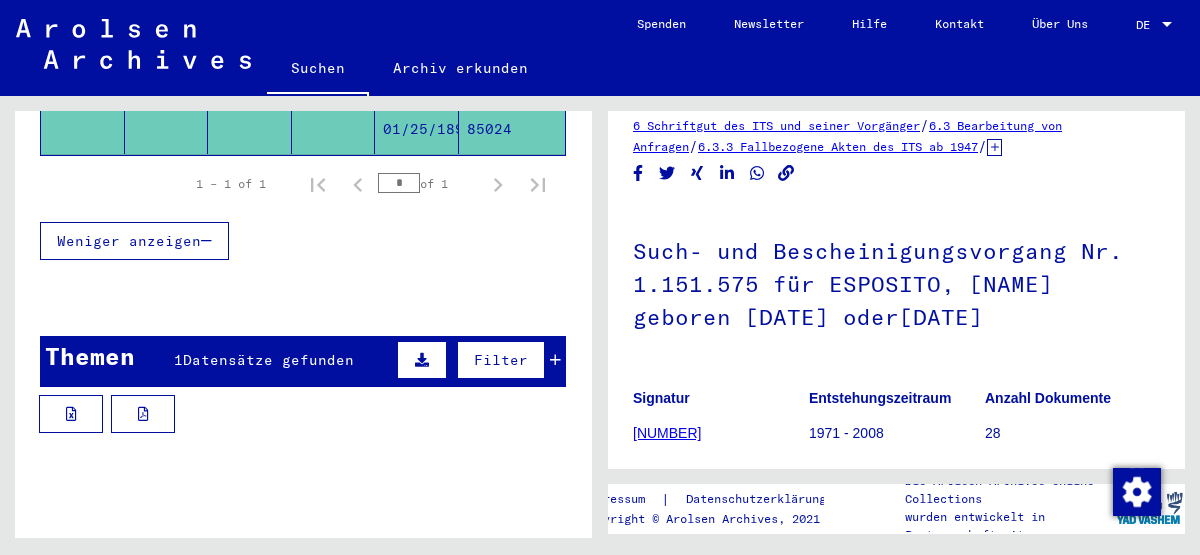 drag, startPoint x: 1008, startPoint y: 446, endPoint x: 743, endPoint y: 399, distance: 269.13565 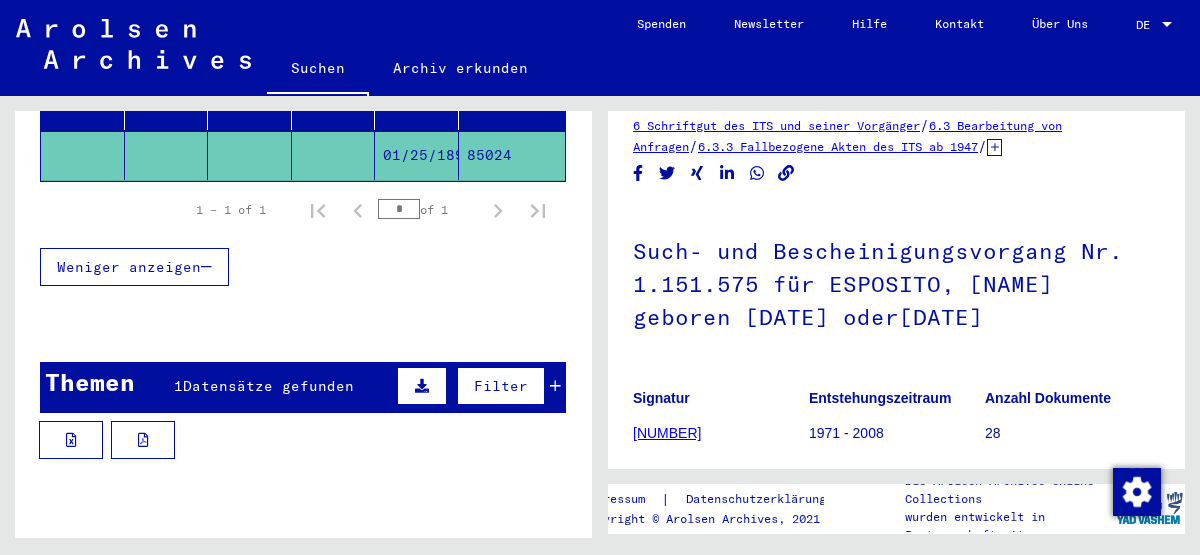 scroll, scrollTop: 429, scrollLeft: 0, axis: vertical 